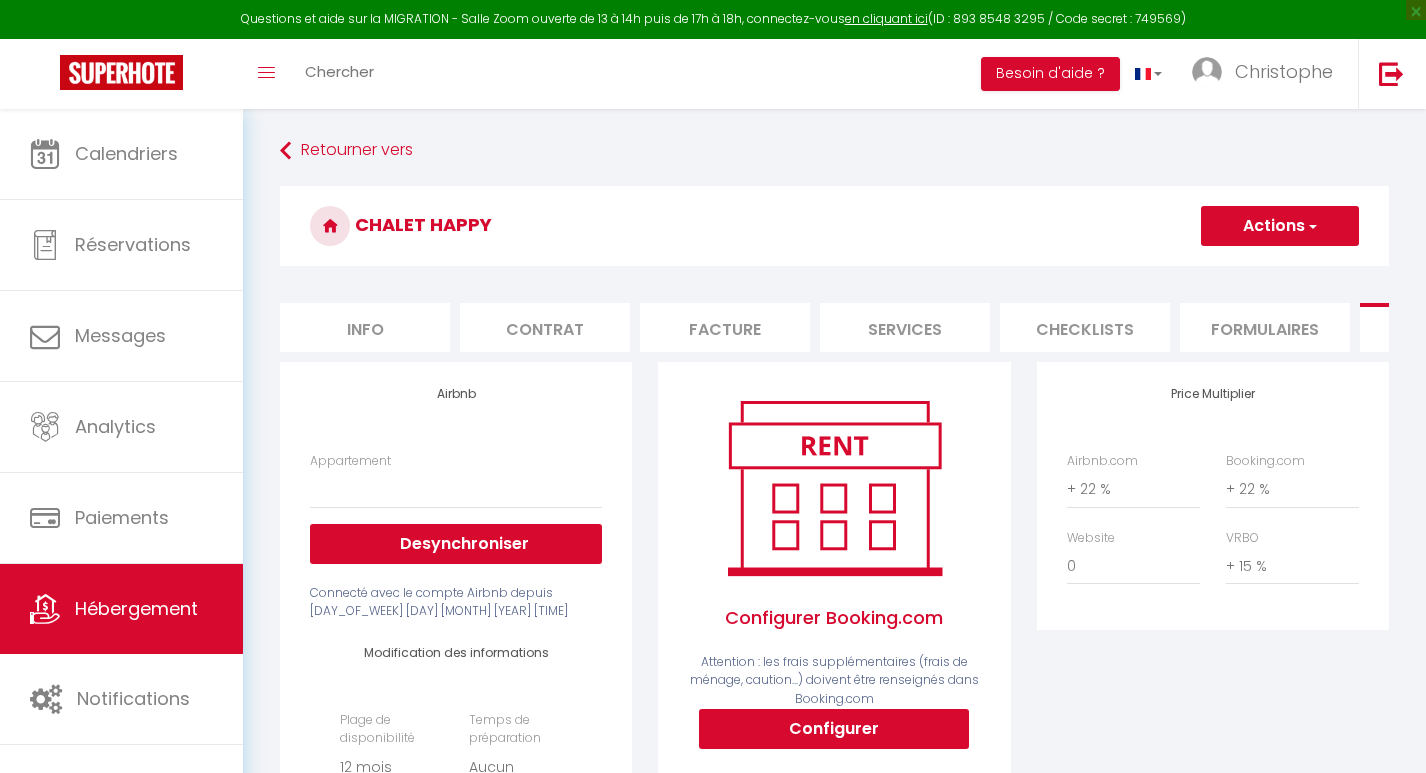 select on "[NUMBER]" 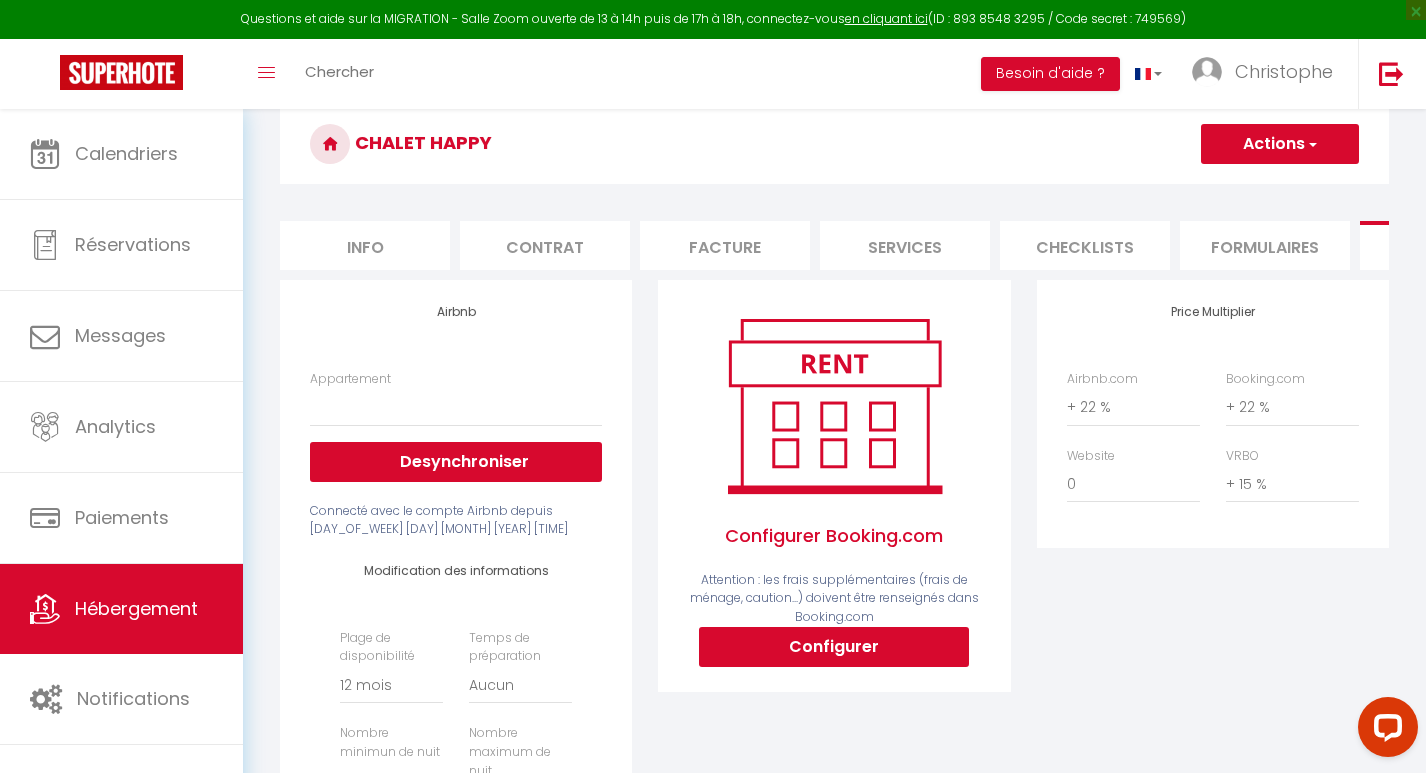 scroll, scrollTop: 0, scrollLeft: 0, axis: both 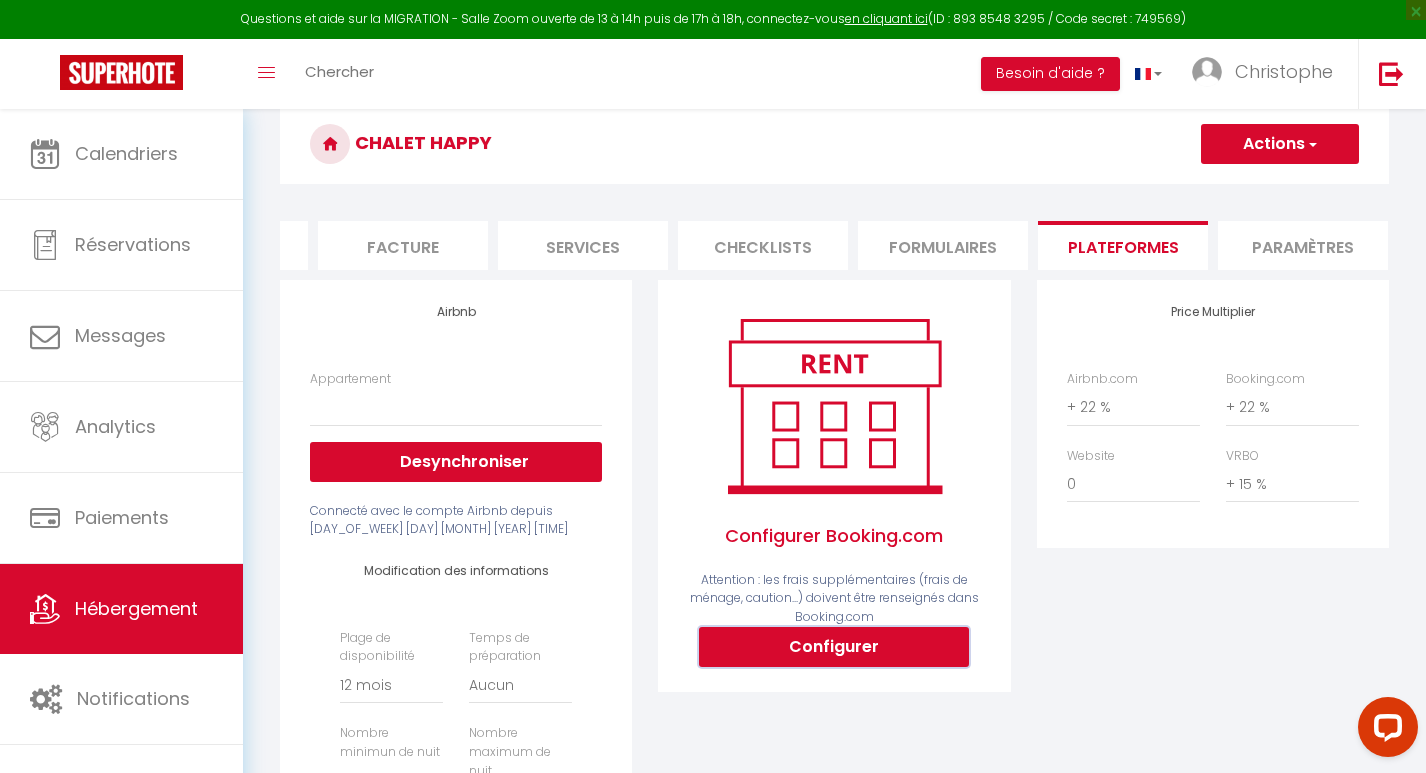 click on "Configurer" at bounding box center (834, 647) 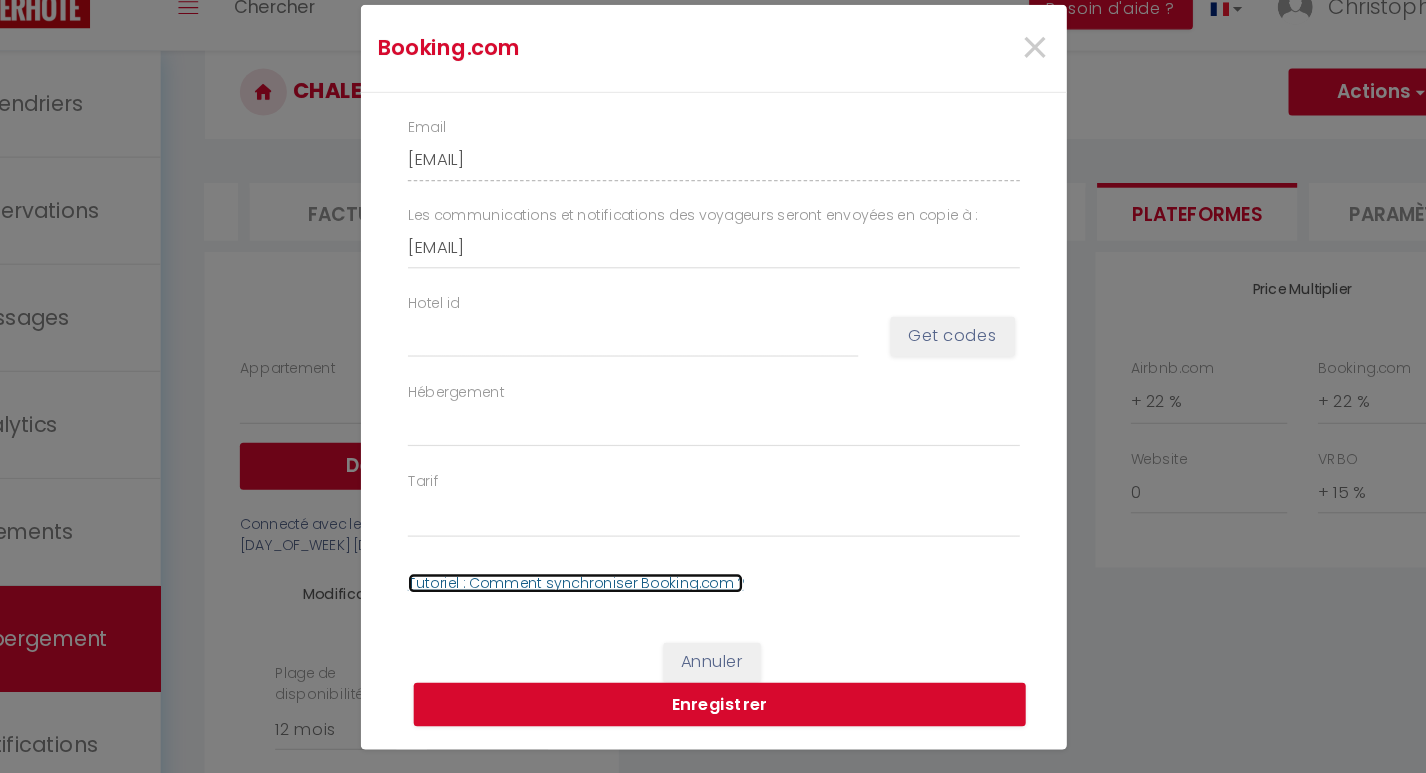 click on "Tutoriel : Comment synchroniser Booking.com ?" at bounding box center (595, 561) 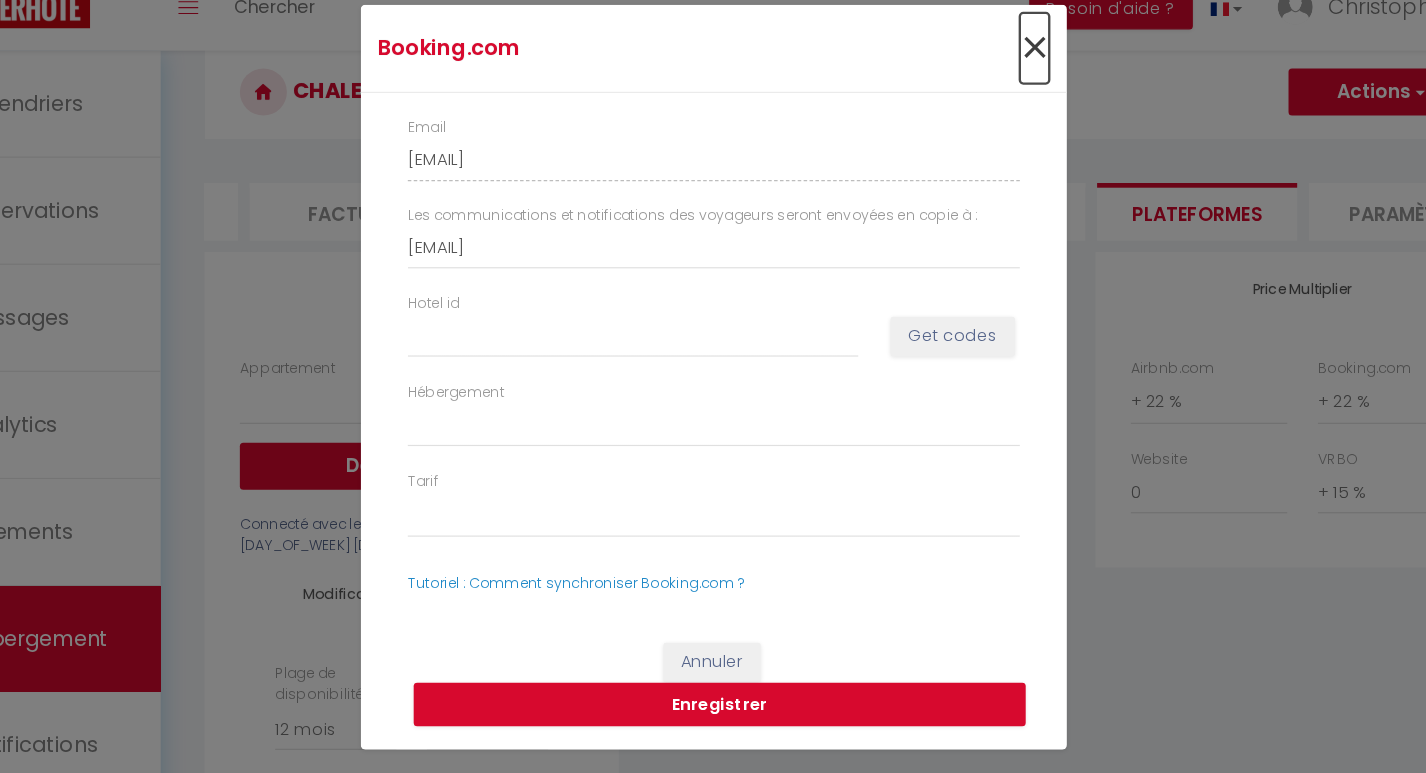 click on "×" at bounding box center [985, 107] 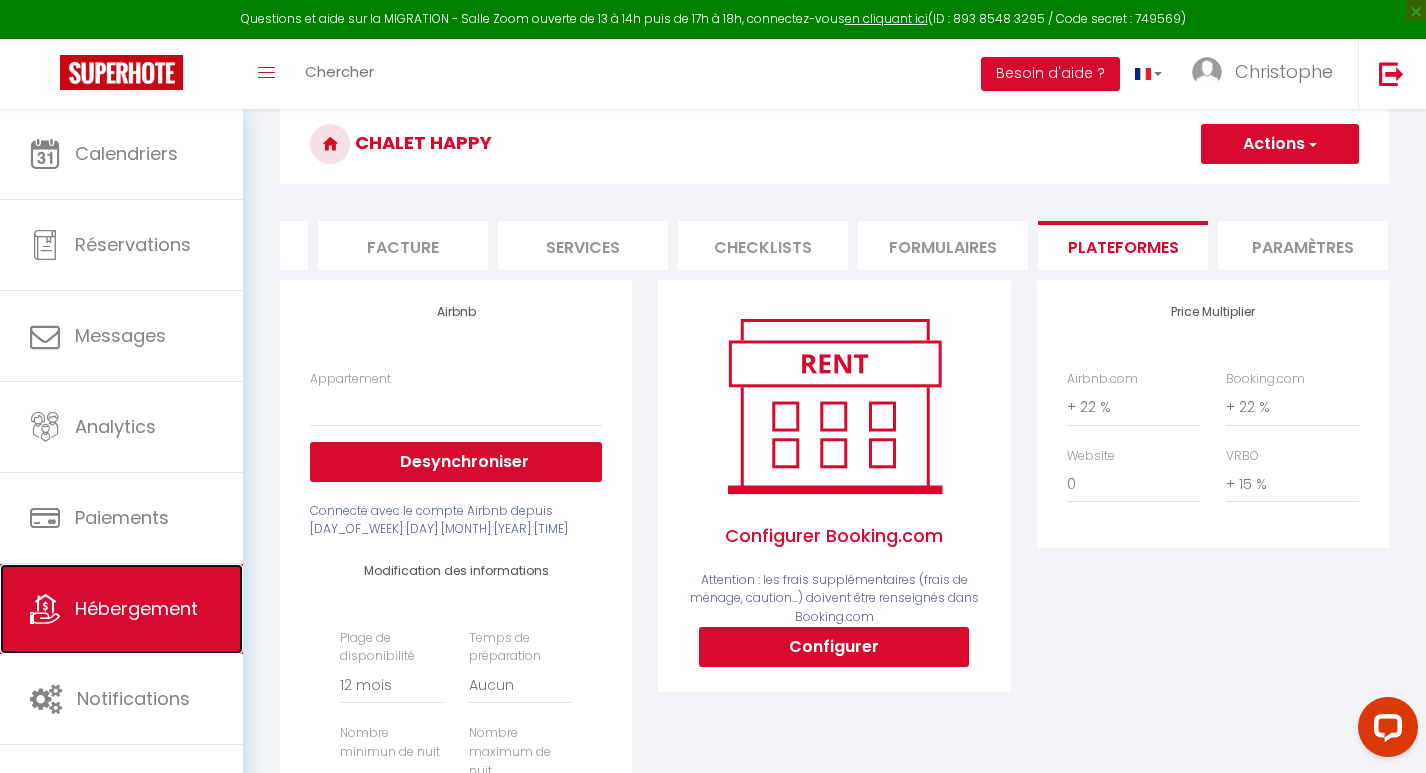 click on "Hébergement" at bounding box center [121, 609] 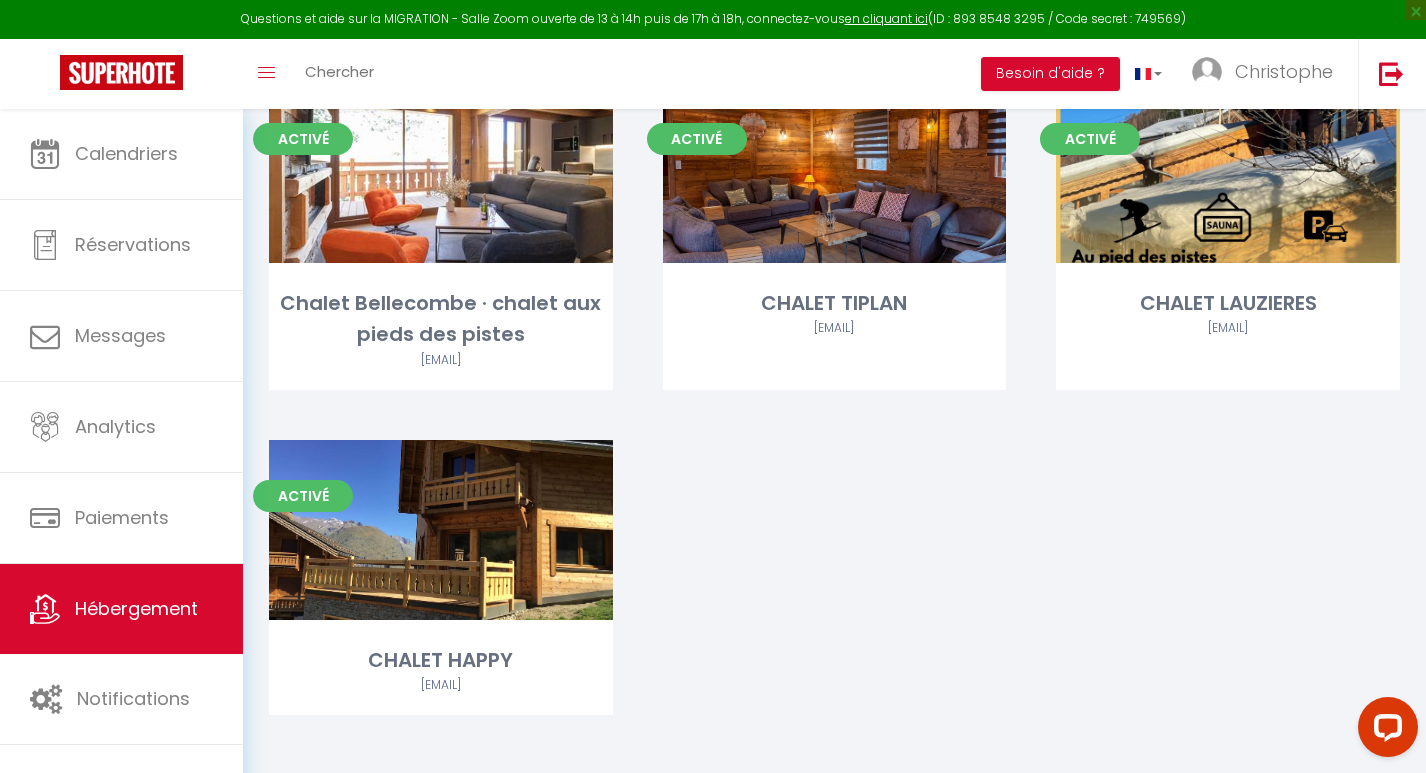 scroll, scrollTop: 181, scrollLeft: 0, axis: vertical 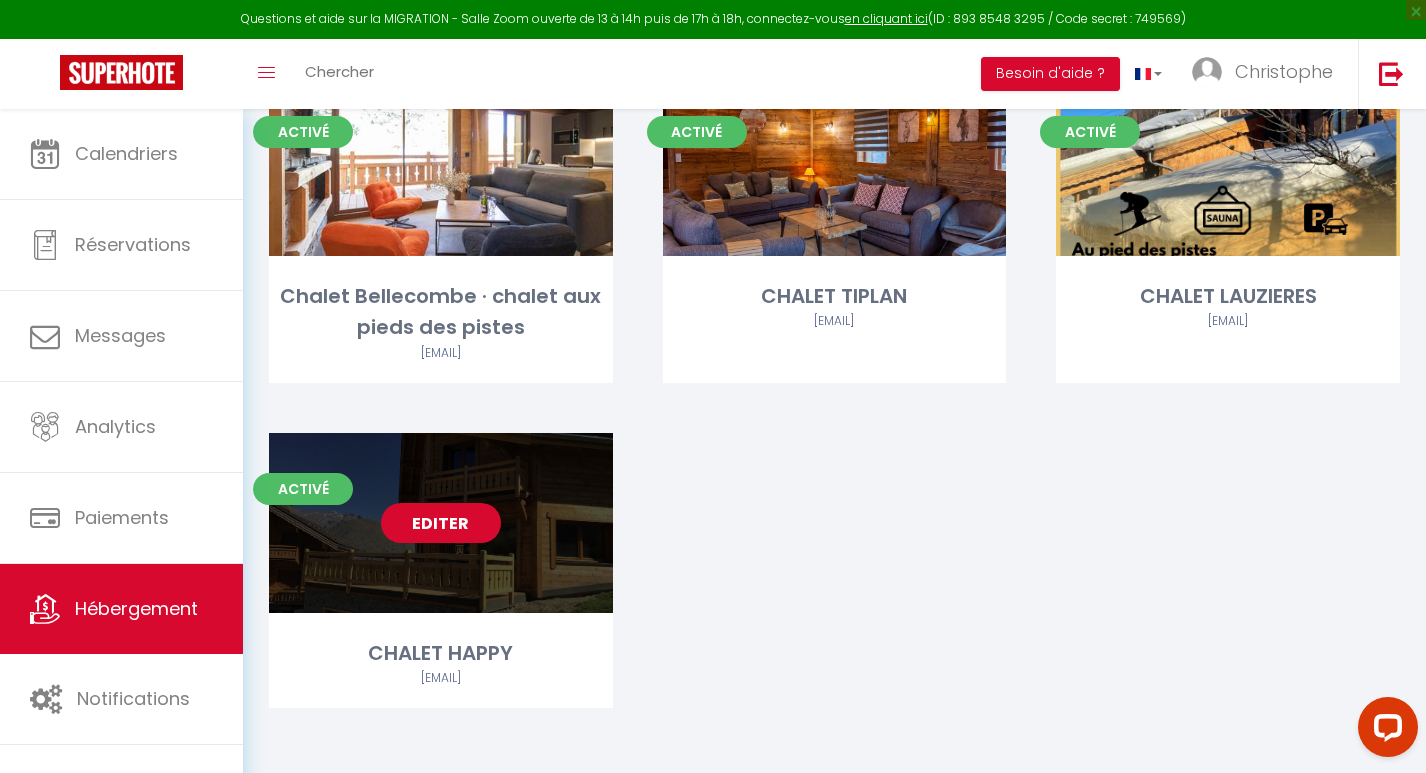 click on "Editer" at bounding box center (441, 523) 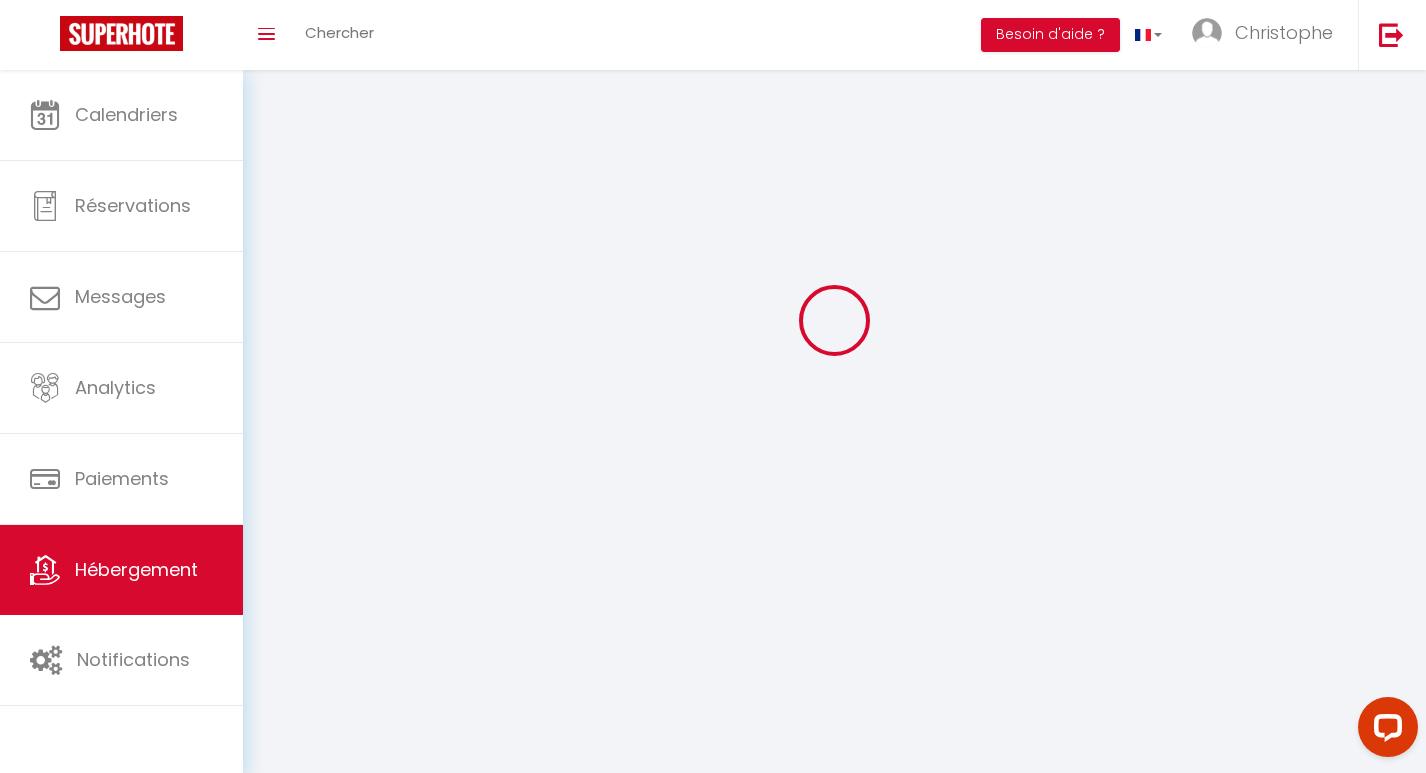 select 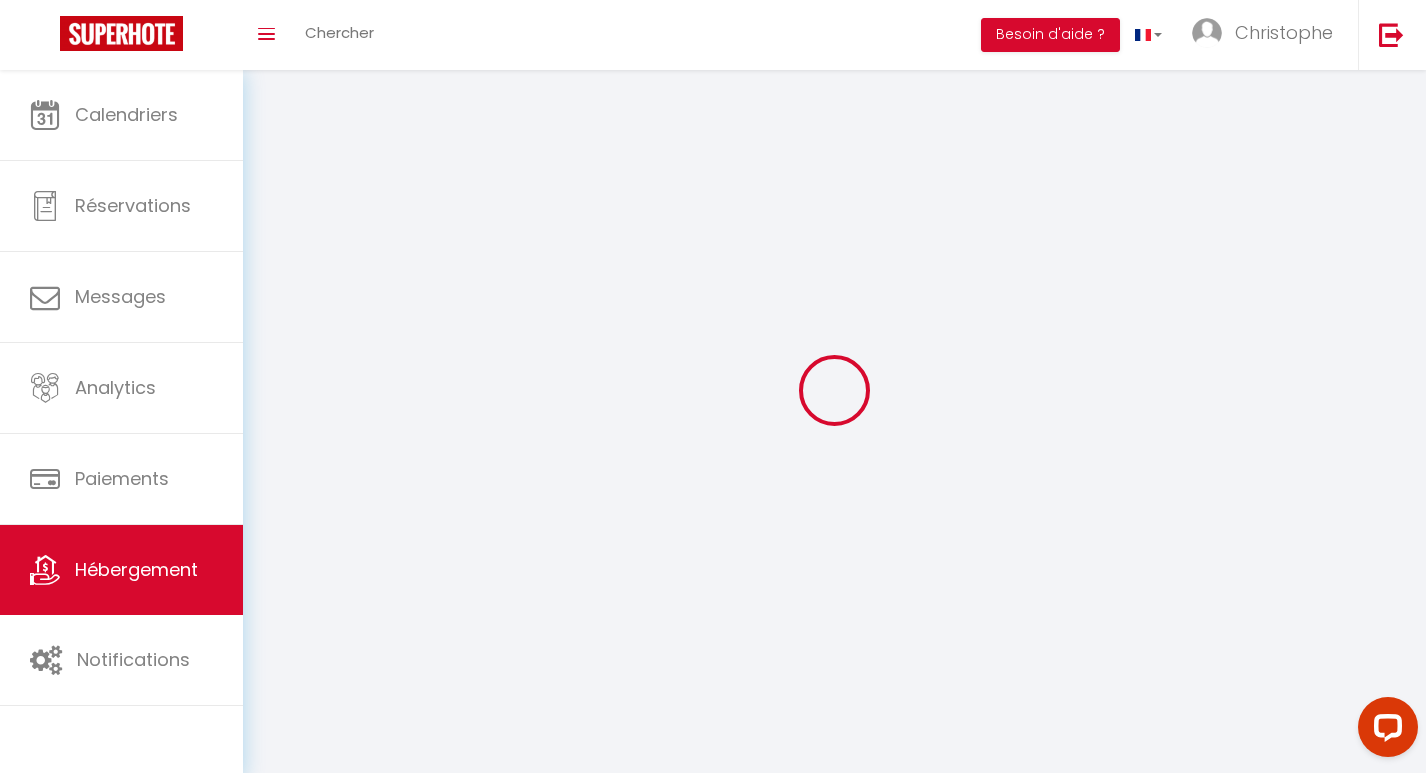 select 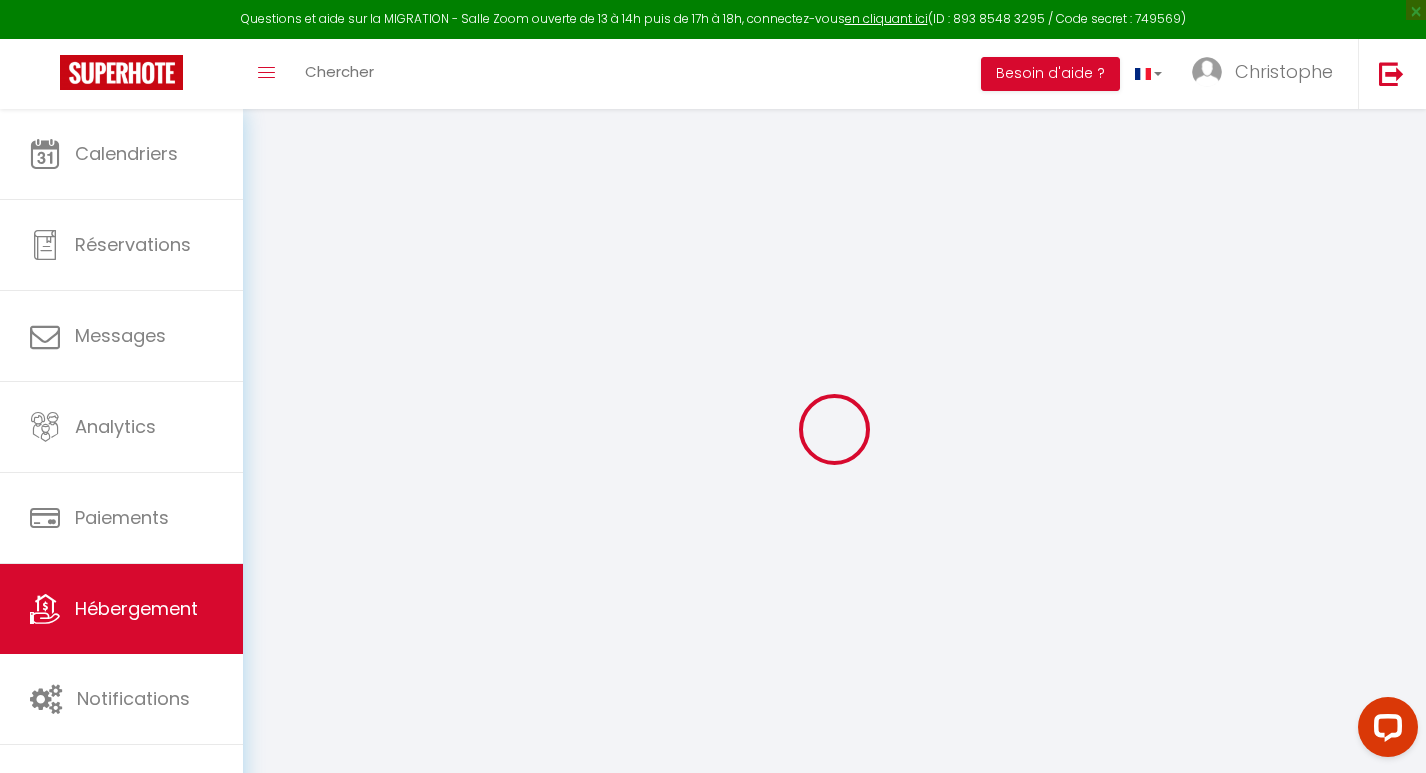 select 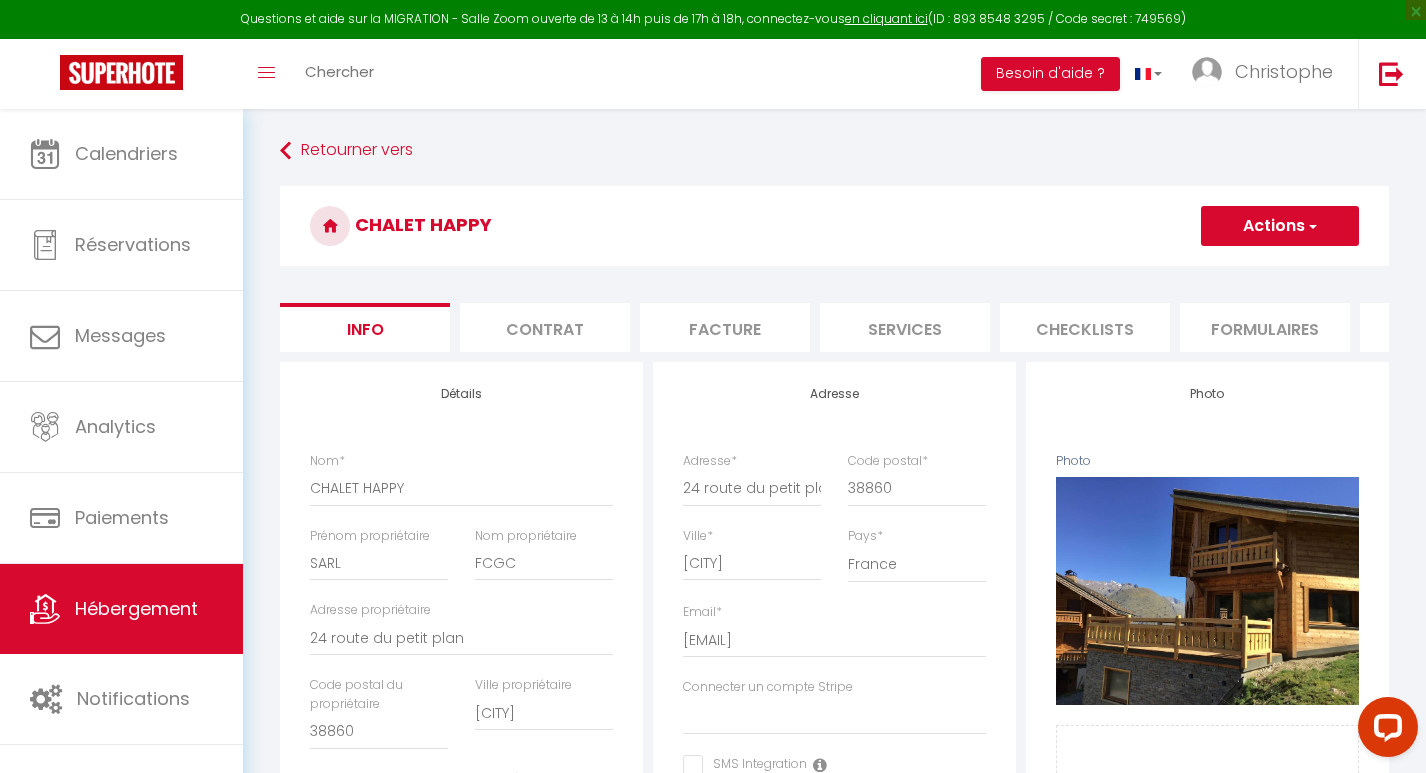 select 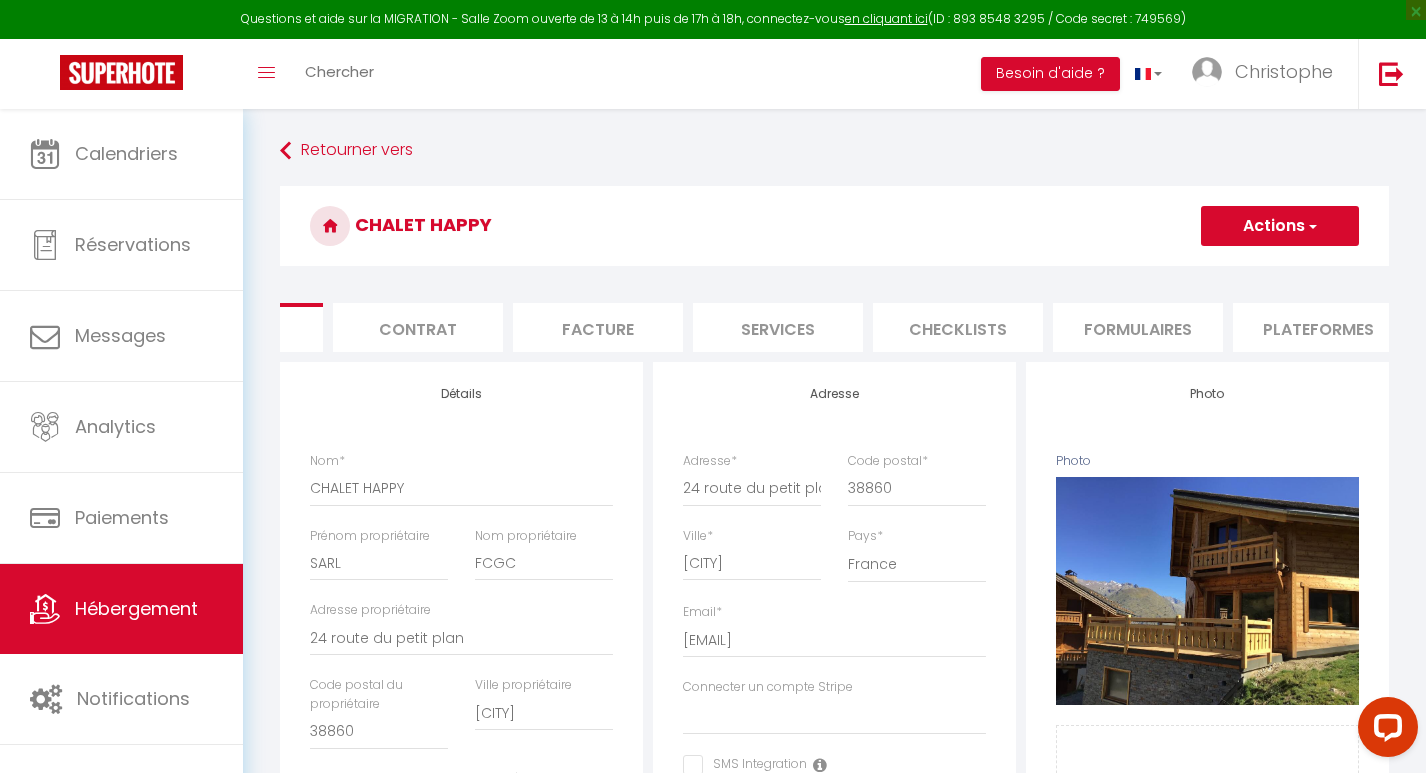 scroll, scrollTop: 0, scrollLeft: 243, axis: horizontal 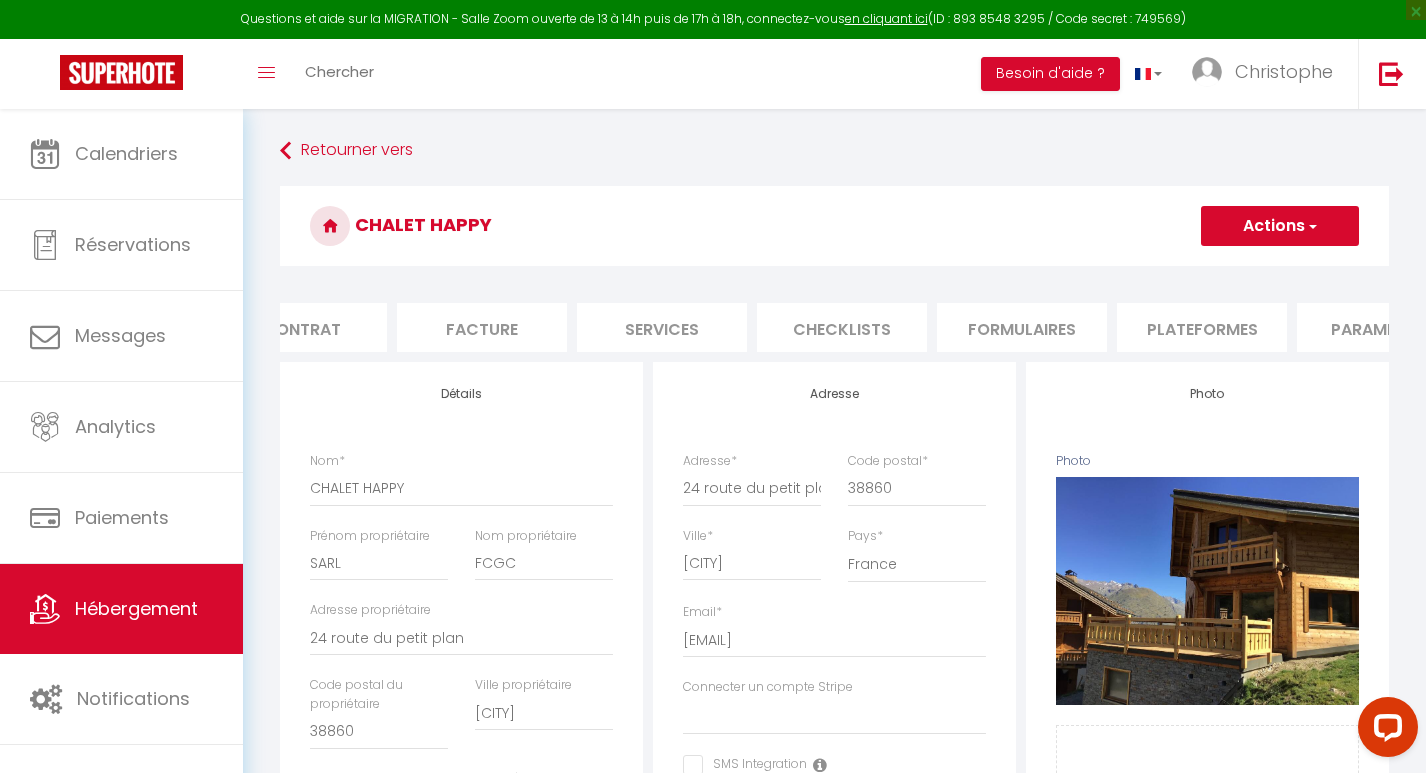 click on "Plateformes" at bounding box center (1202, 327) 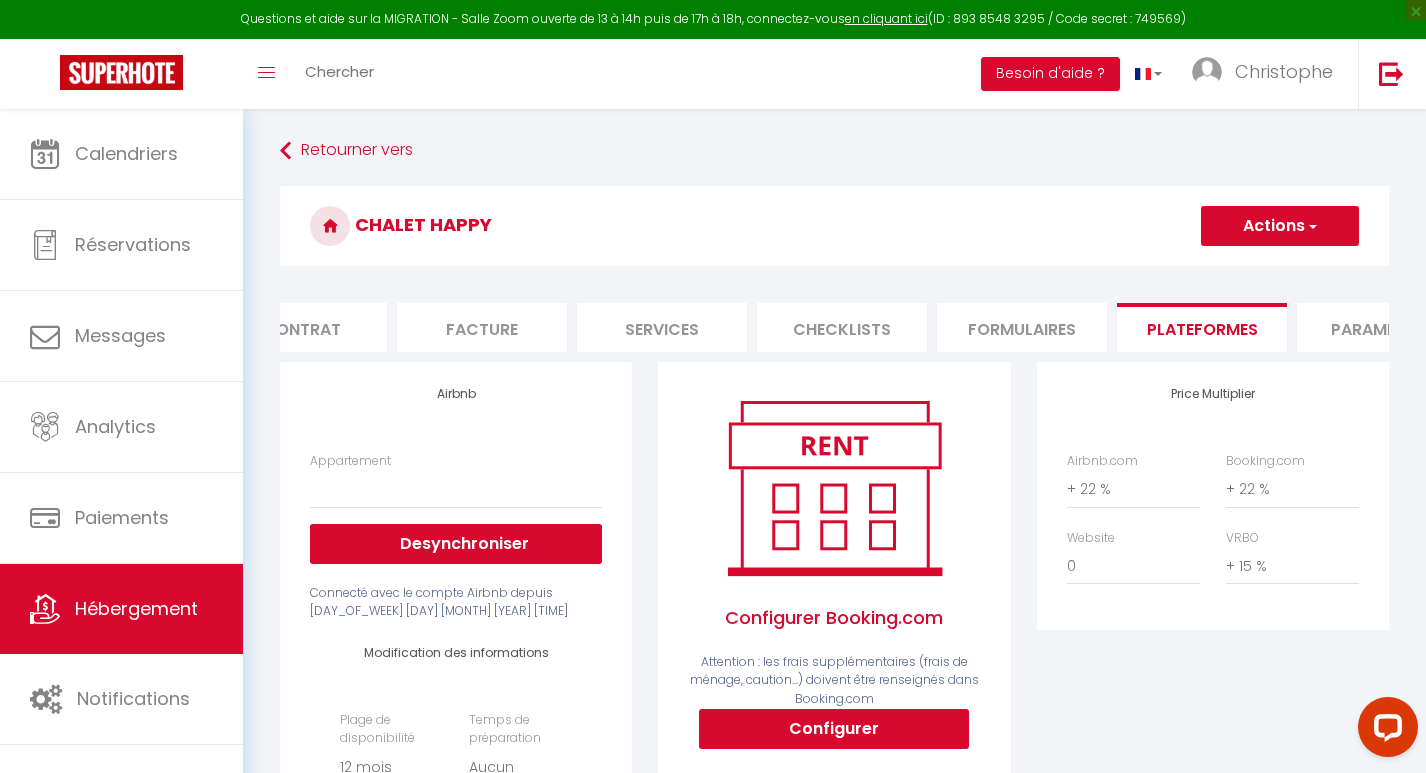 click at bounding box center (1311, 226) 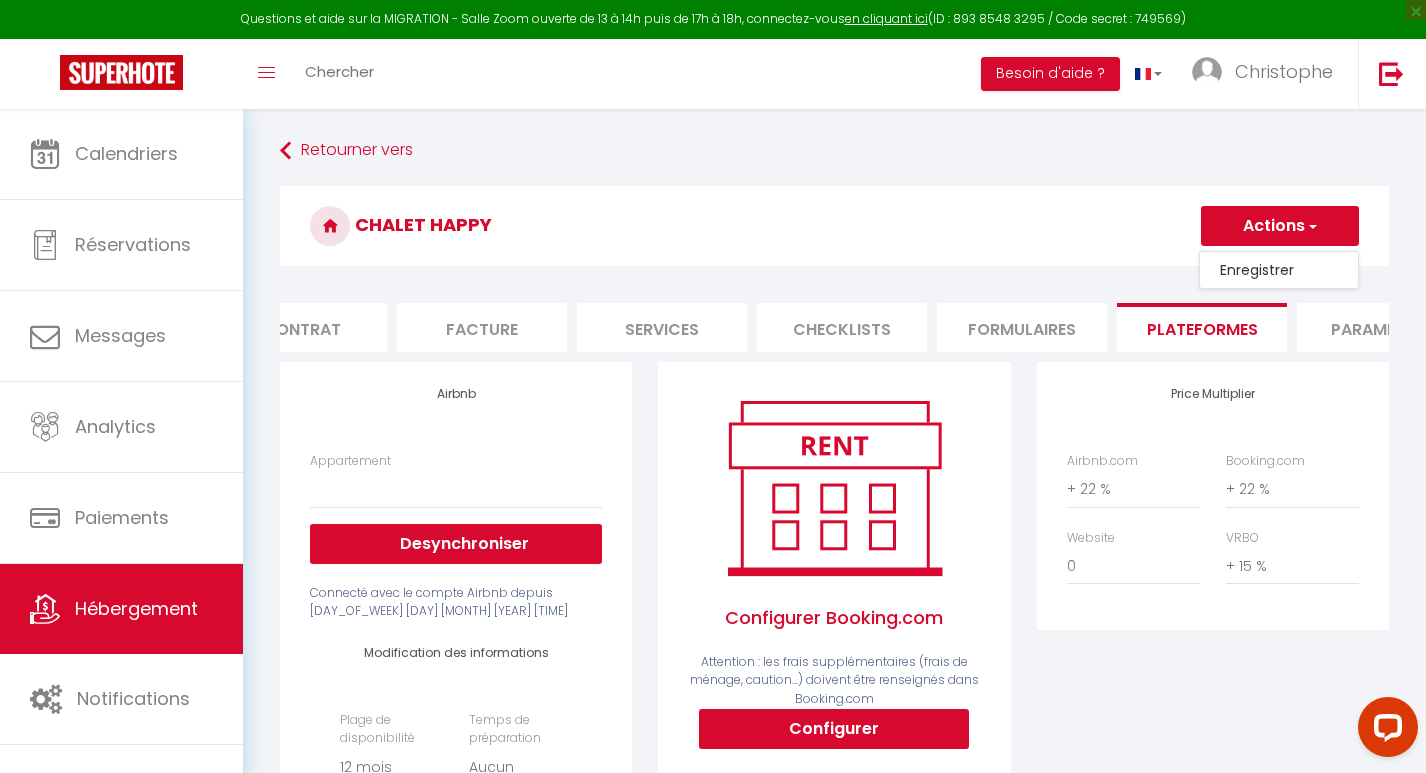 click on "Enregistrer" at bounding box center [1279, 270] 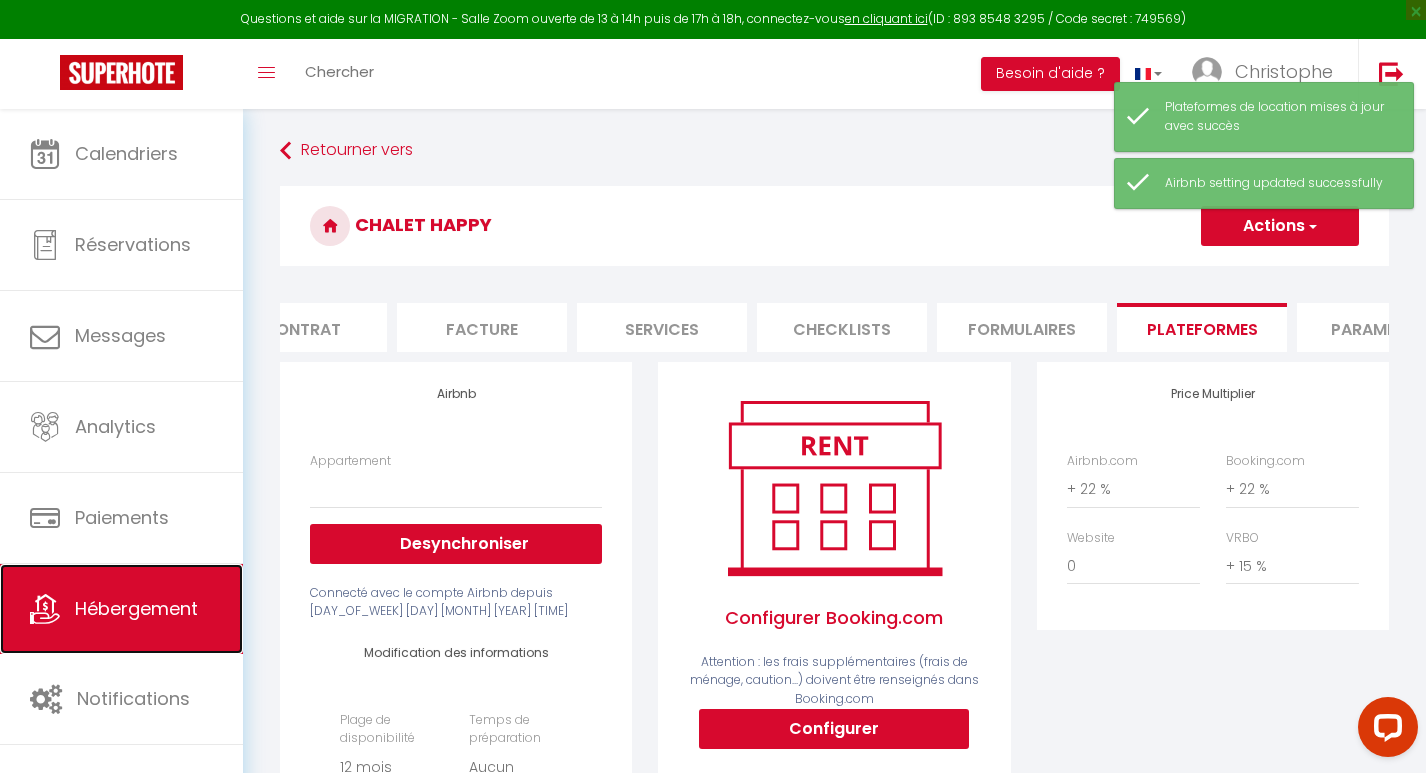 click on "Hébergement" at bounding box center [136, 608] 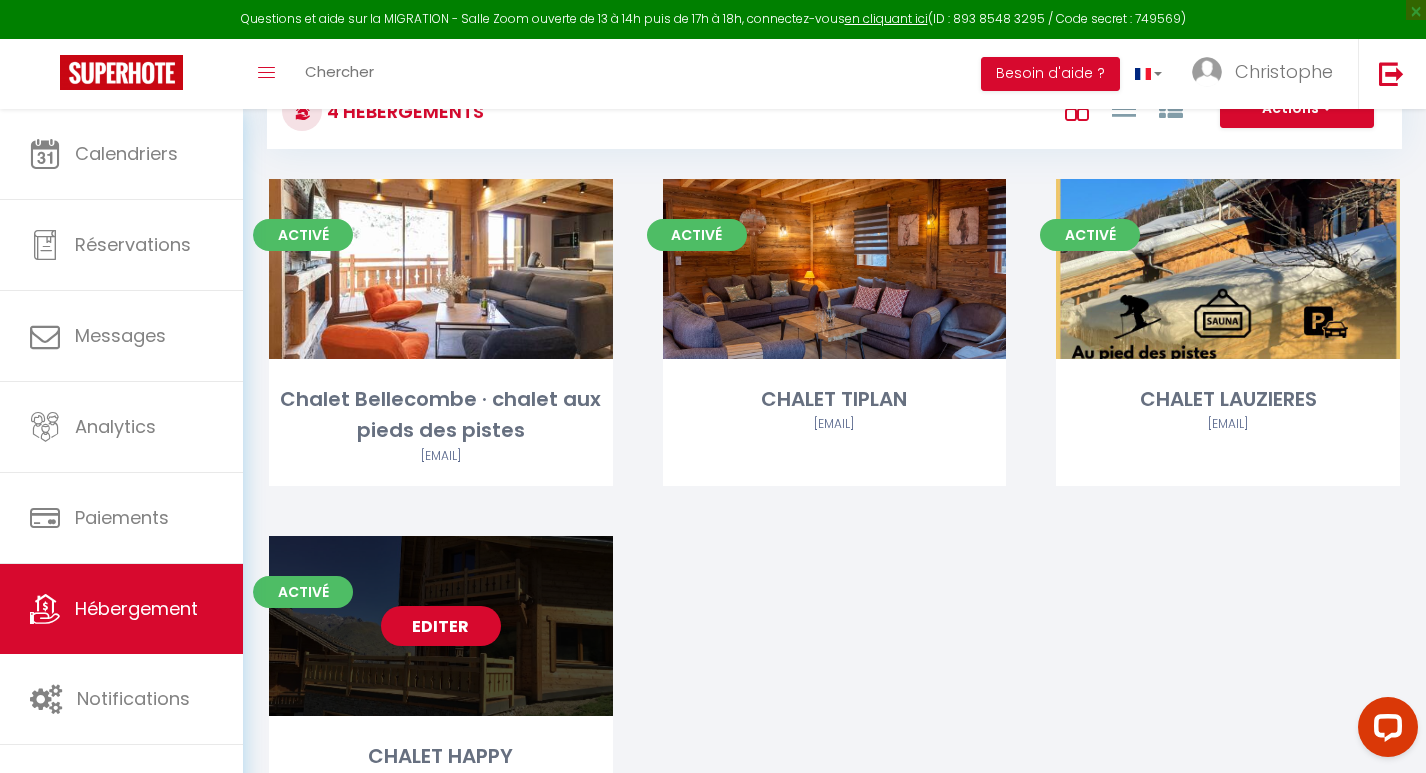 scroll, scrollTop: 190, scrollLeft: 0, axis: vertical 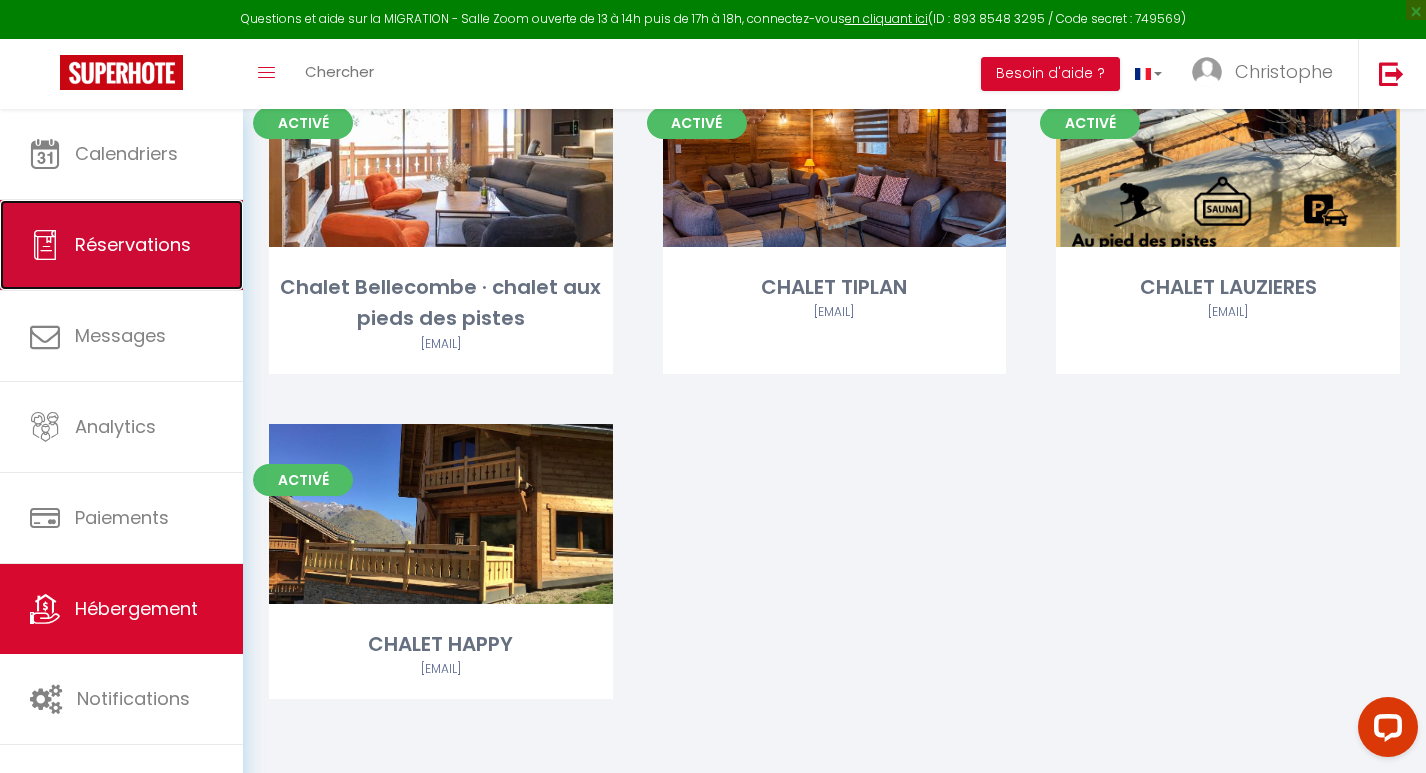click on "Réservations" at bounding box center [121, 245] 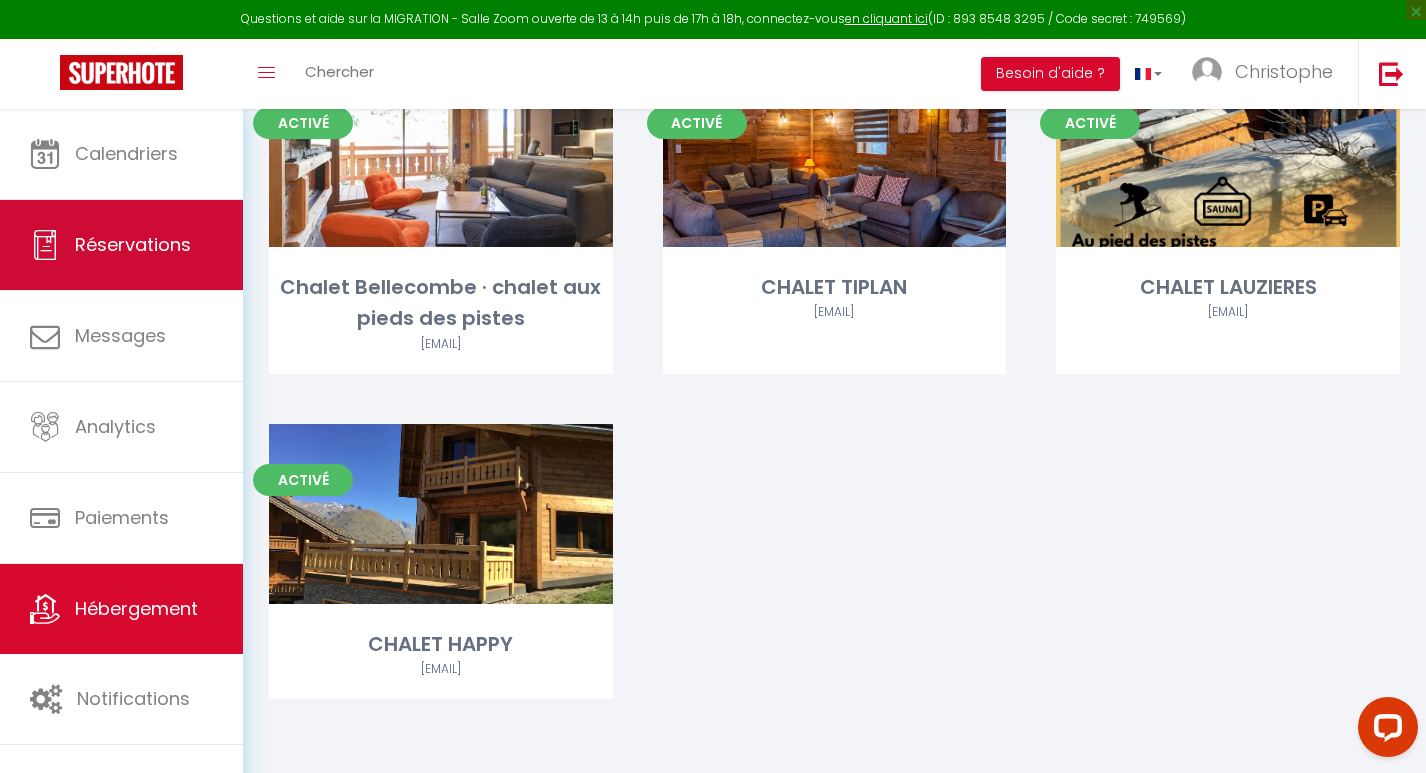 select on "not_cancelled" 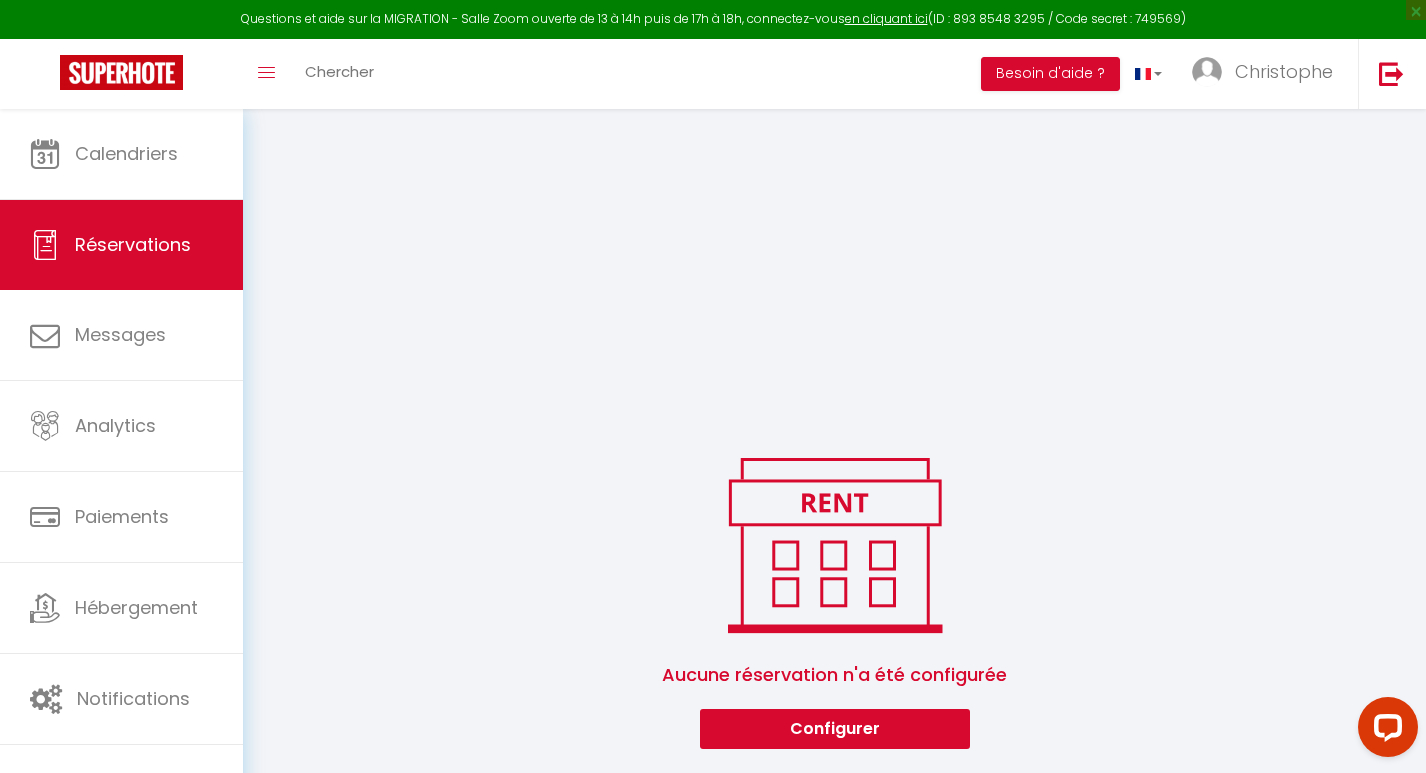 scroll, scrollTop: 109, scrollLeft: 0, axis: vertical 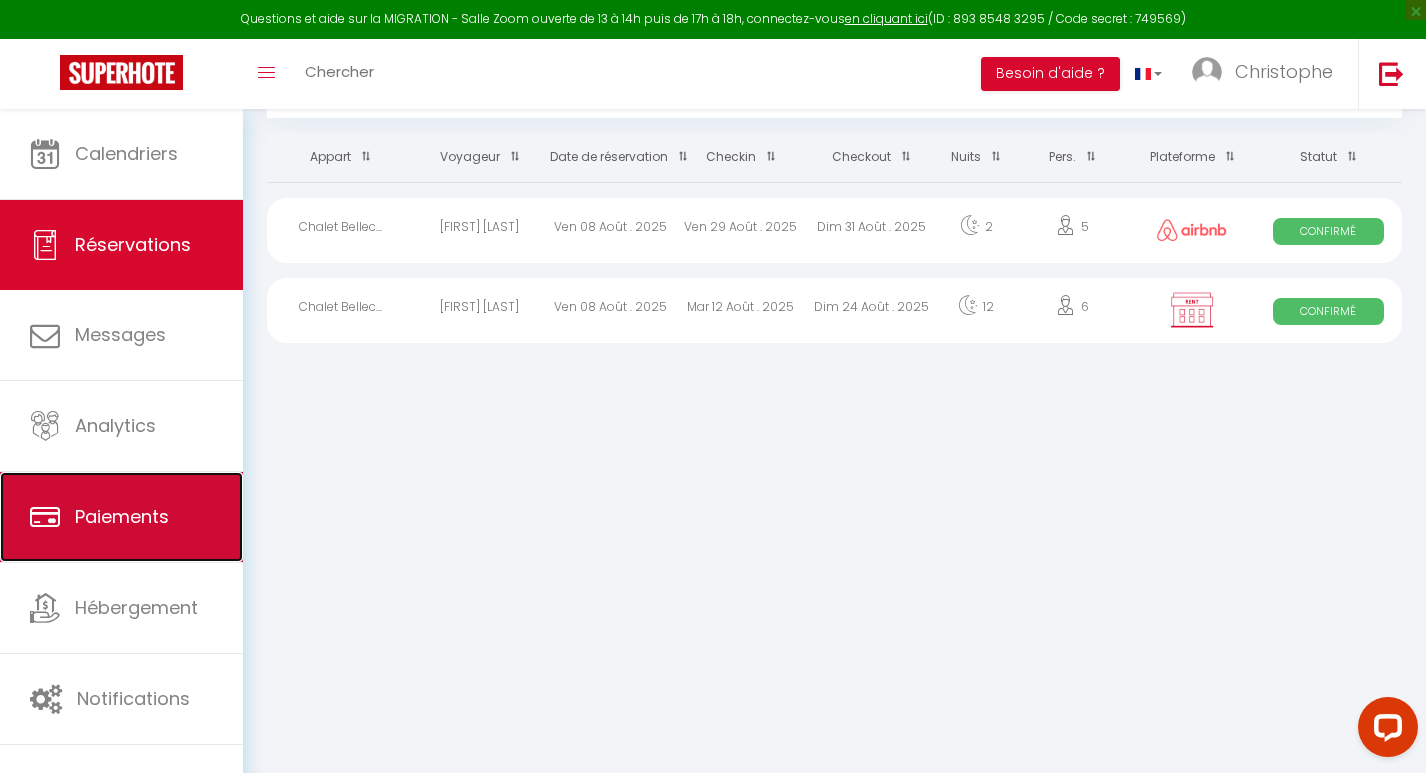 click on "Paiements" at bounding box center (122, 516) 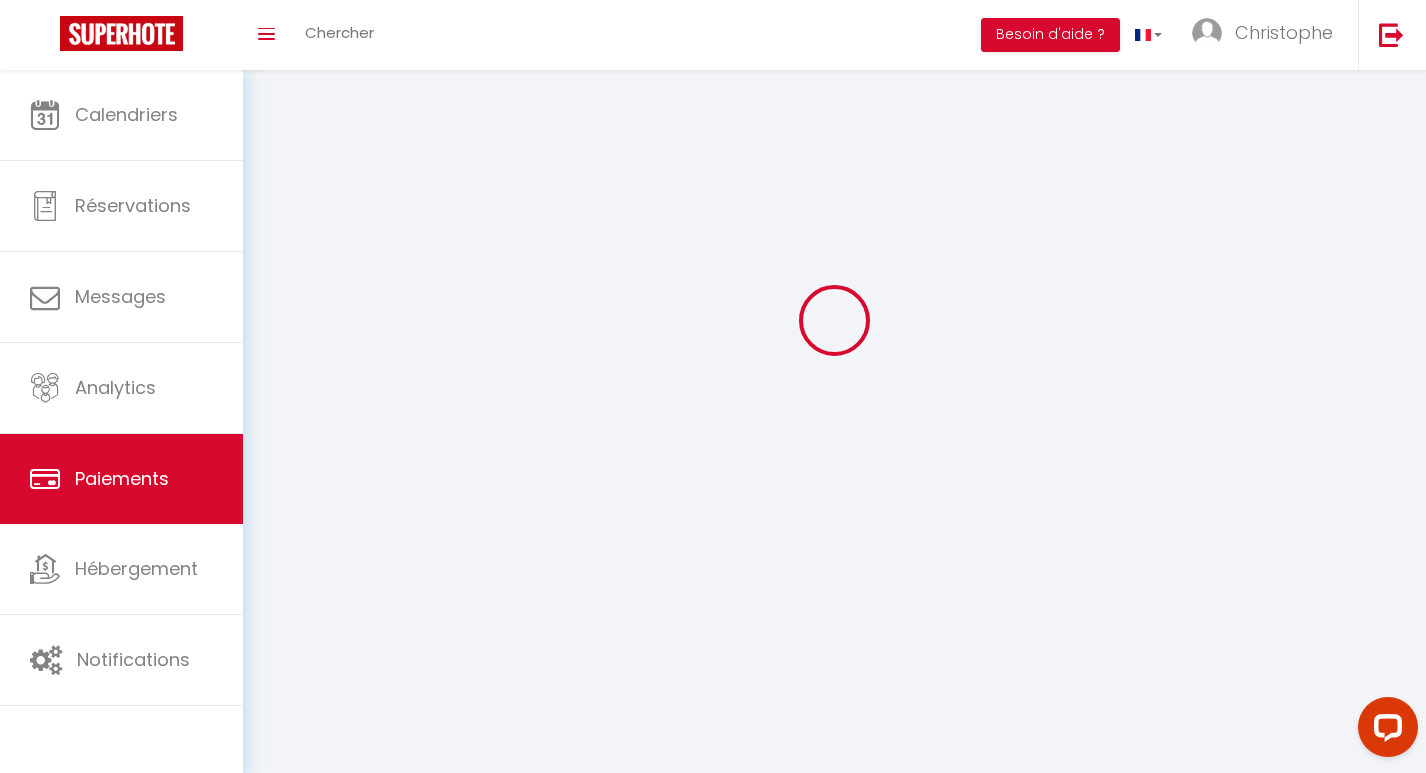 scroll, scrollTop: 0, scrollLeft: 0, axis: both 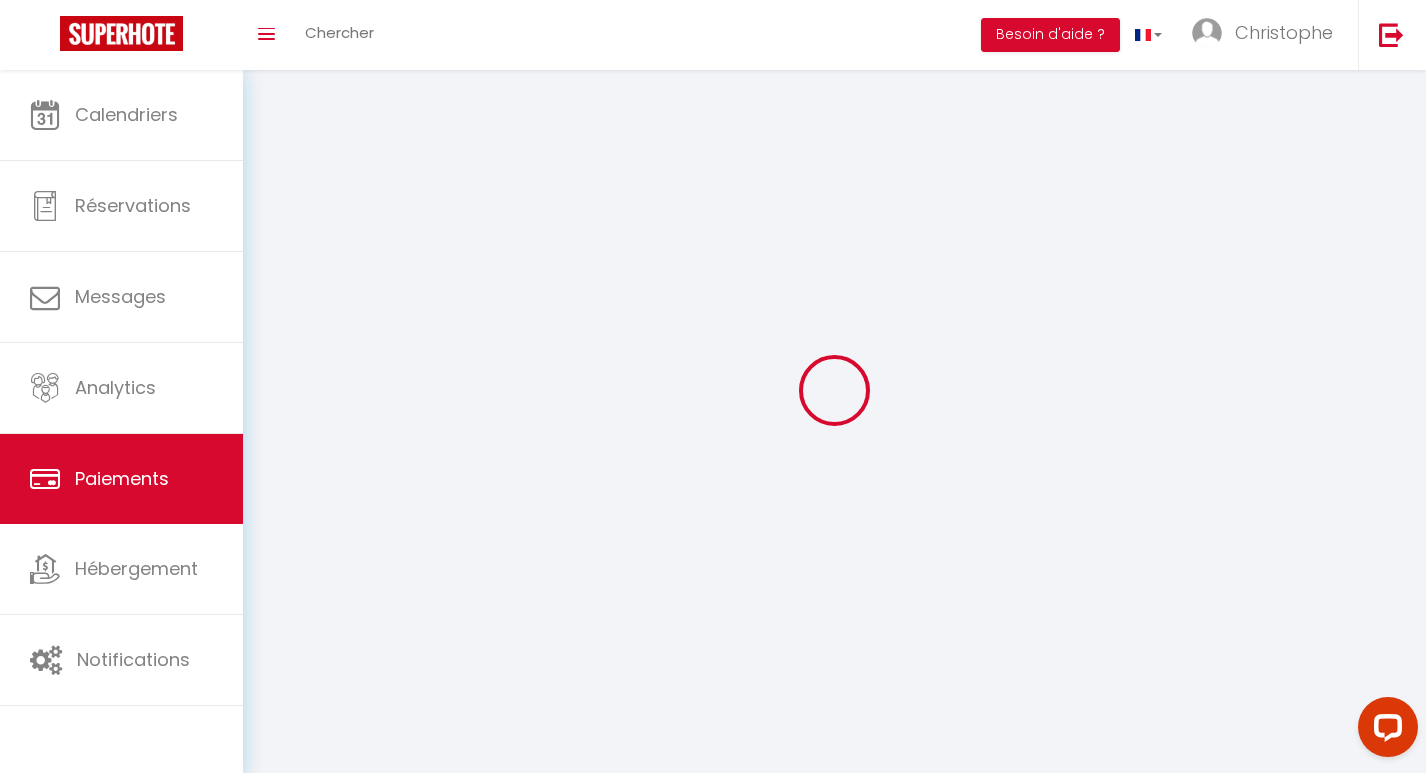 select on "2" 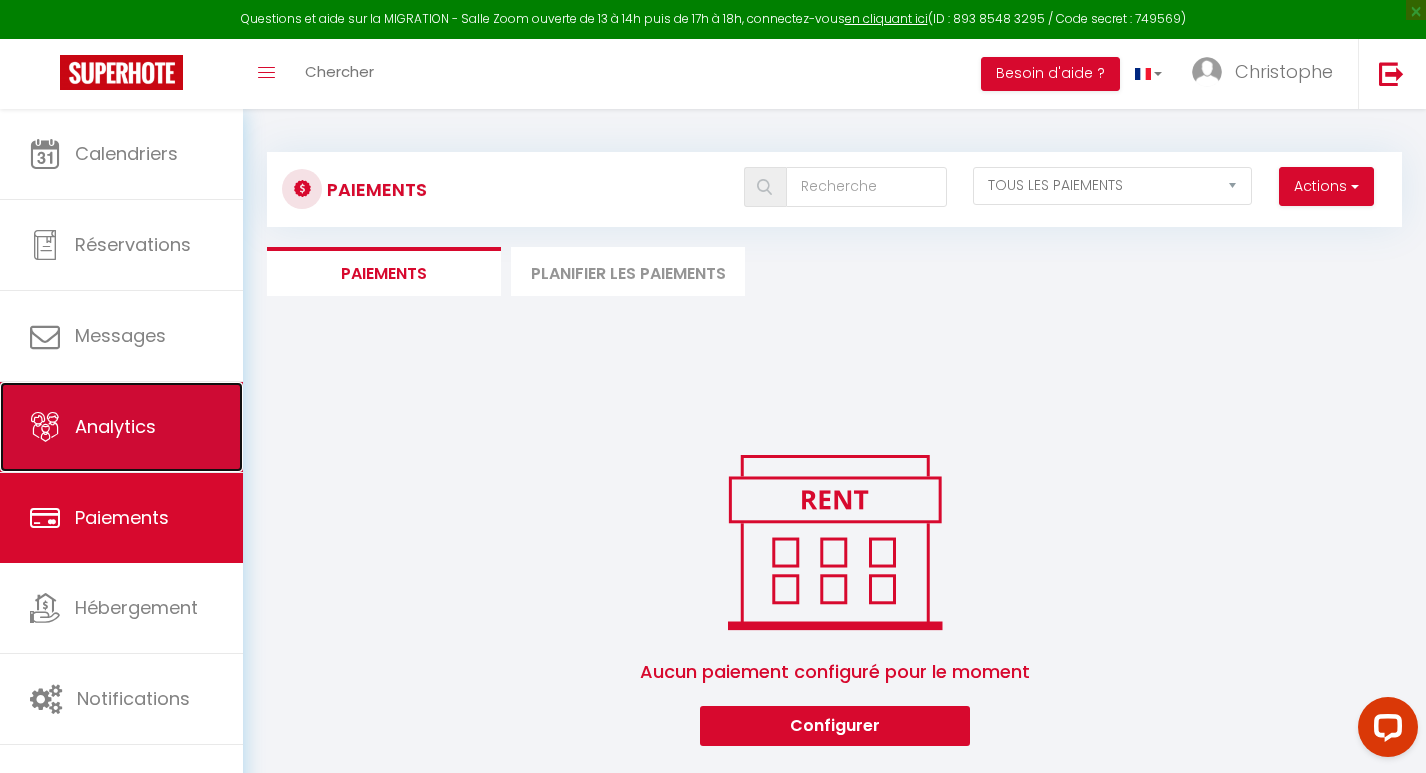 click on "Analytics" at bounding box center [115, 426] 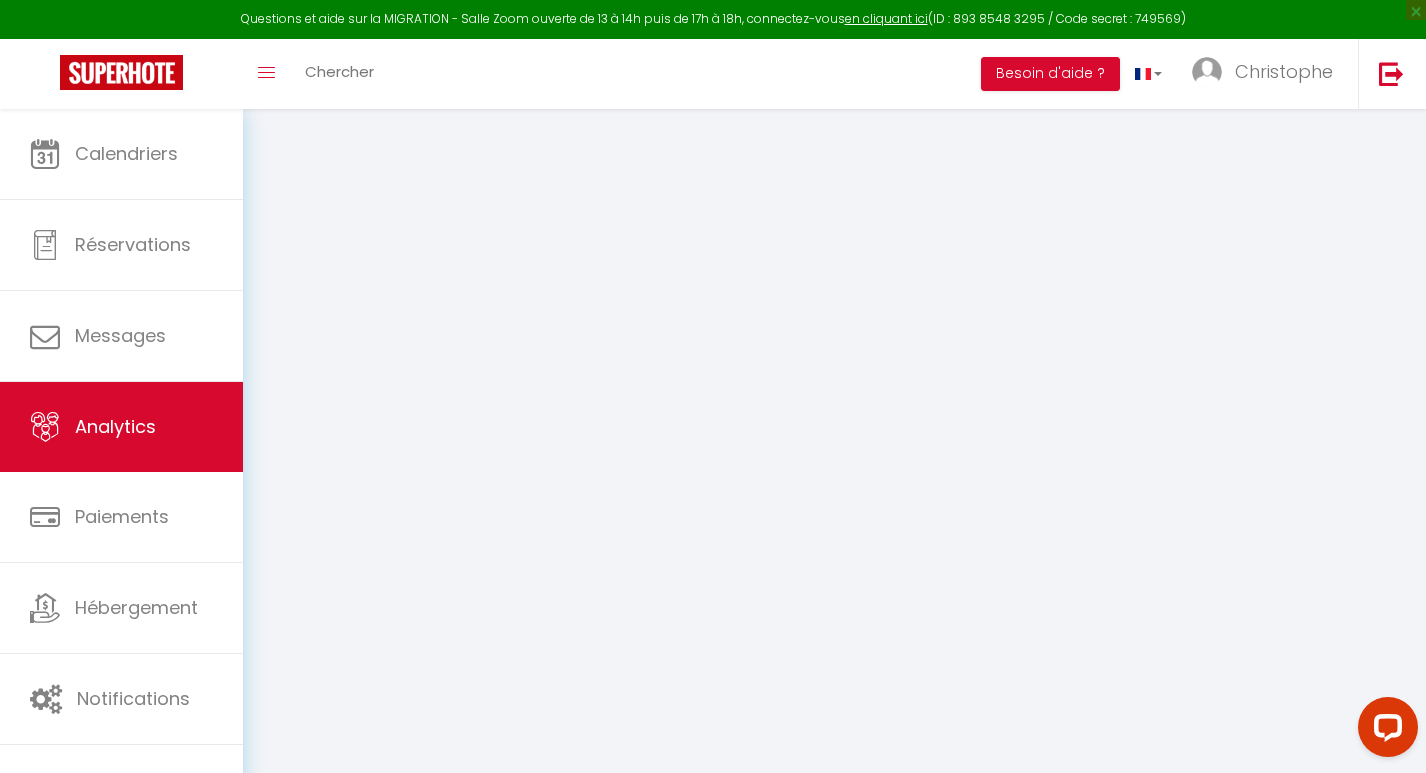 select on "2025" 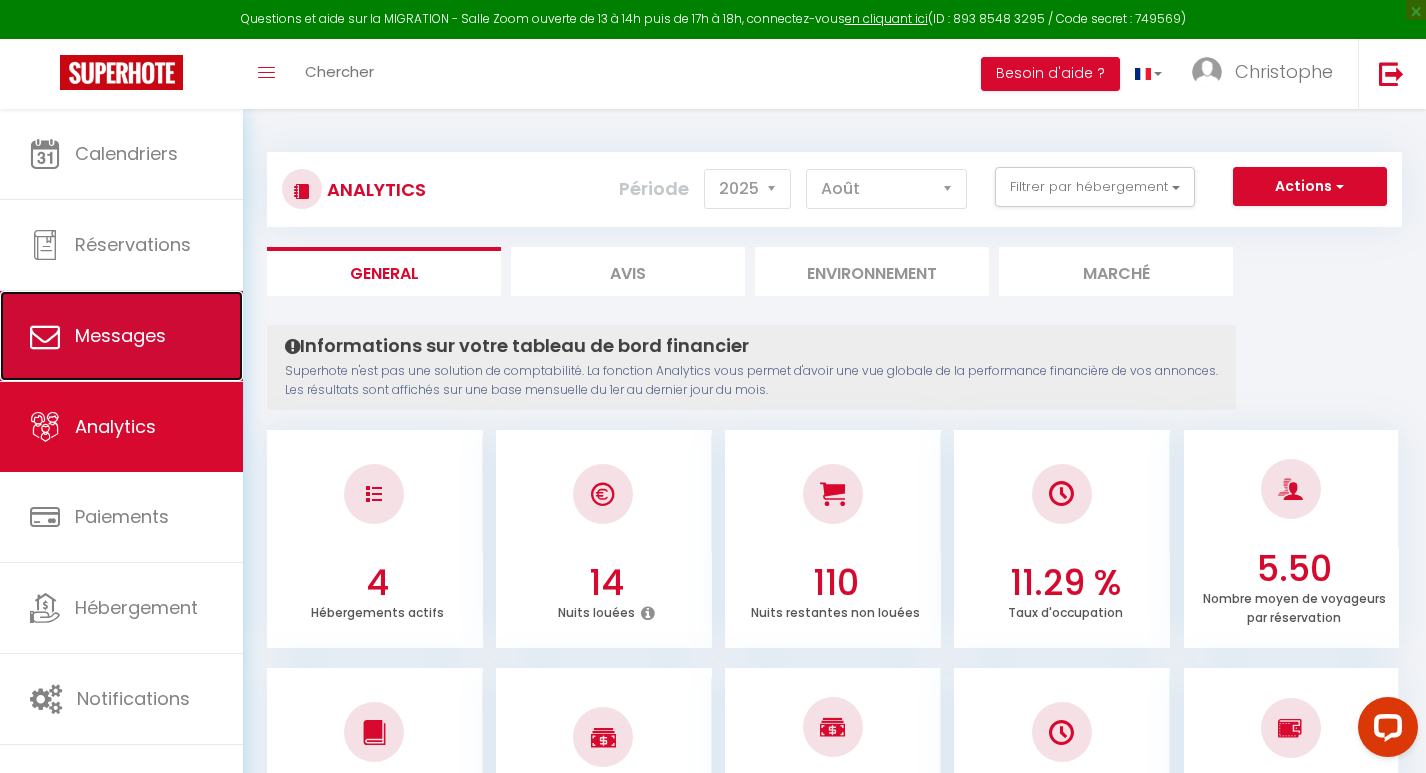 click on "Messages" at bounding box center [120, 335] 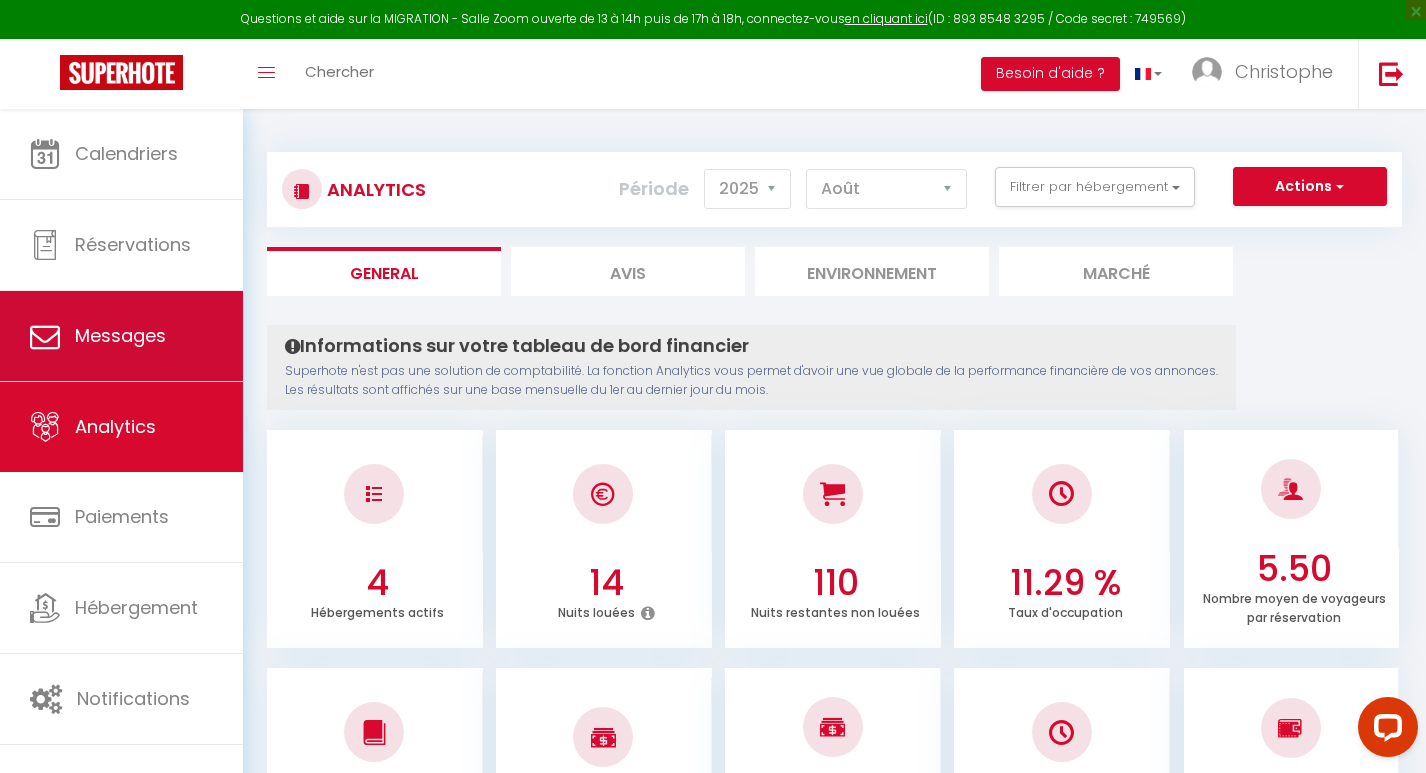 select on "message" 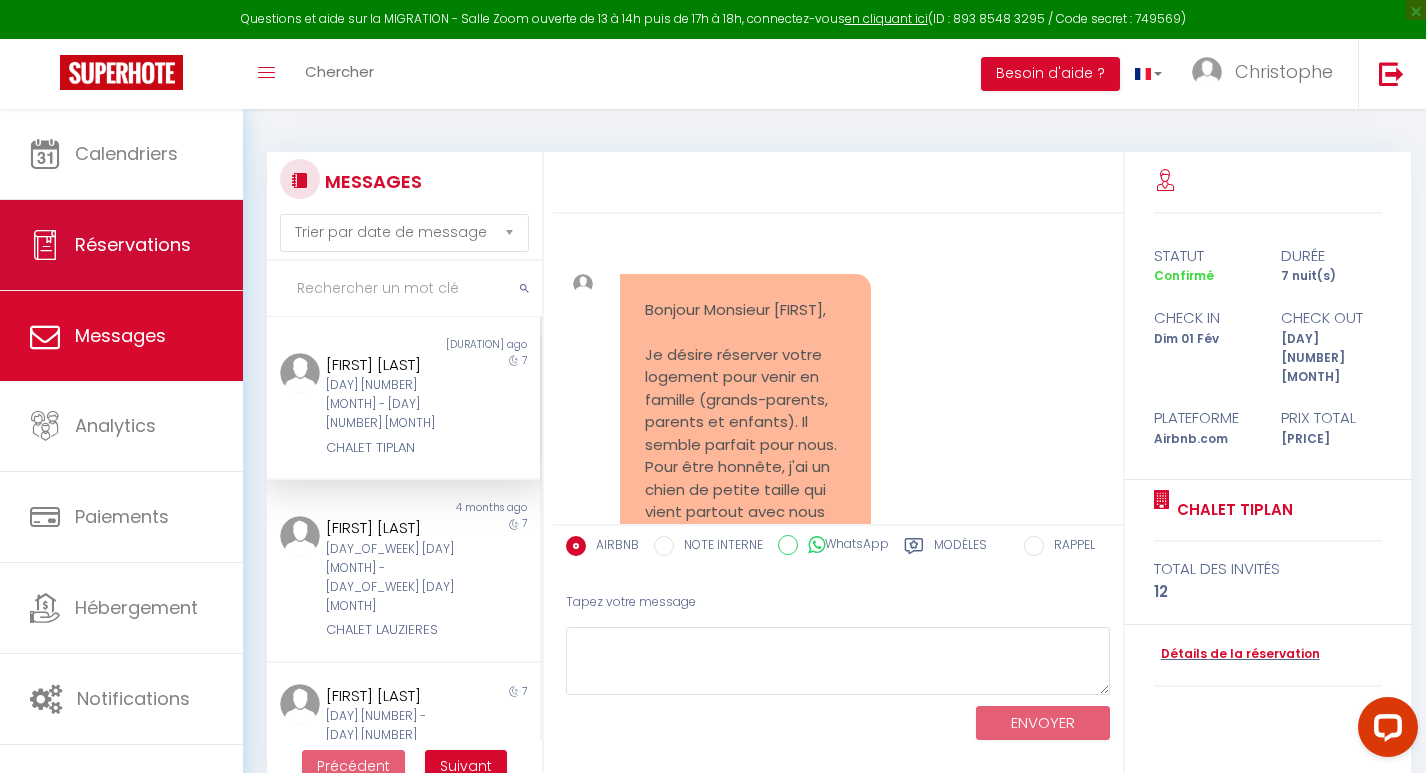 scroll, scrollTop: 4508, scrollLeft: 0, axis: vertical 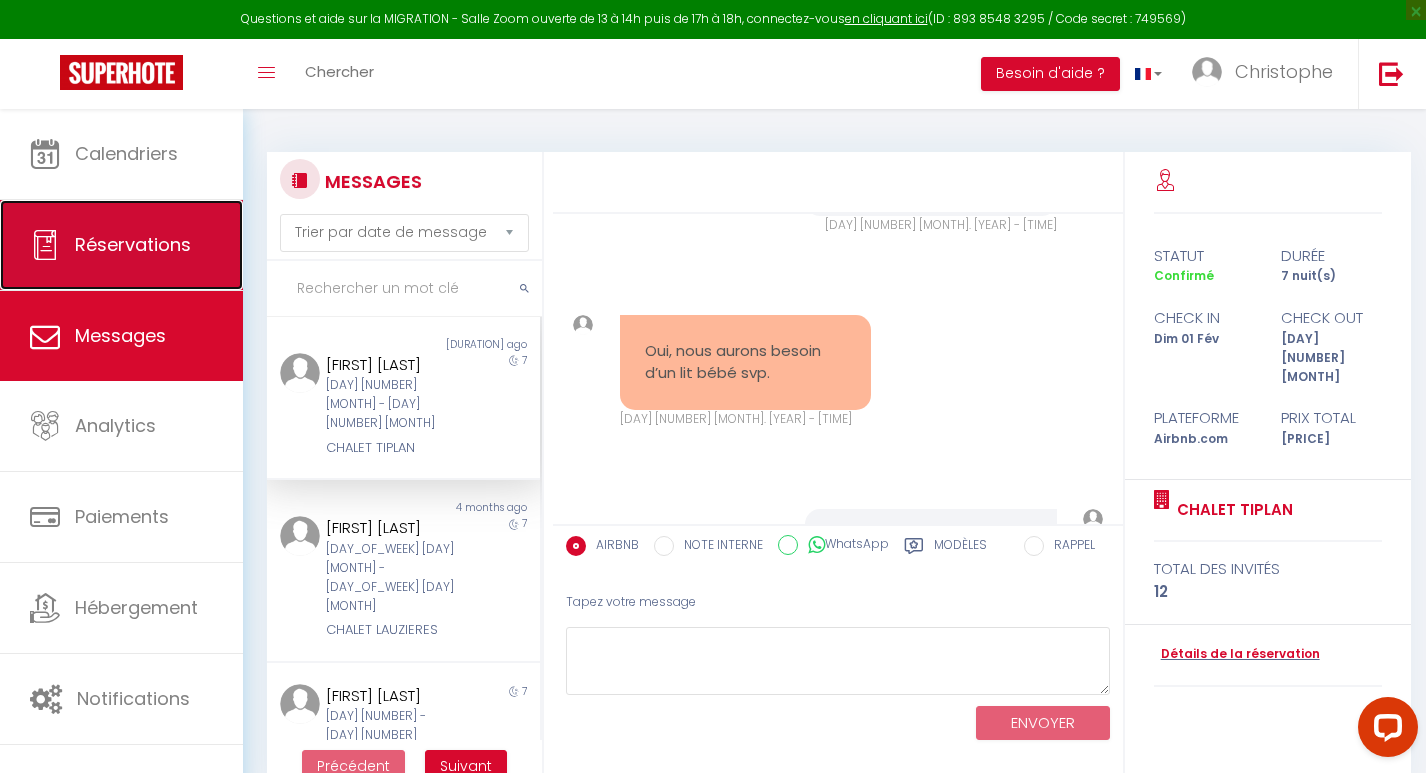 click on "Réservations" at bounding box center (133, 244) 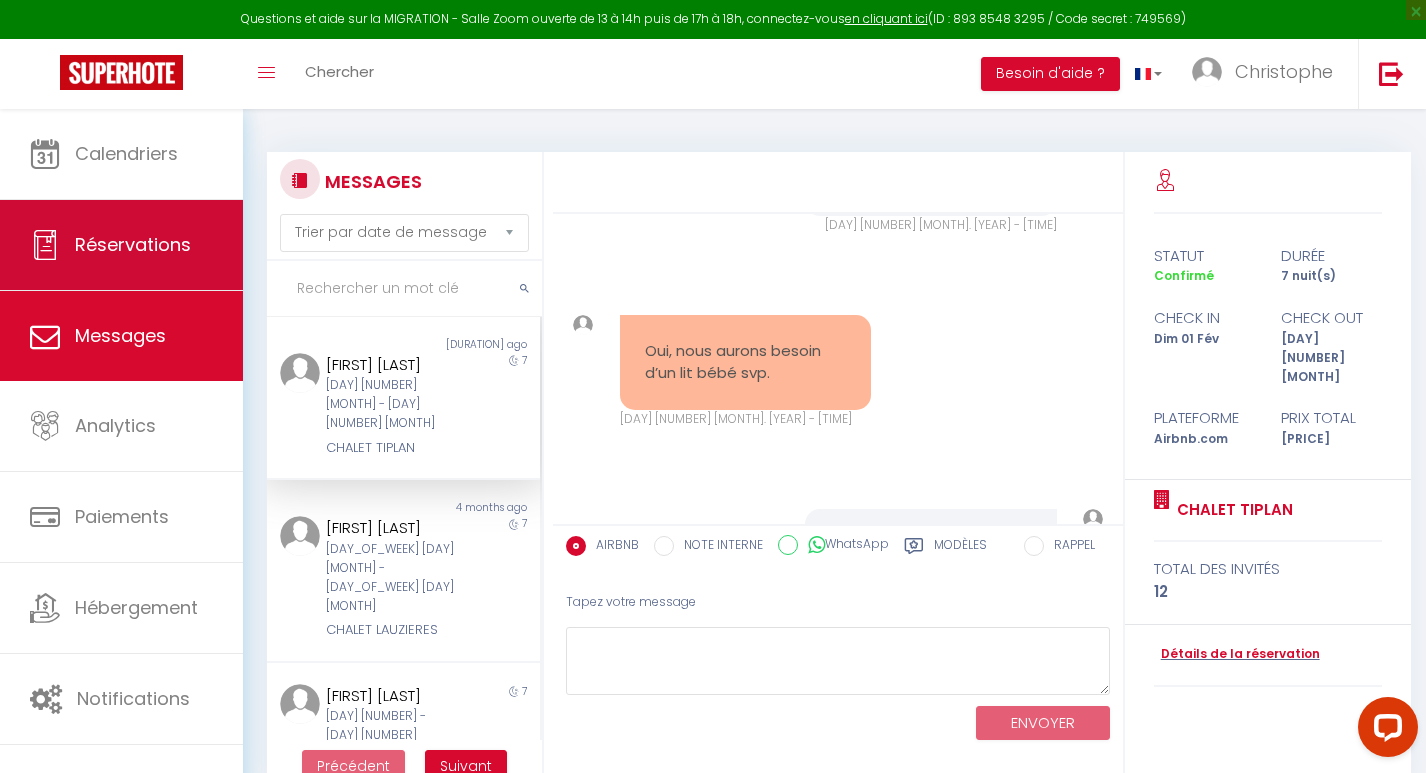 select on "not_cancelled" 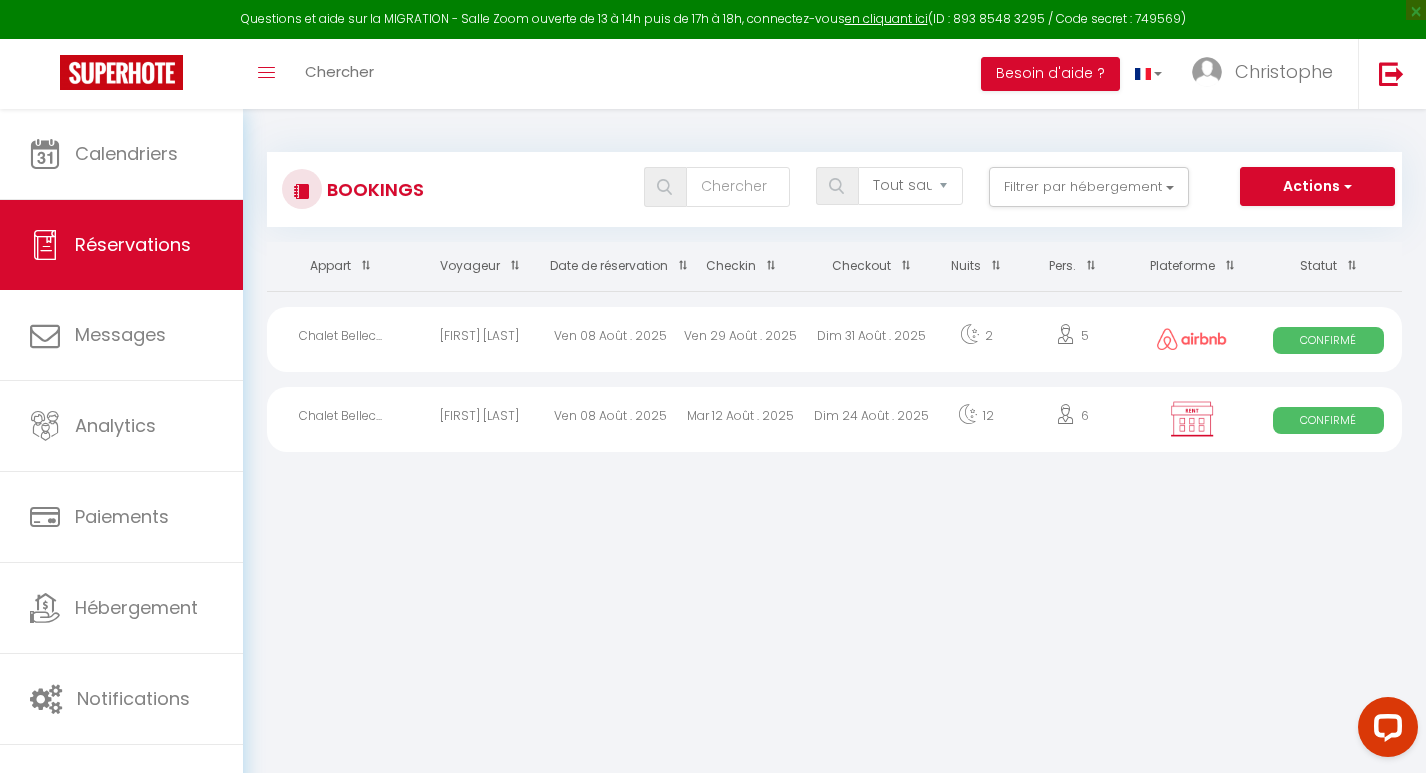 click on "Toggle menubar     Chercher   BUTTON
Besoin d'aide ?
[FIRST]   Paramètres        Équipe" at bounding box center [778, 74] 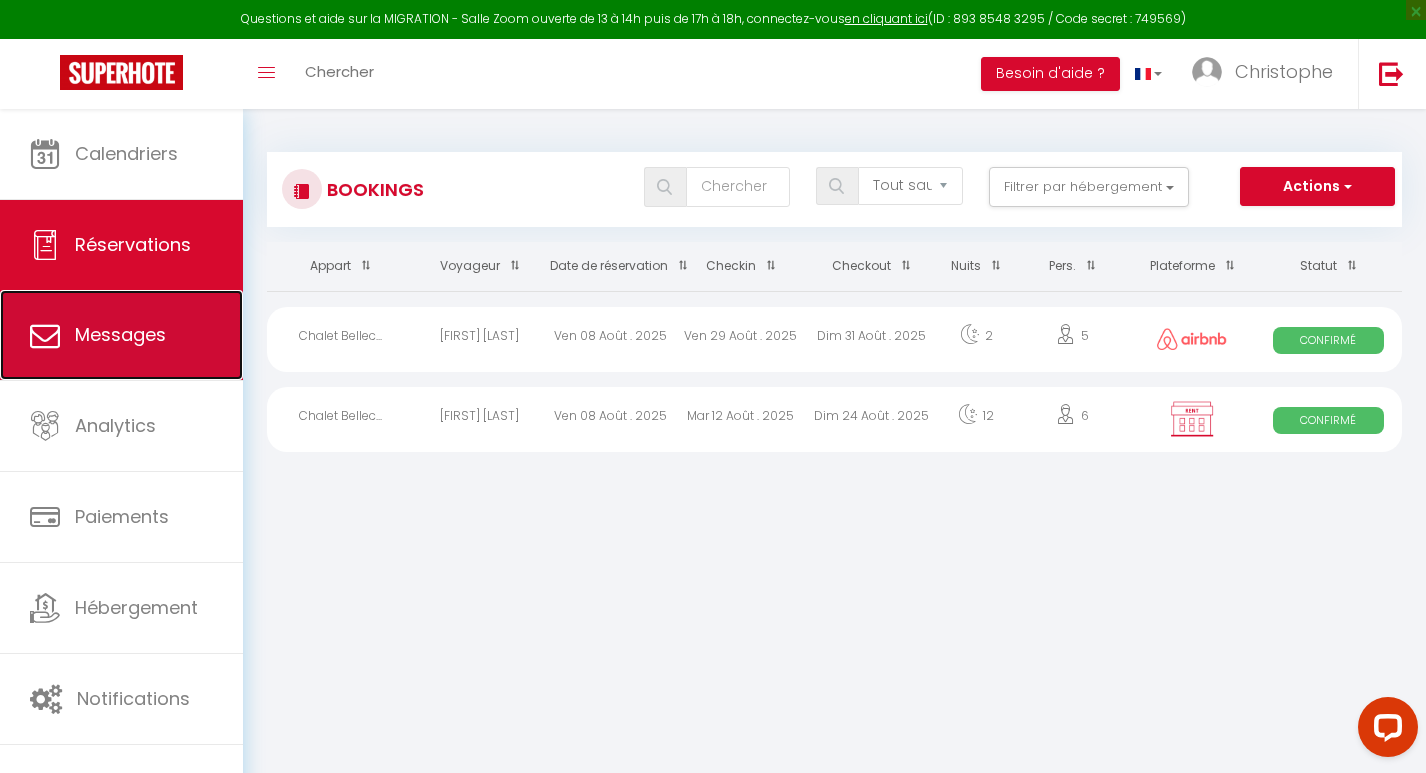 click on "Messages" at bounding box center (120, 334) 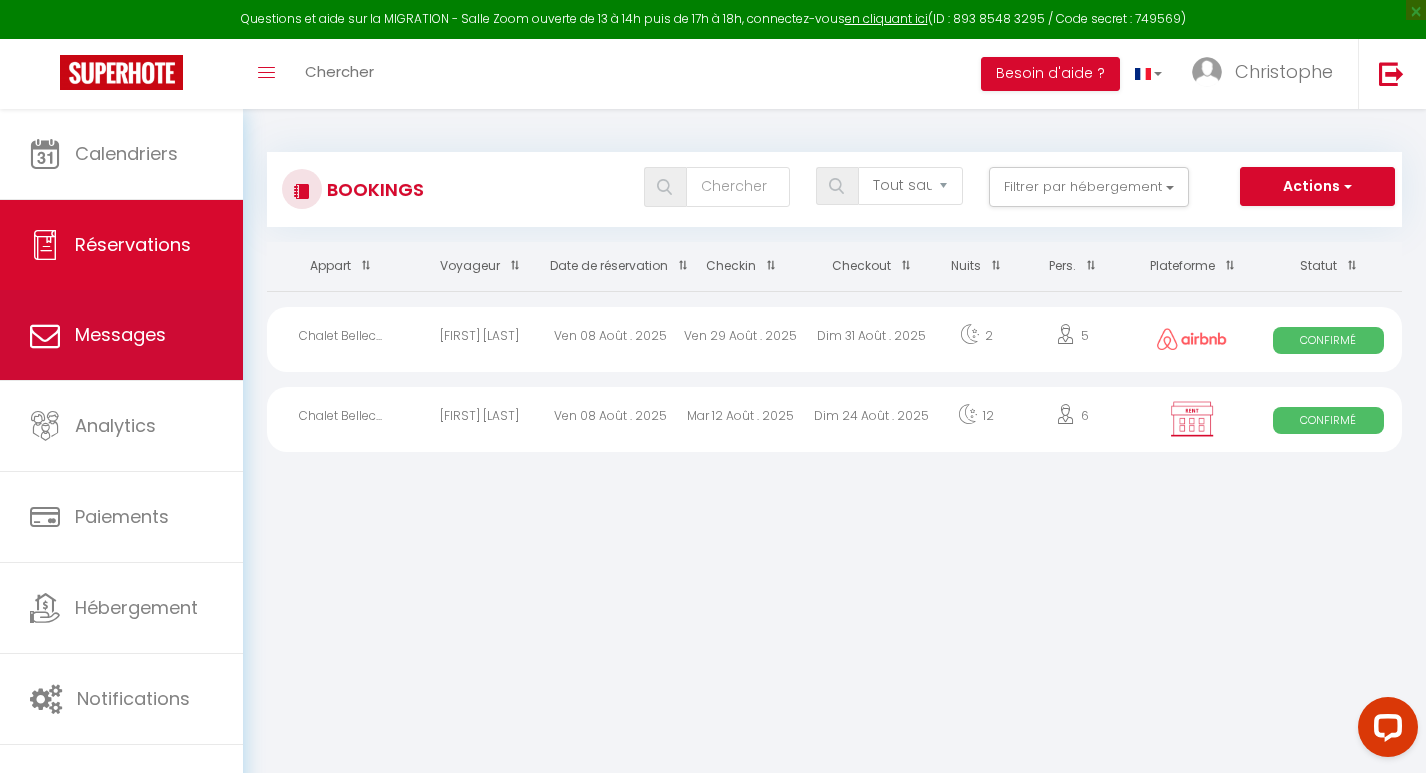 select on "message" 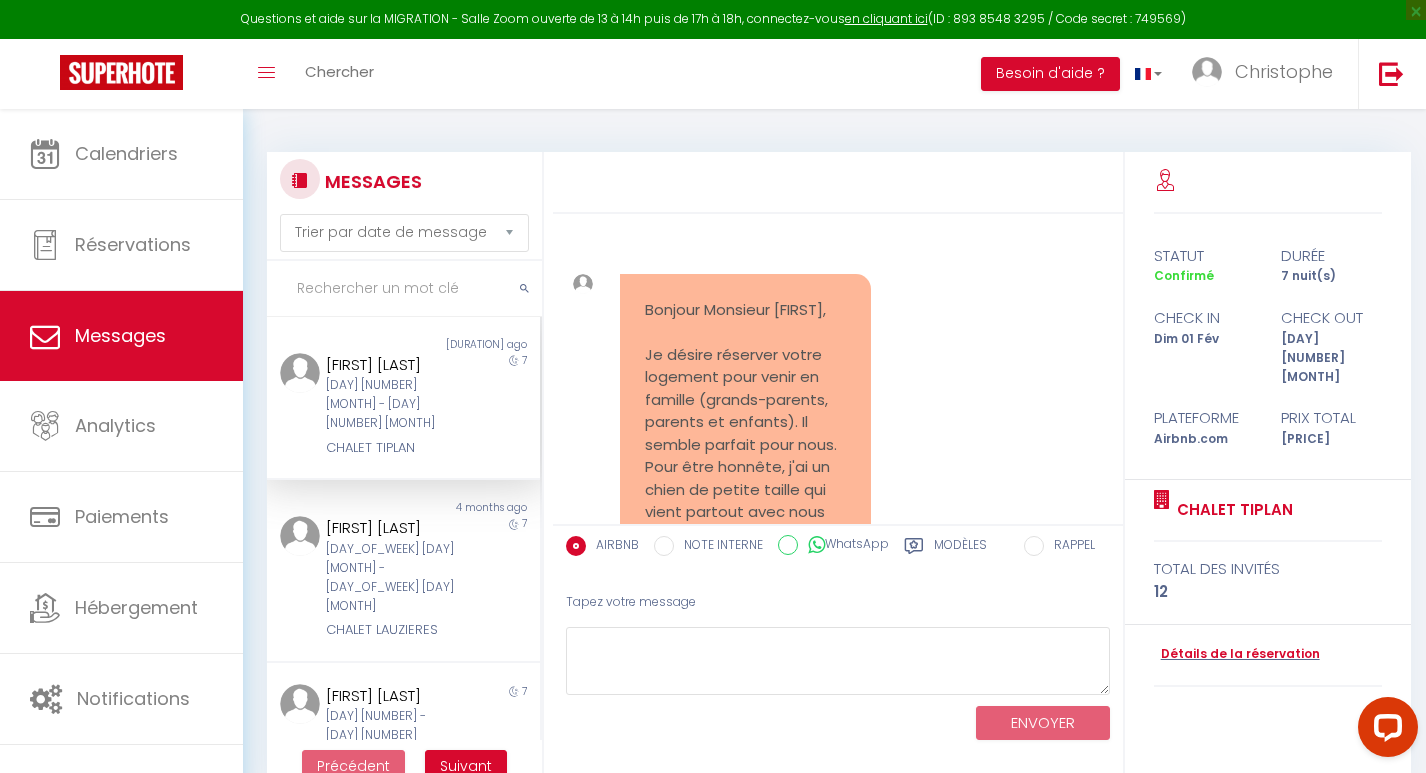 scroll, scrollTop: 4508, scrollLeft: 0, axis: vertical 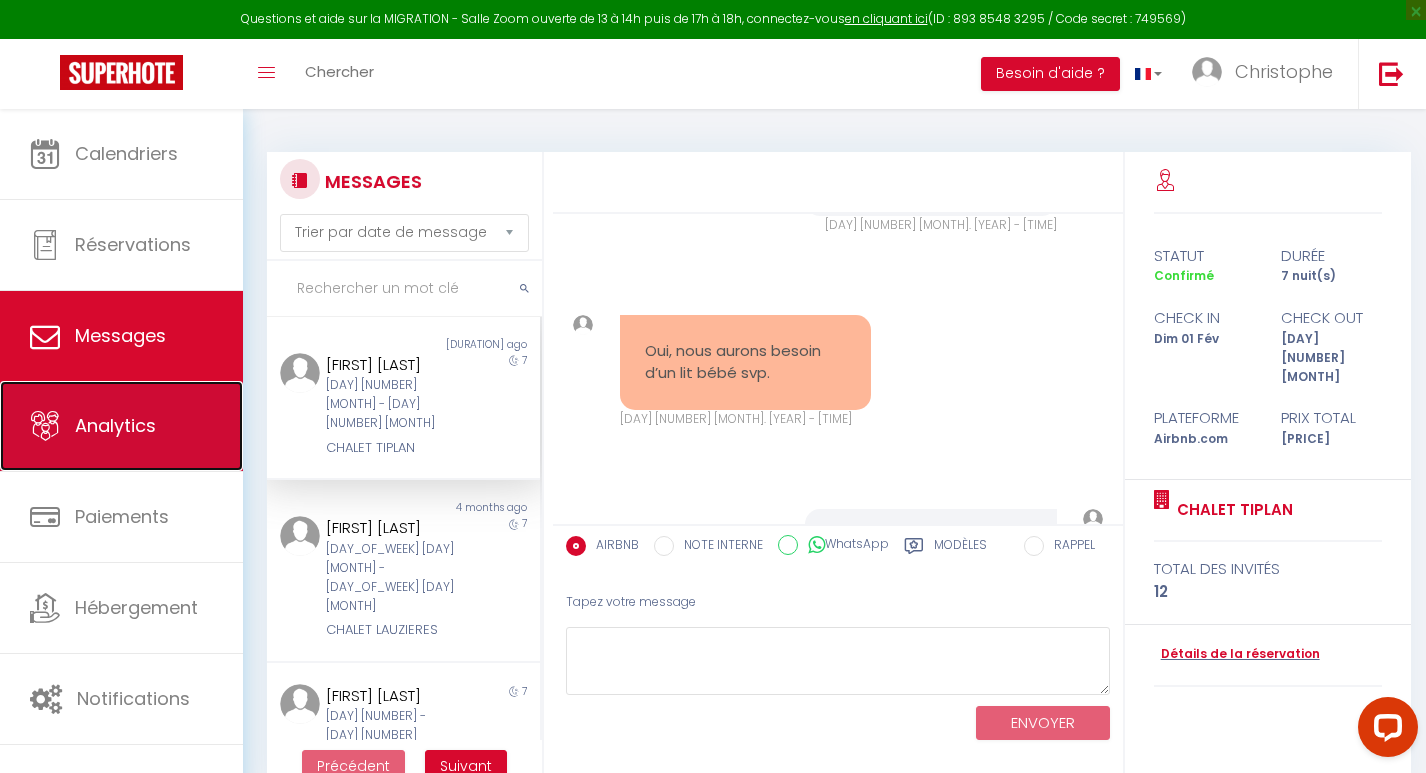 click on "Analytics" at bounding box center [115, 425] 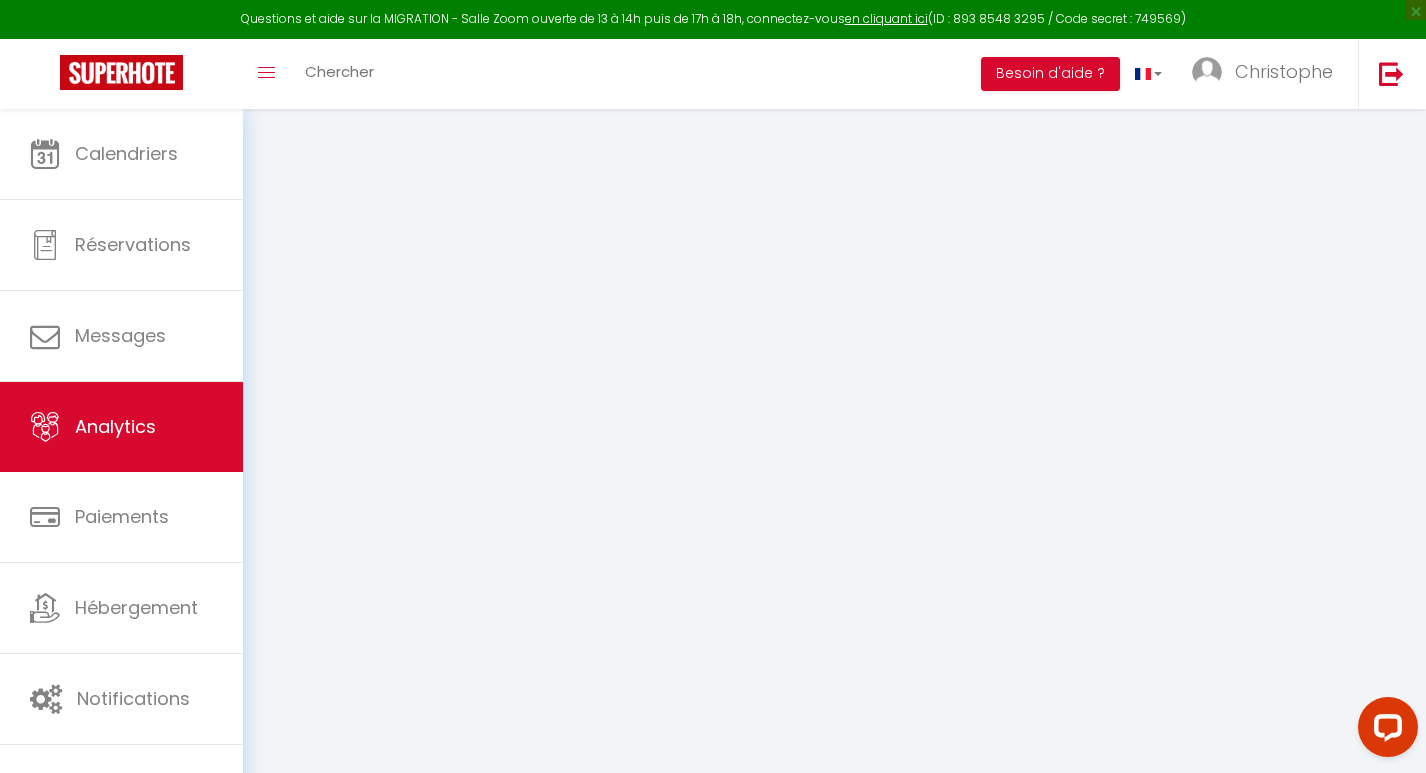 select on "2025" 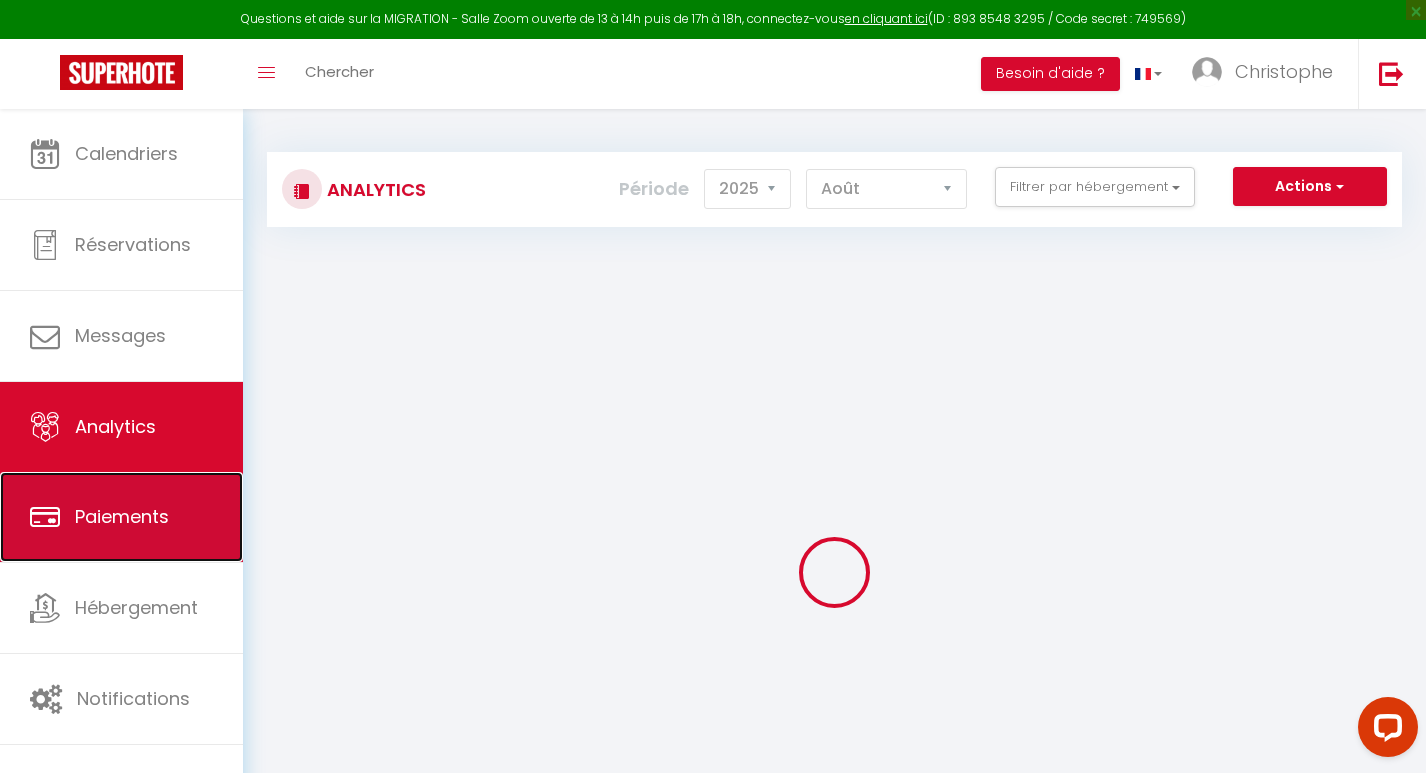 click on "Paiements" at bounding box center [121, 517] 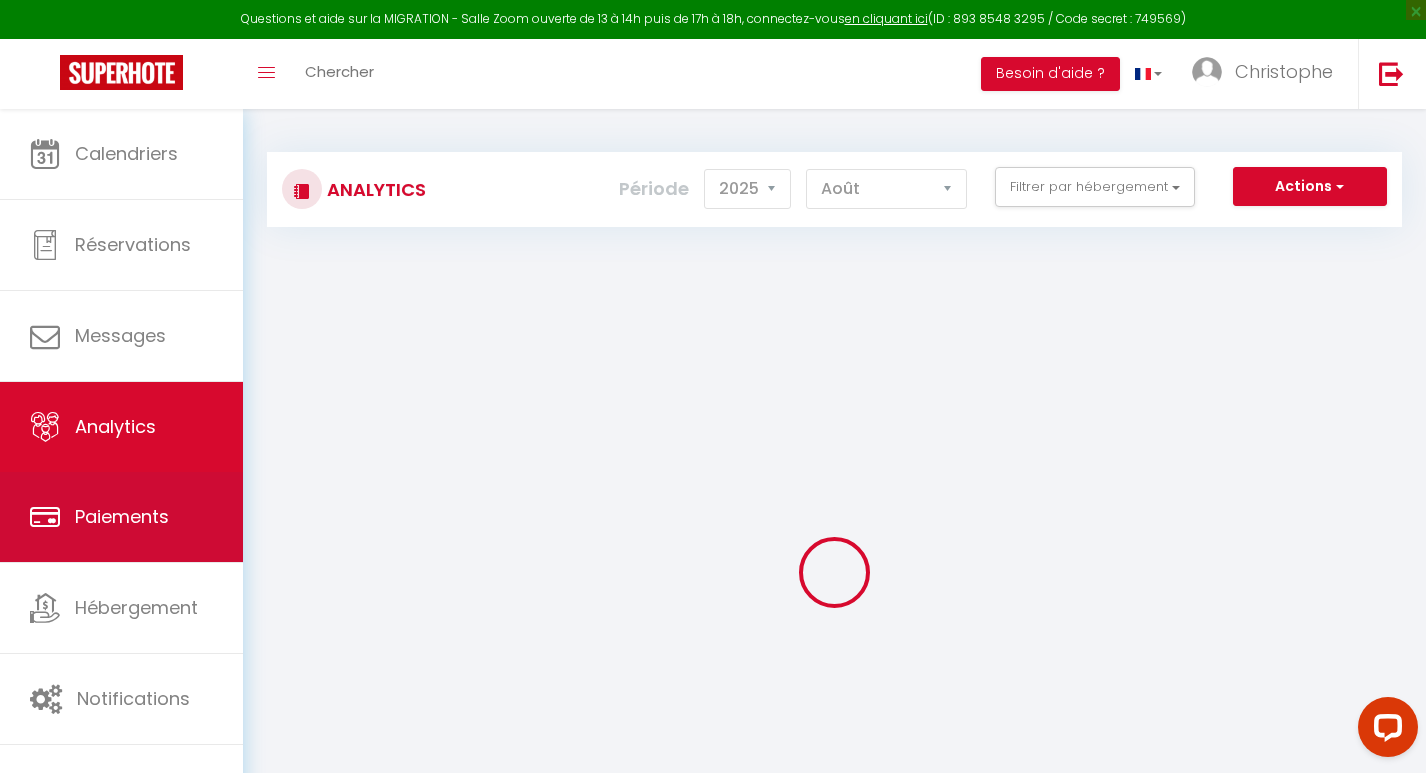 select on "2" 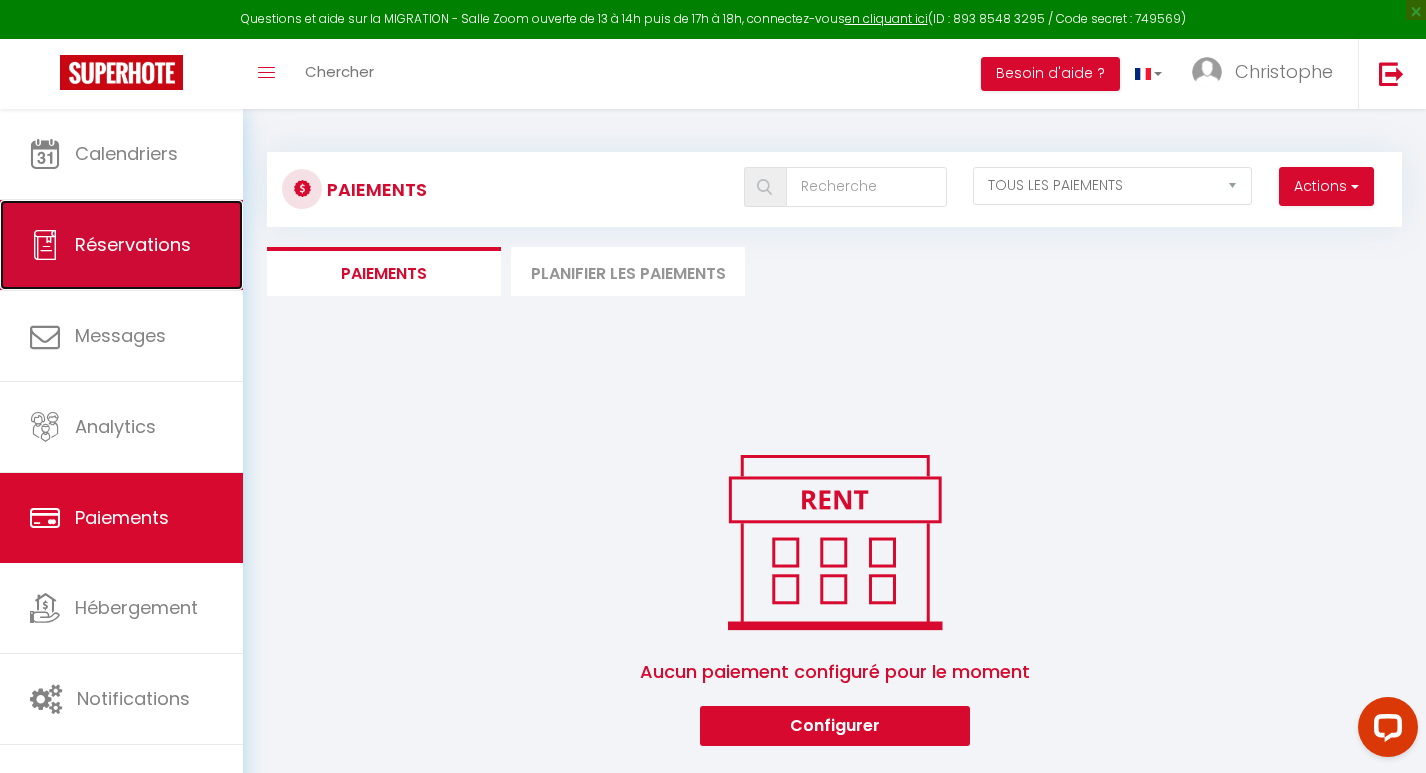 click on "Réservations" at bounding box center (133, 244) 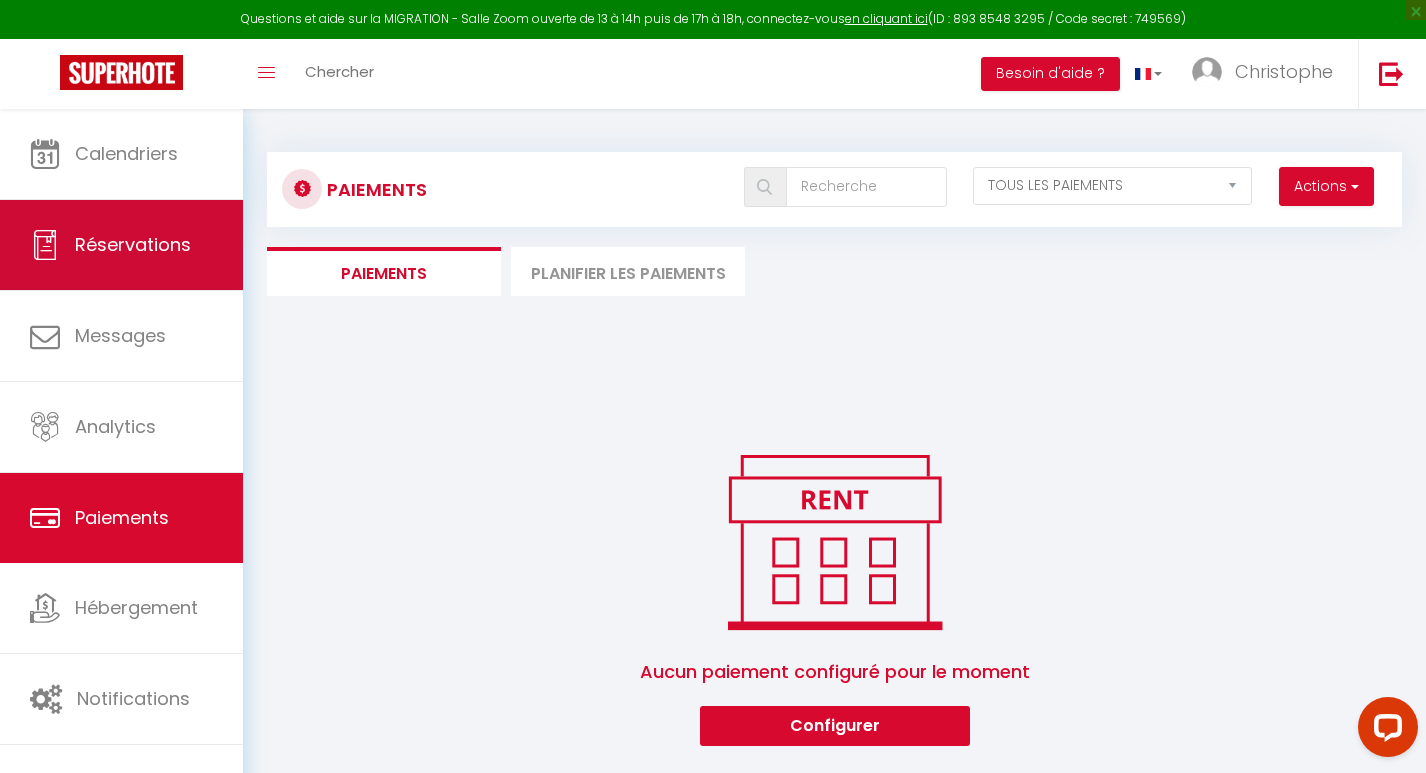 select on "not_cancelled" 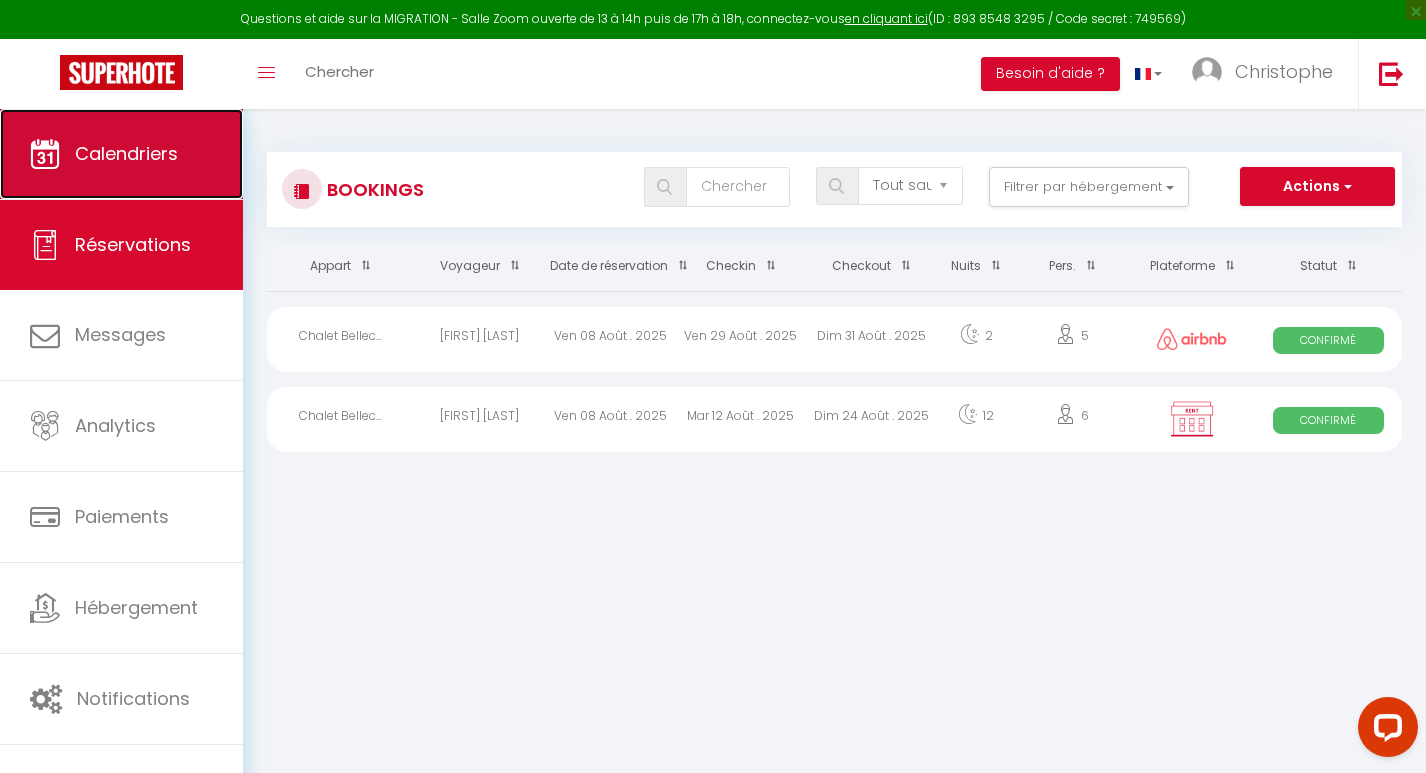 click on "Calendriers" at bounding box center (126, 153) 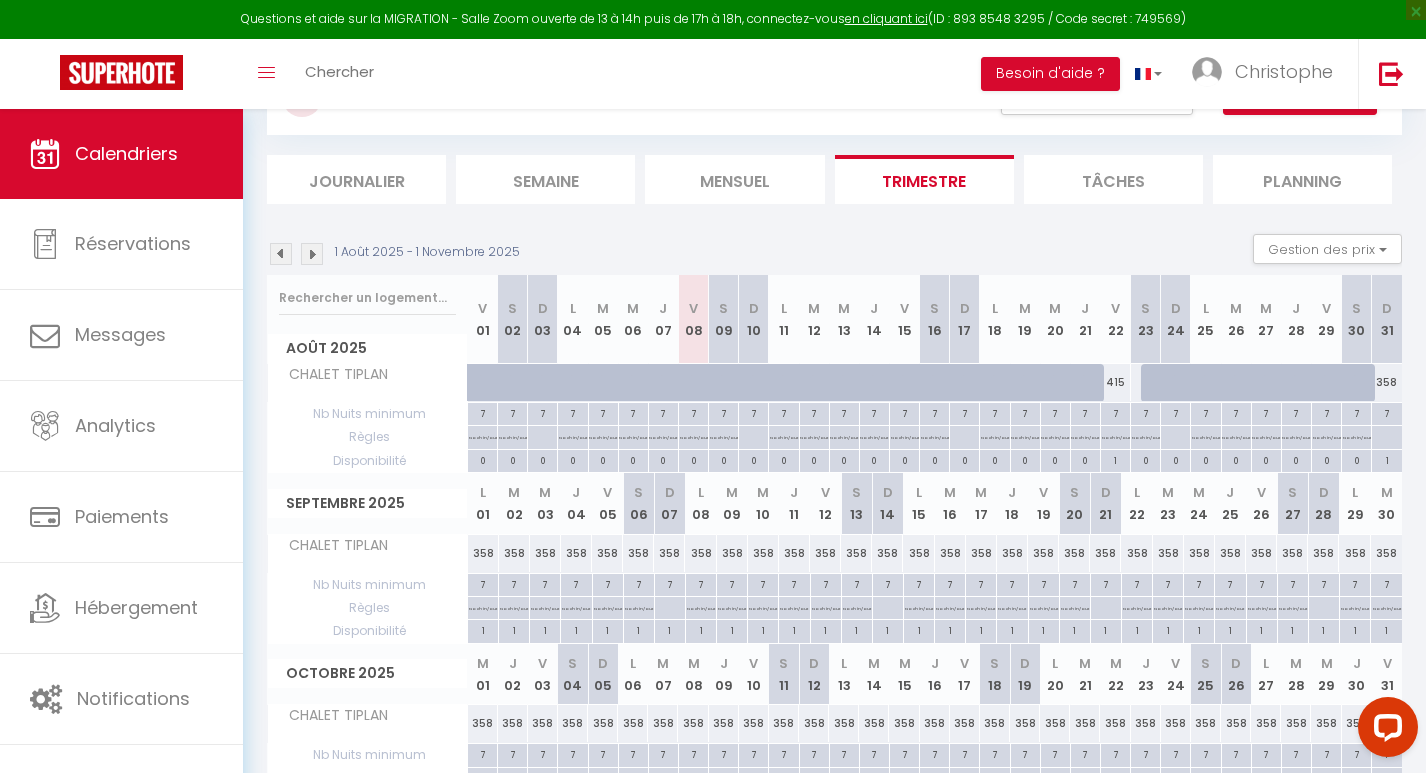 scroll, scrollTop: 0, scrollLeft: 0, axis: both 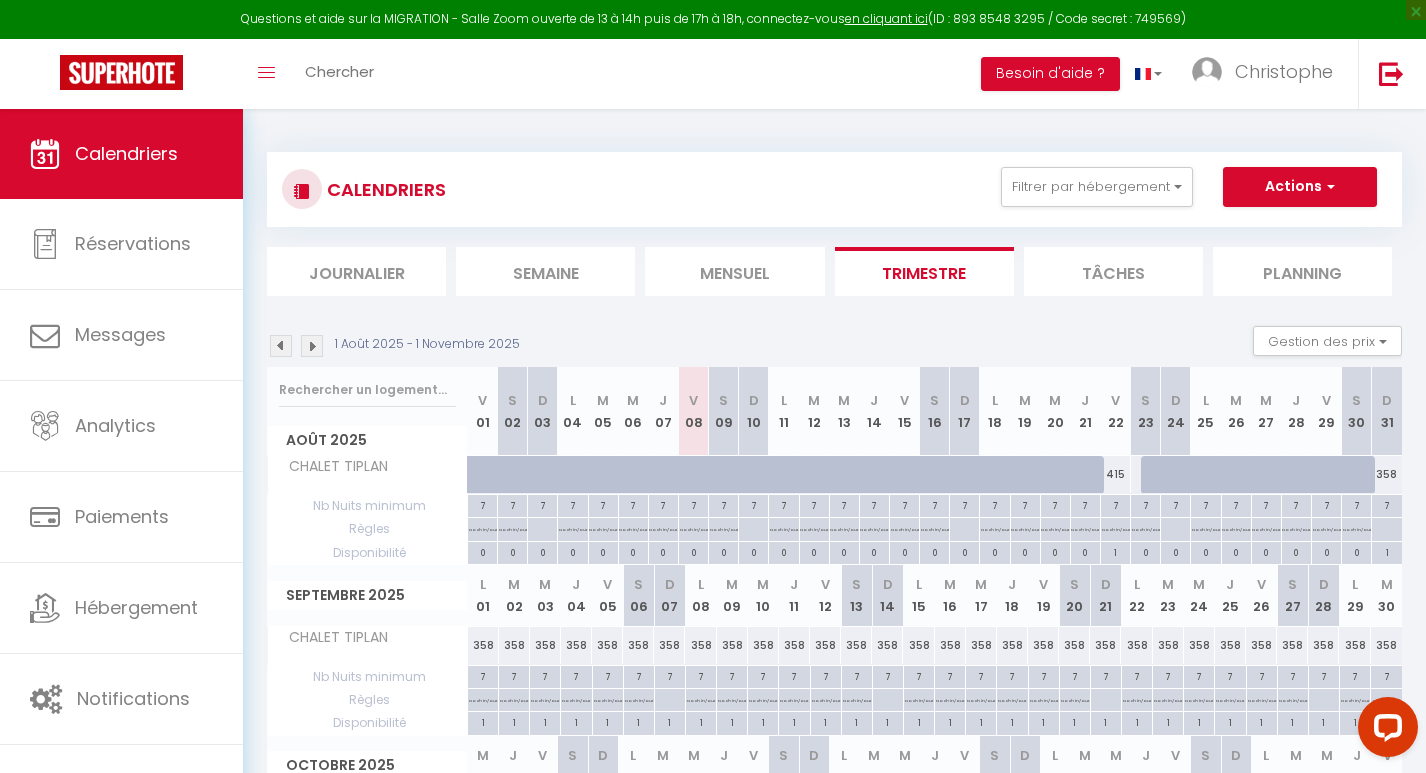 click on "Trimestre" at bounding box center (924, 271) 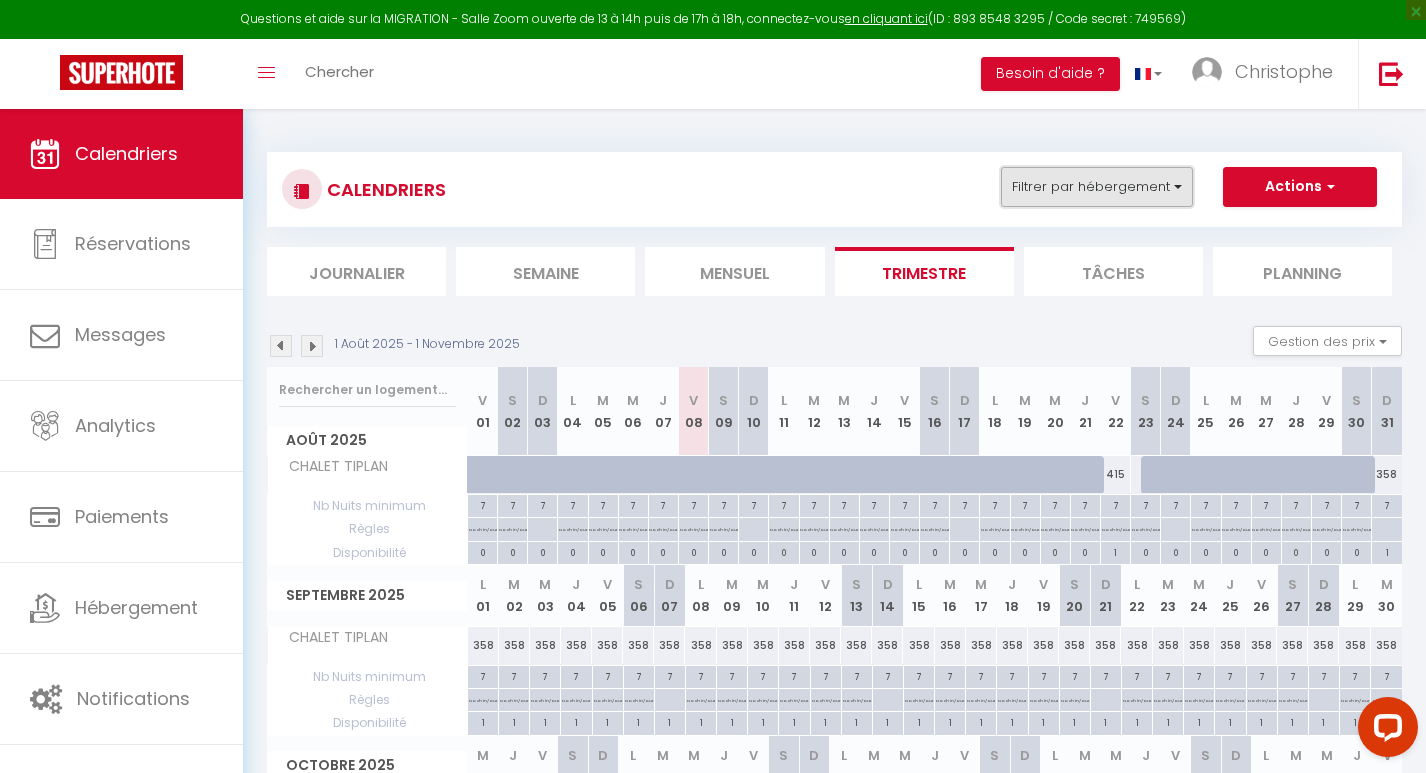 click on "Filtrer par hébergement" at bounding box center [1097, 187] 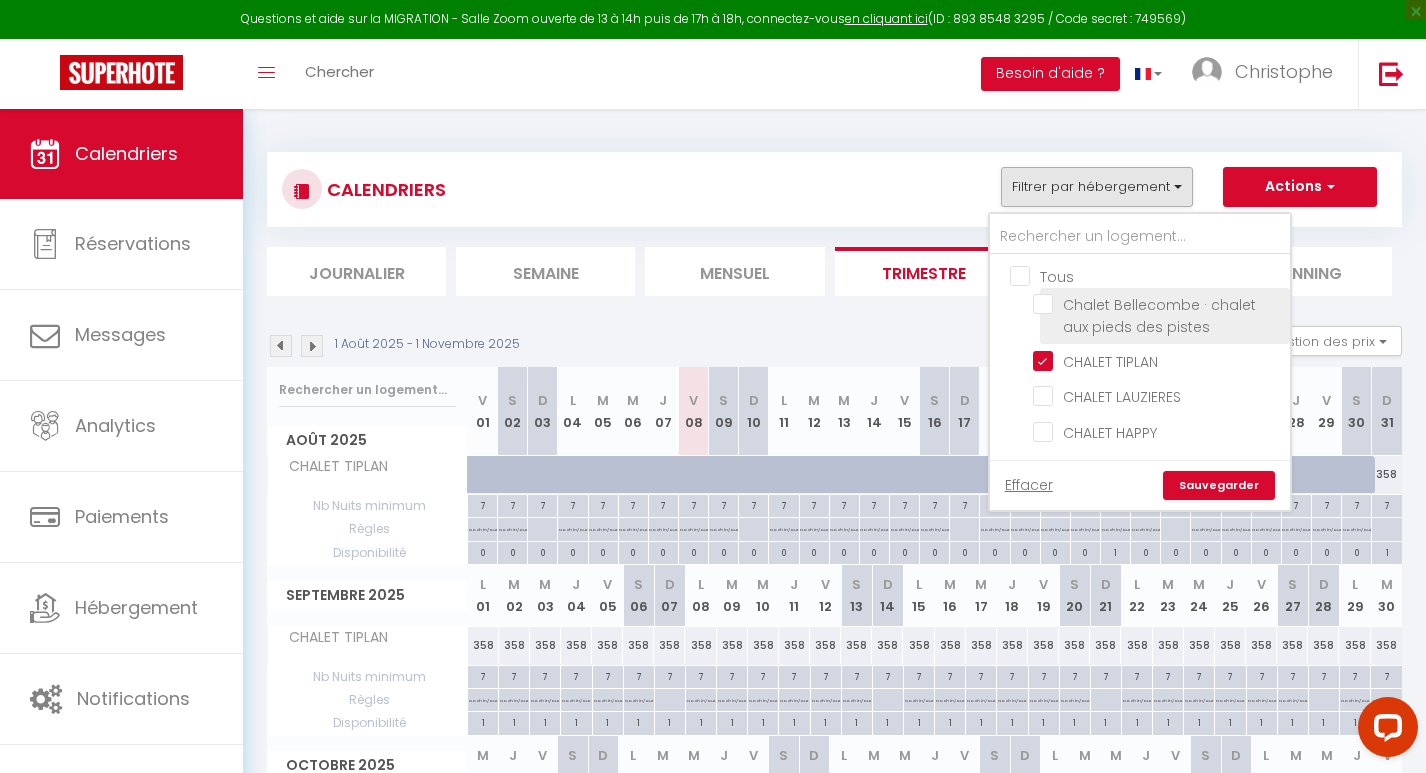 click on "Chalet Bellecombe · chalet aux pieds des pistes" at bounding box center (1158, 304) 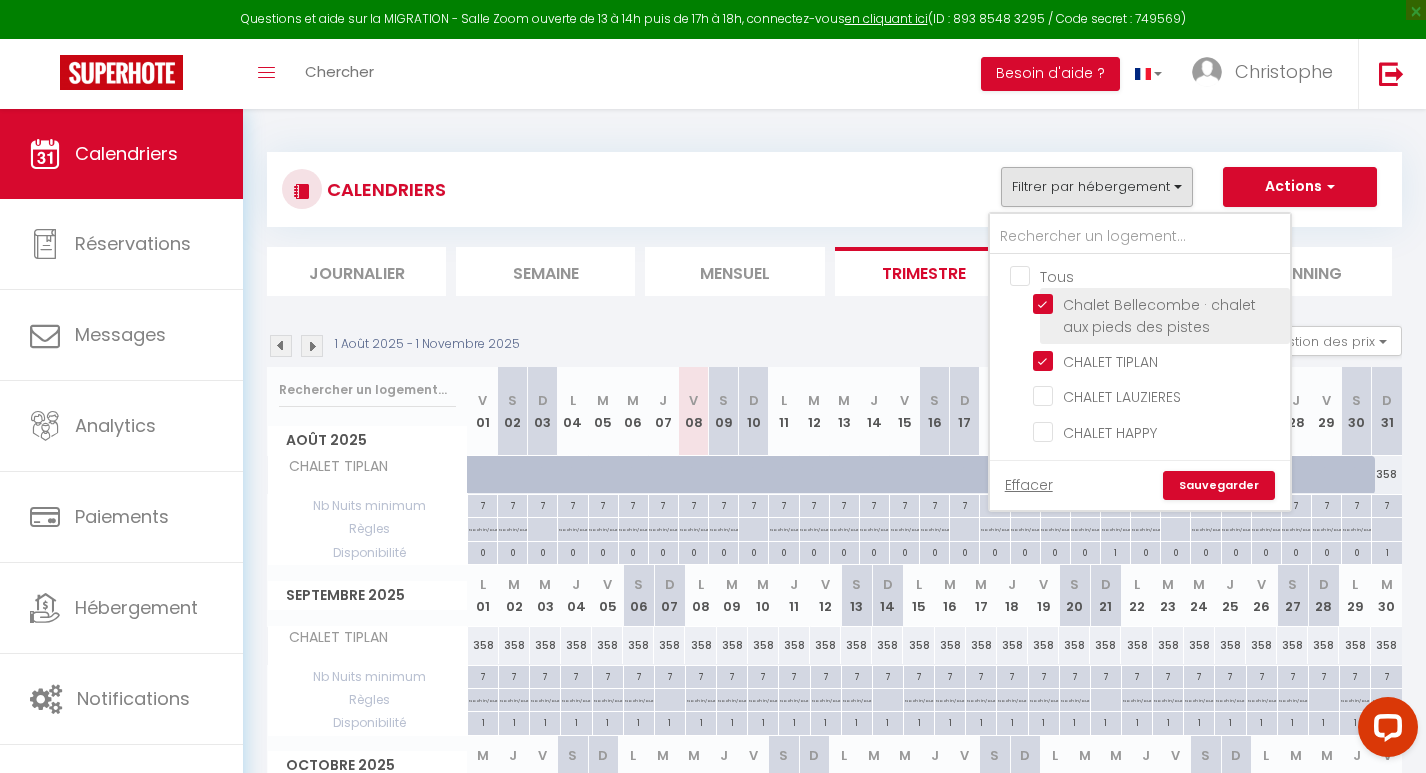 checkbox on "false" 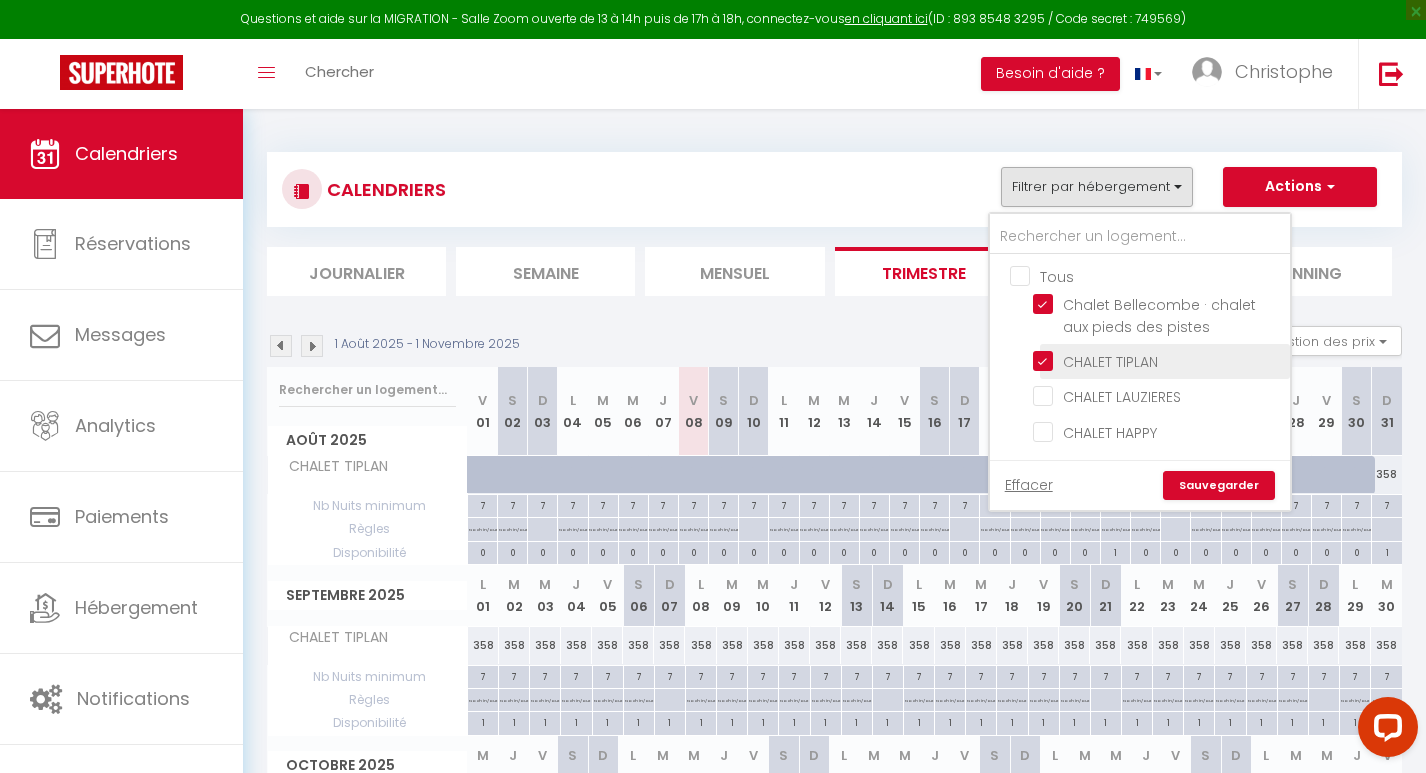 click on "CHALET TIPLAN" at bounding box center [1158, 360] 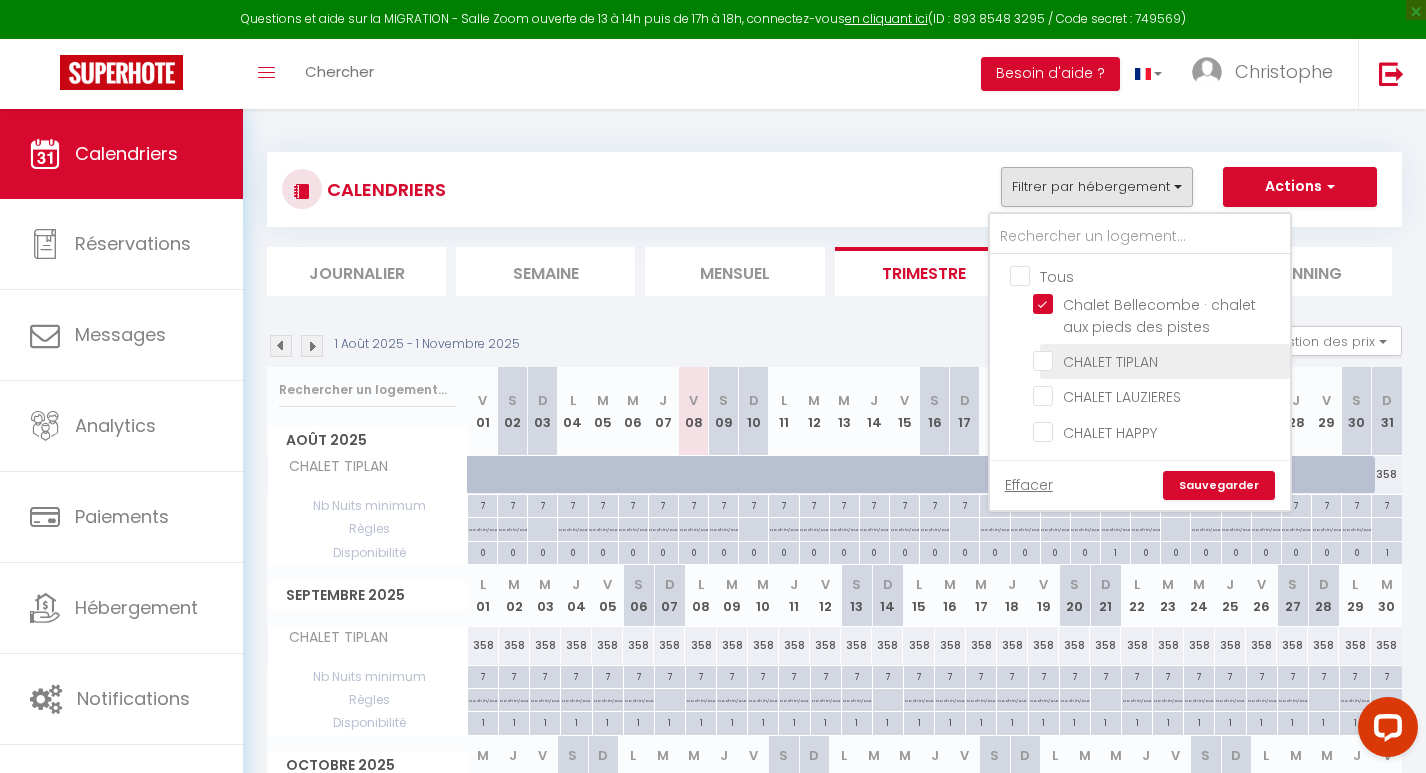 checkbox on "false" 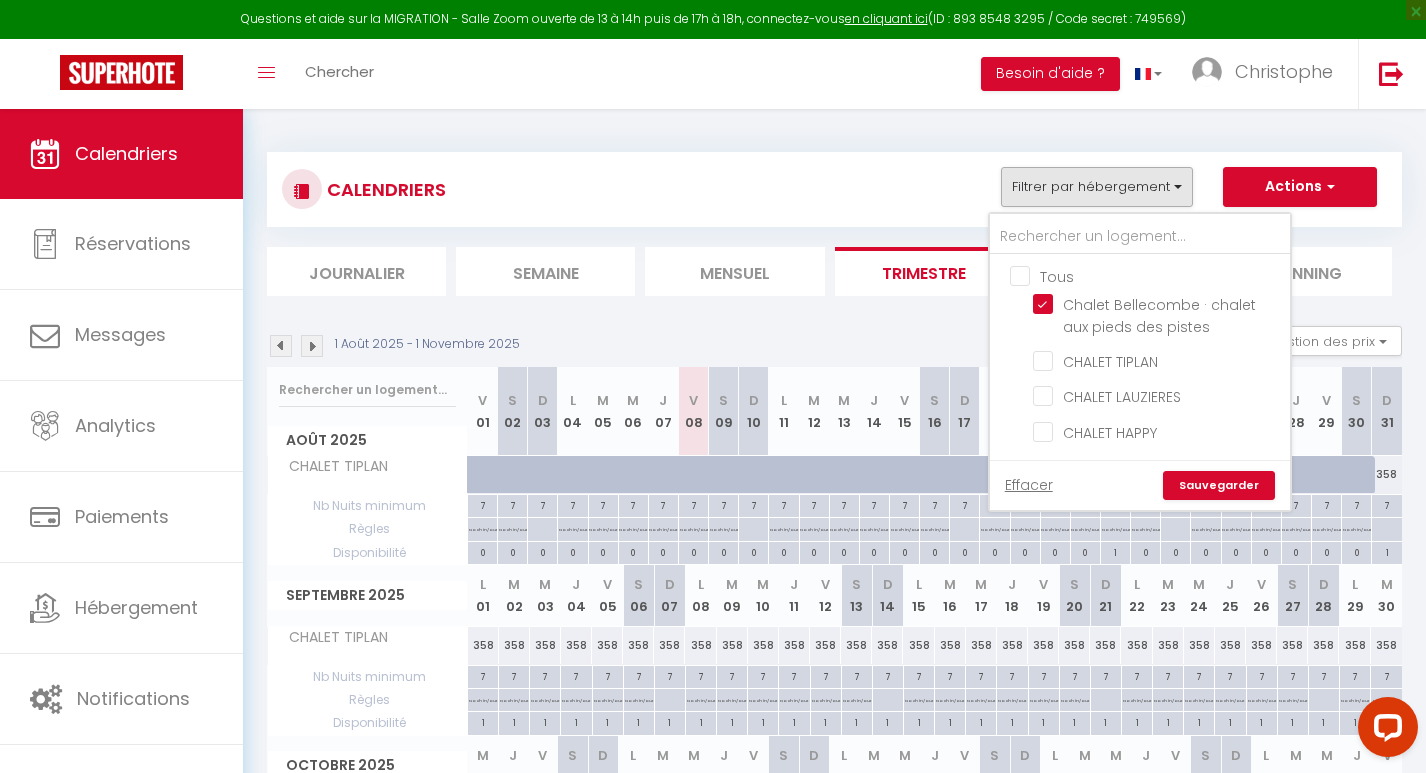 click on "Sauvegarder" at bounding box center (1219, 486) 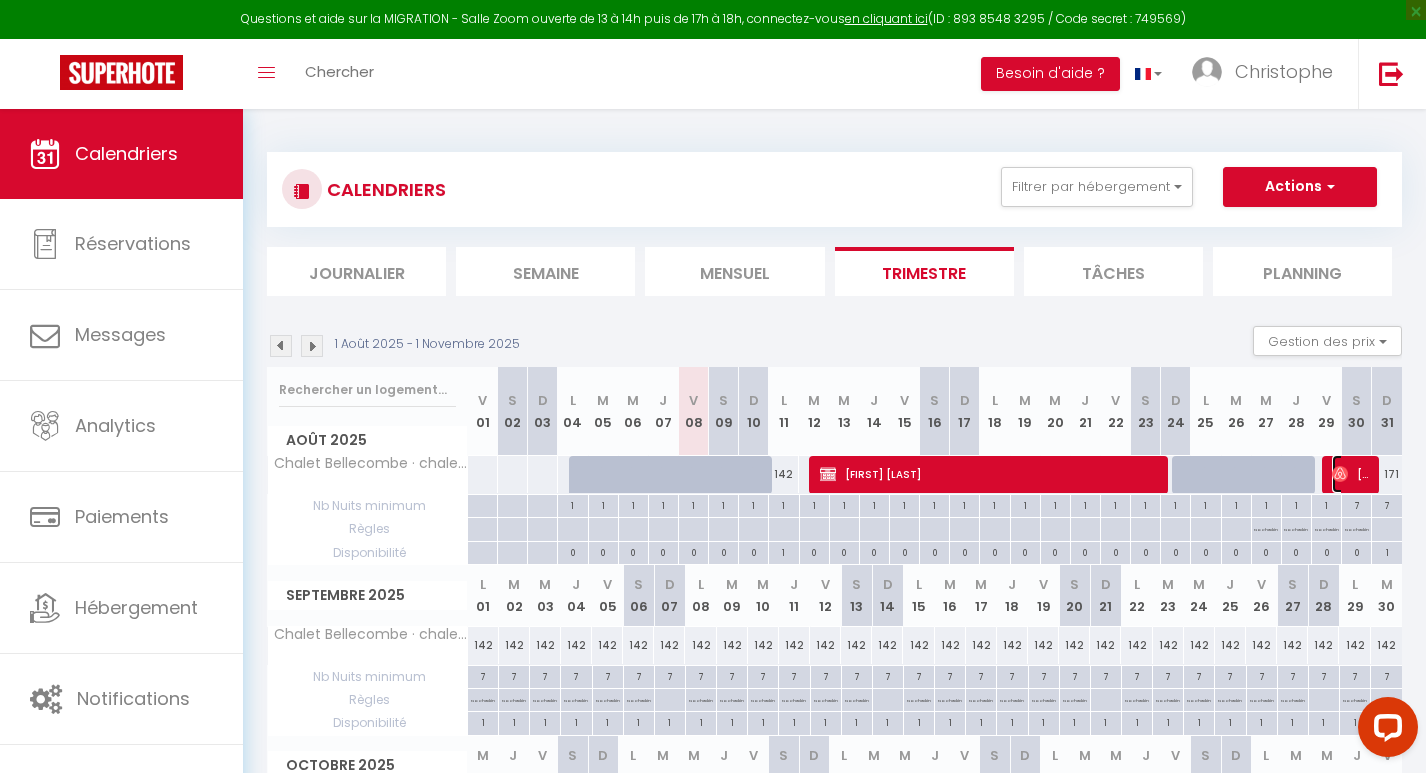 click at bounding box center (1340, 474) 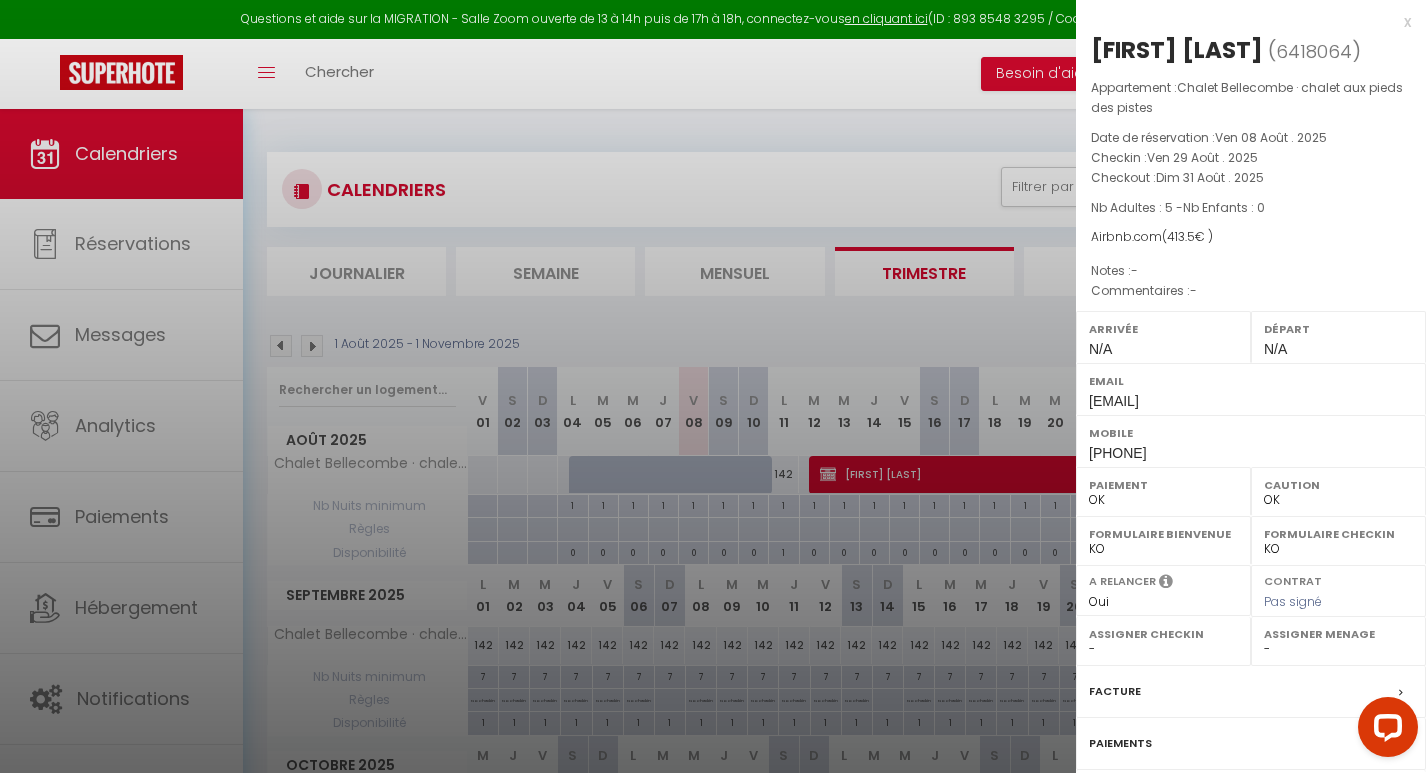 click at bounding box center [713, 386] 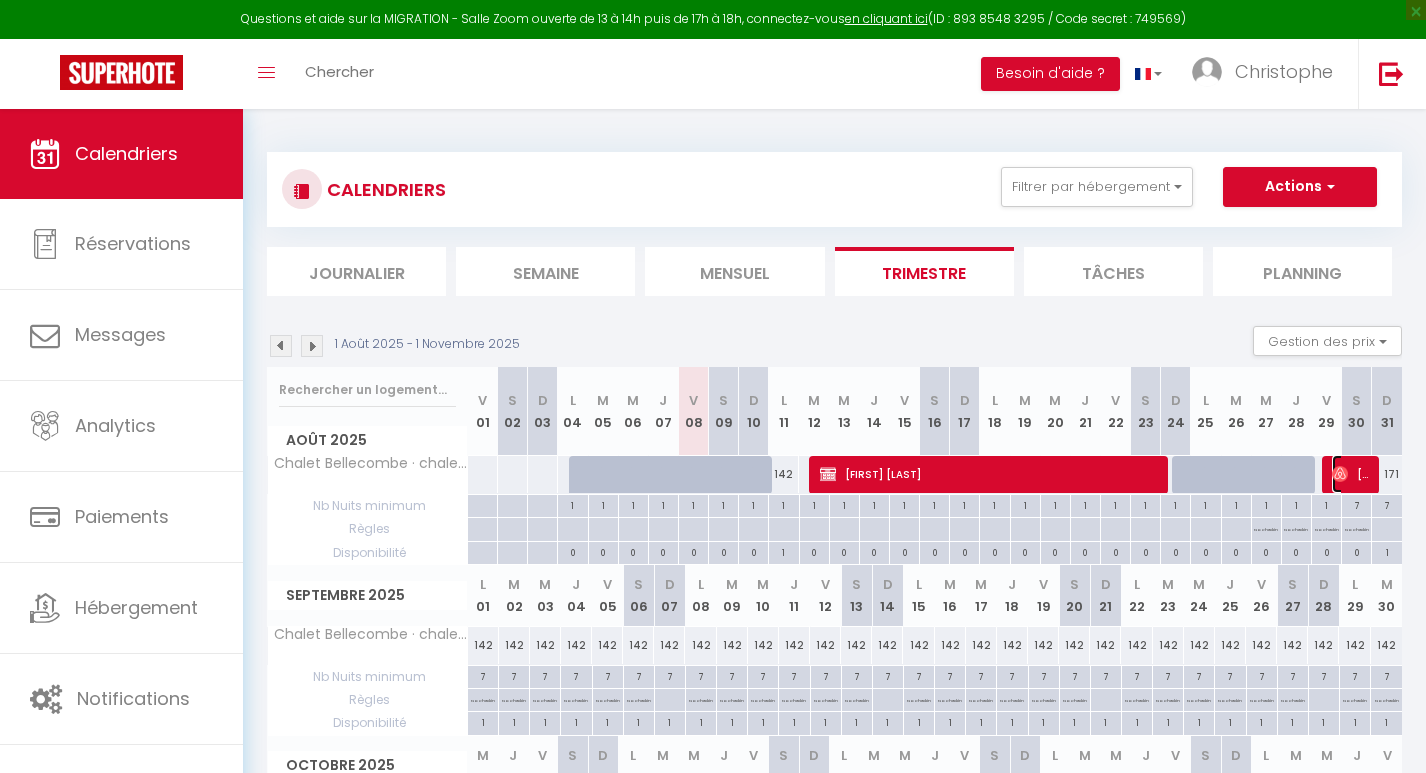 click on "[FIRST] [LAST]" at bounding box center [1352, 474] 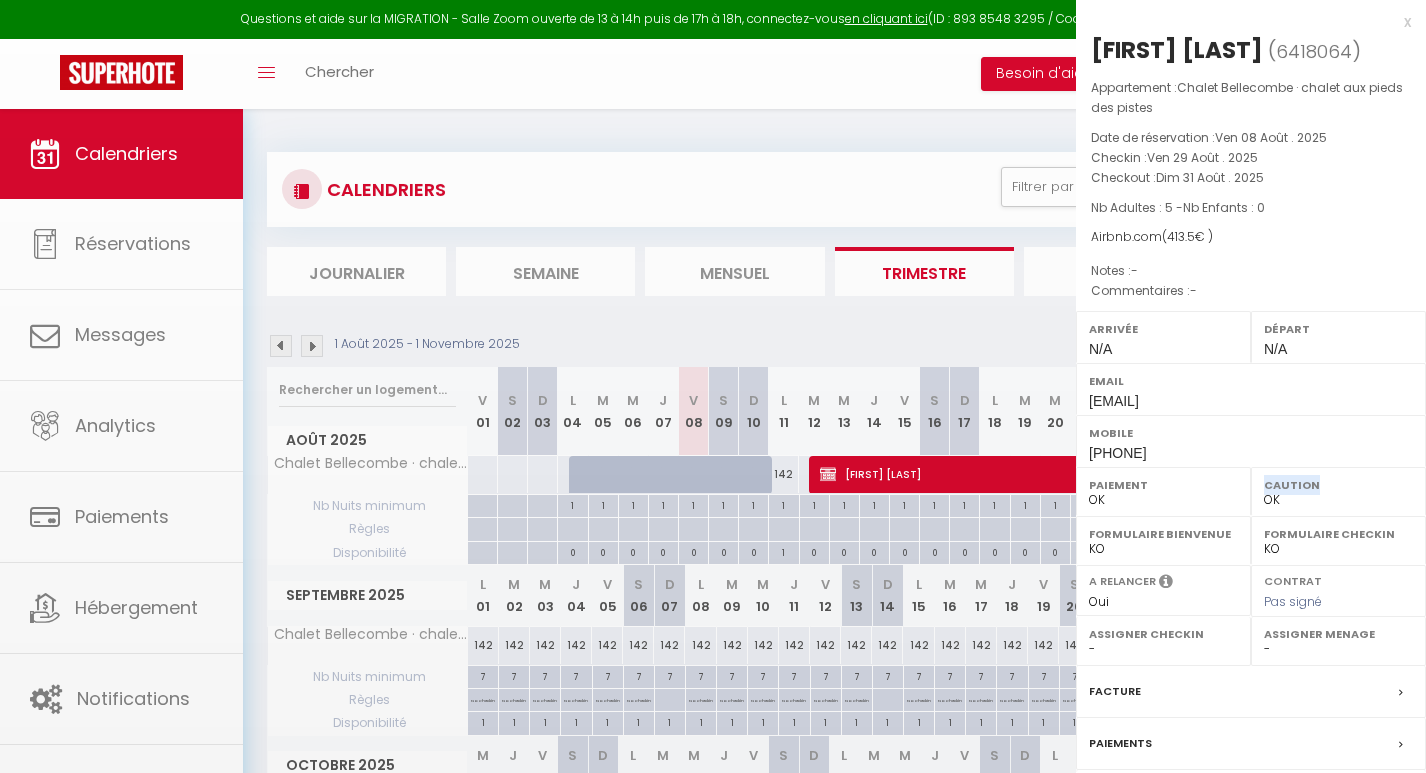 click on "Caution   OK   KO" at bounding box center (1338, 491) 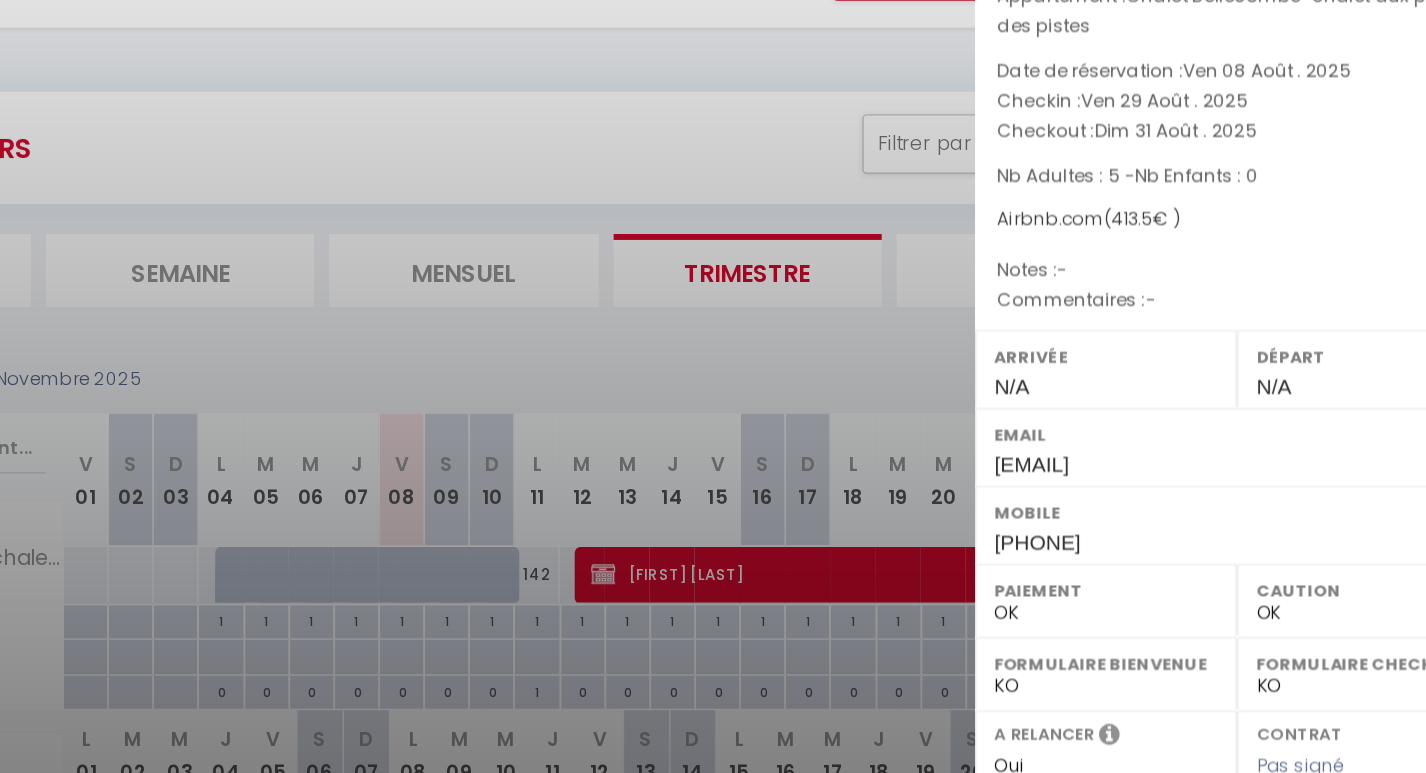 click on "413.5" at bounding box center (1181, 236) 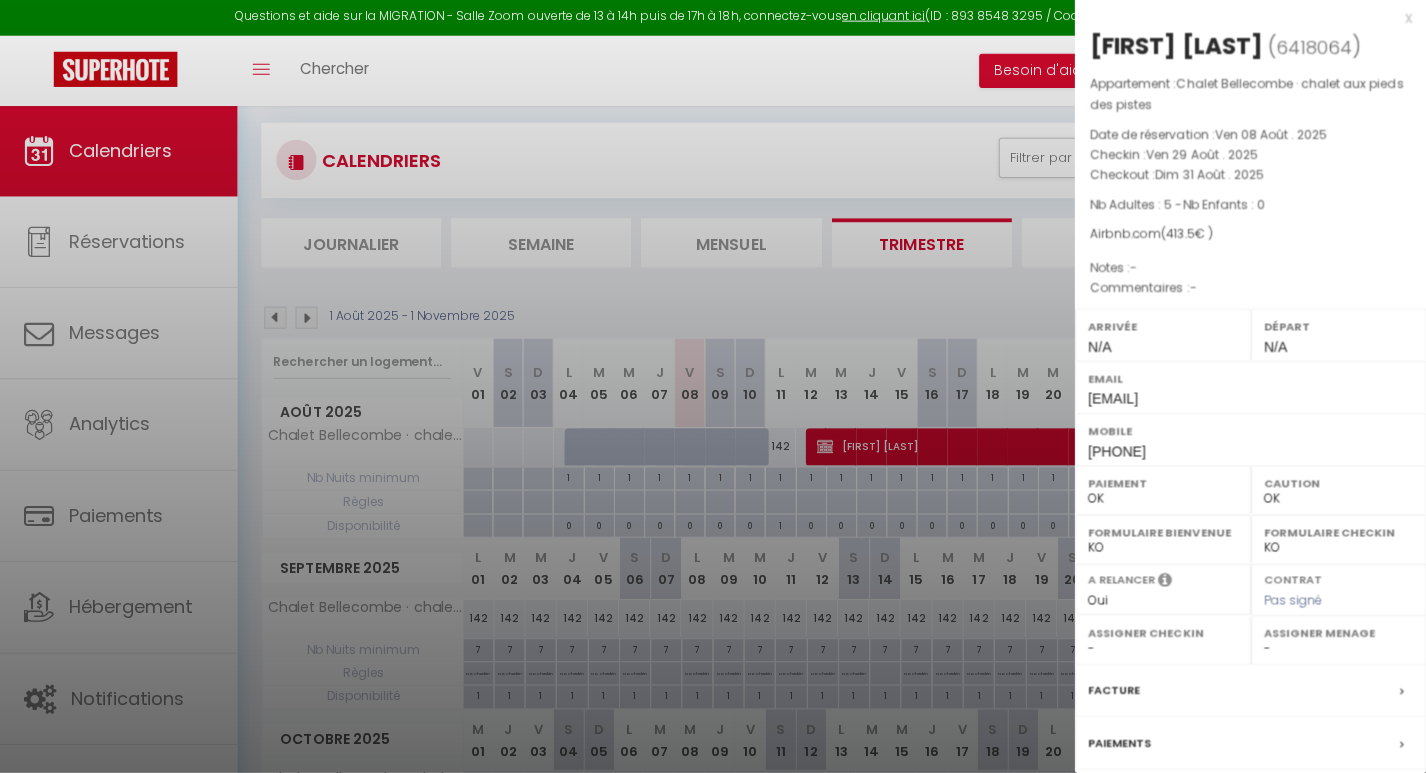 scroll, scrollTop: 29, scrollLeft: 0, axis: vertical 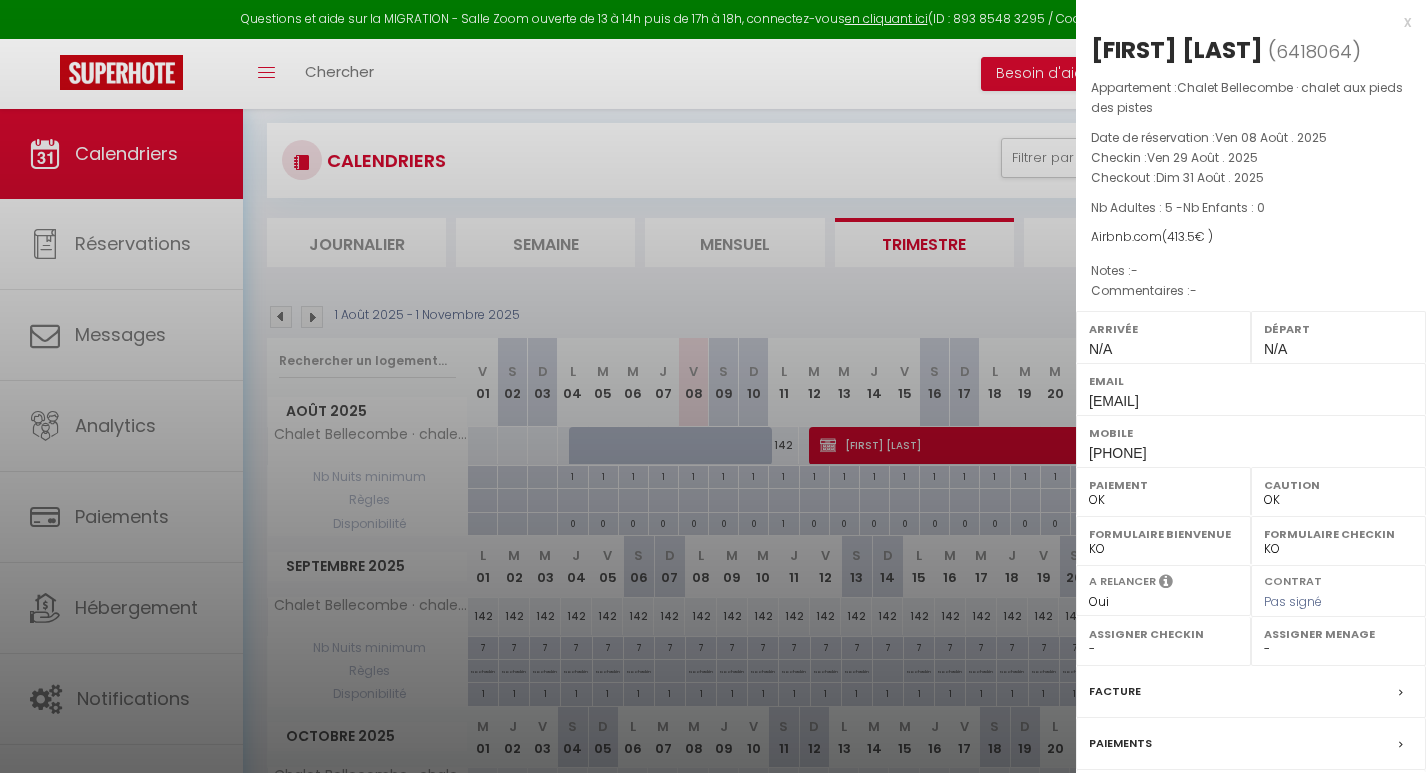 click at bounding box center [713, 386] 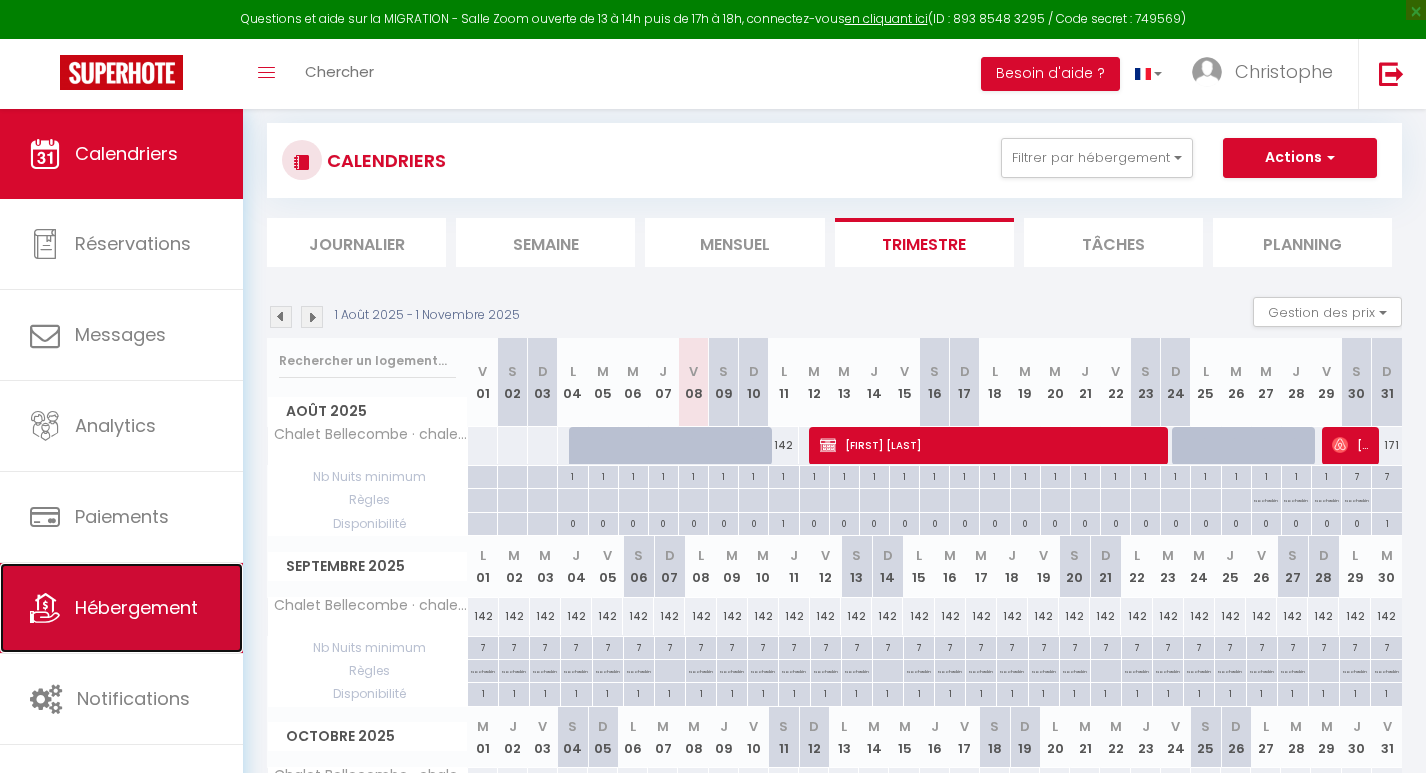 click on "Hébergement" at bounding box center (136, 607) 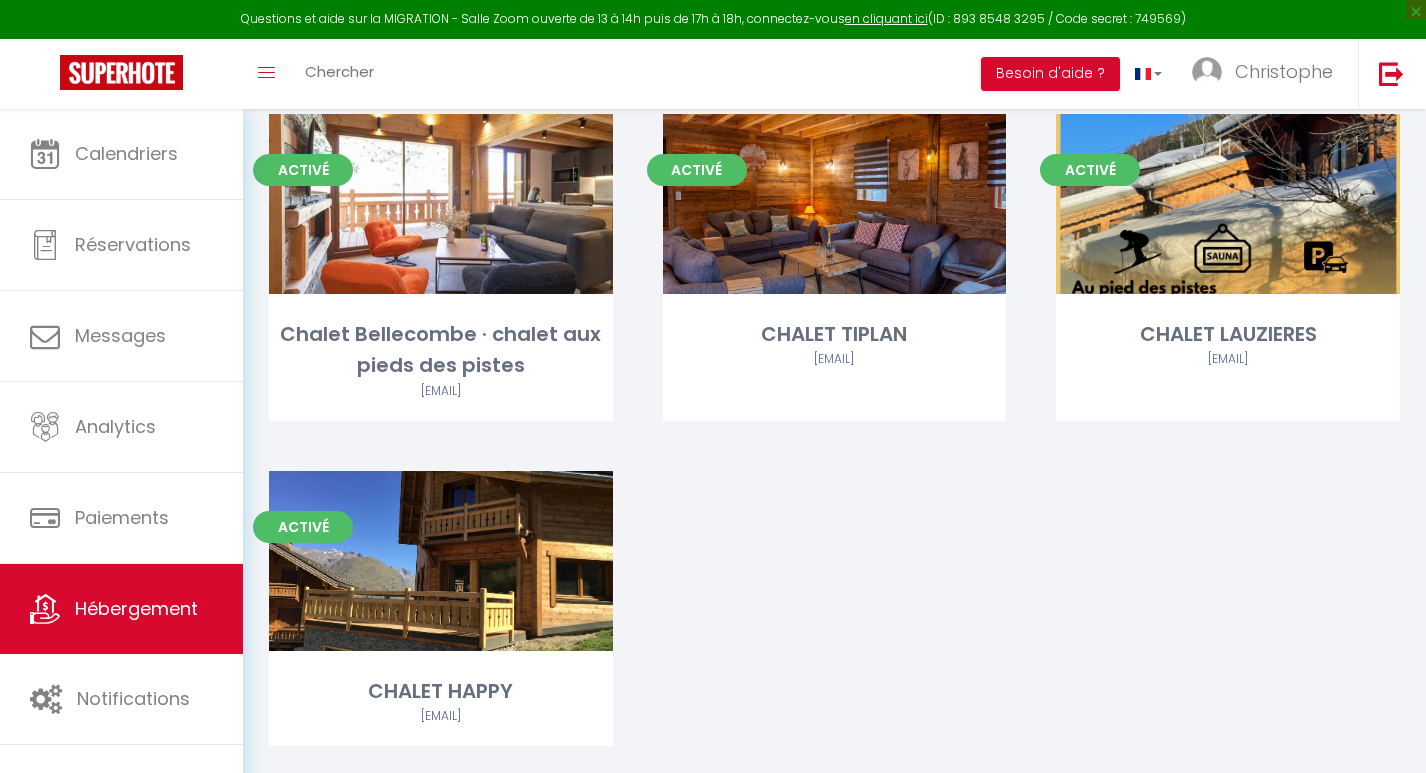 scroll, scrollTop: 190, scrollLeft: 0, axis: vertical 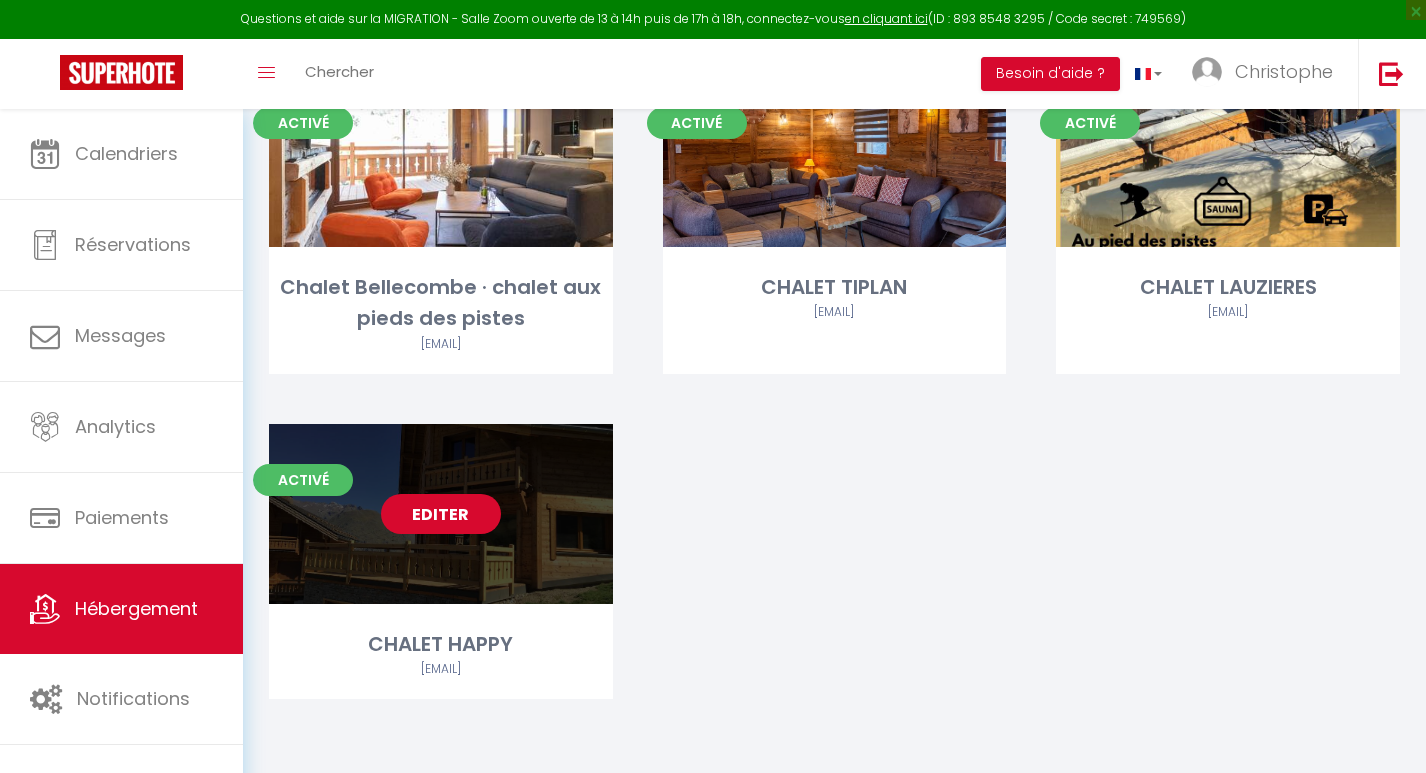 click on "Editer" at bounding box center [441, 514] 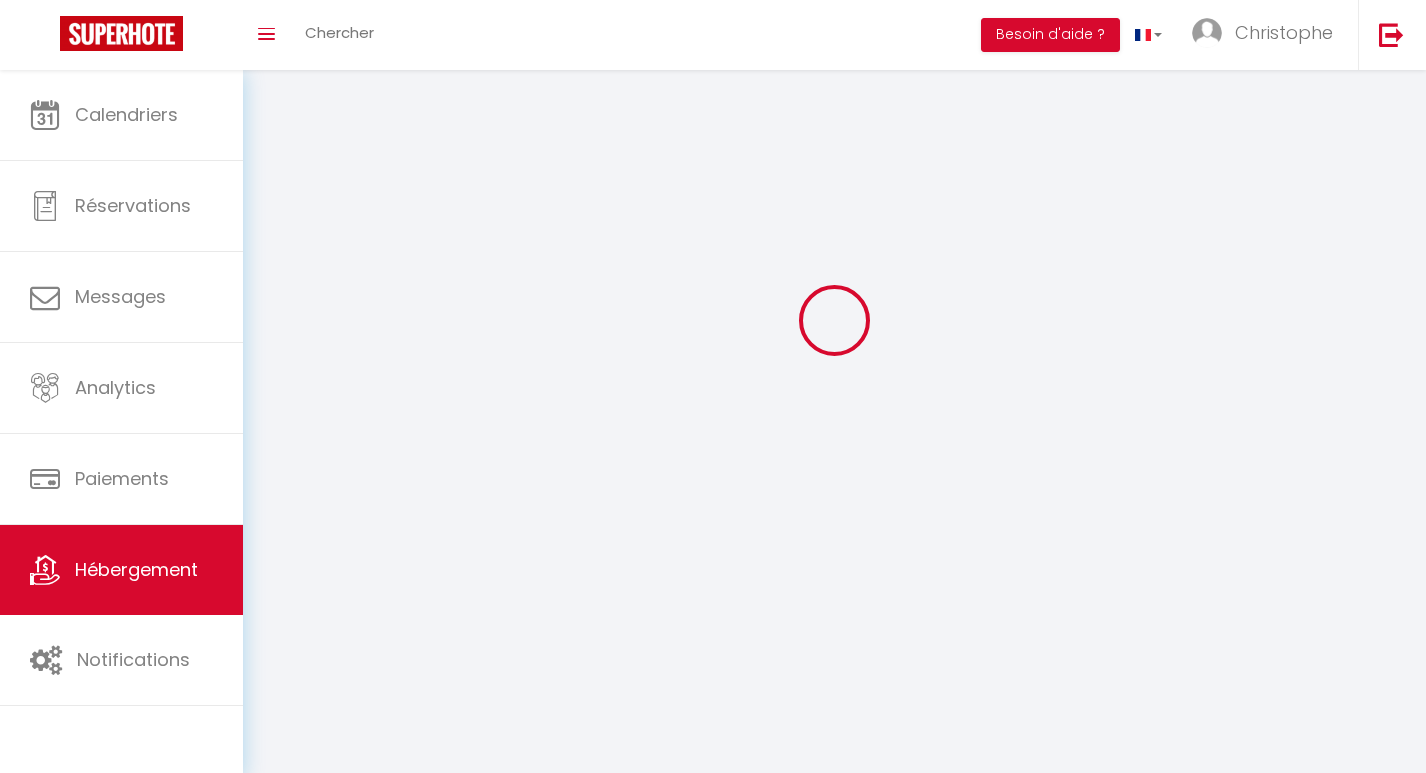 scroll, scrollTop: 0, scrollLeft: 0, axis: both 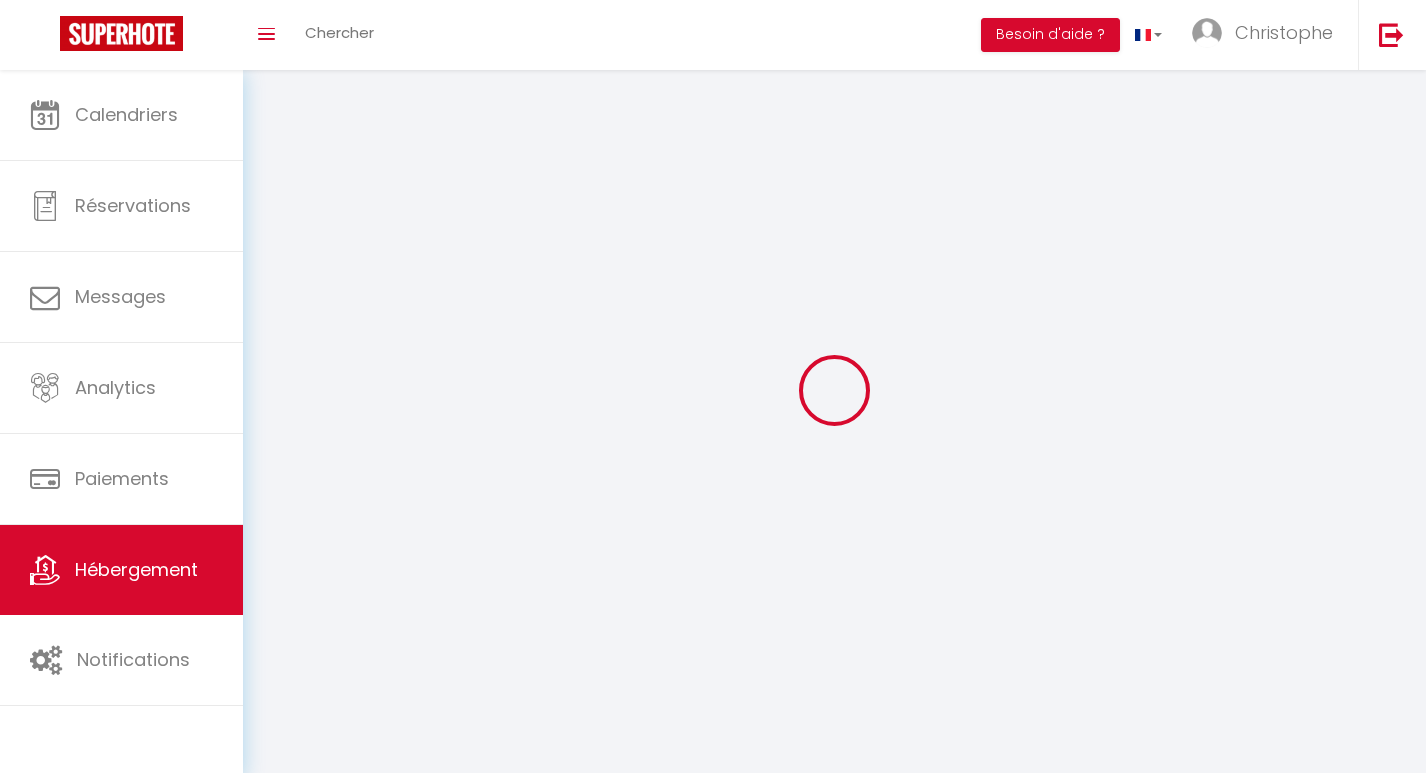 select 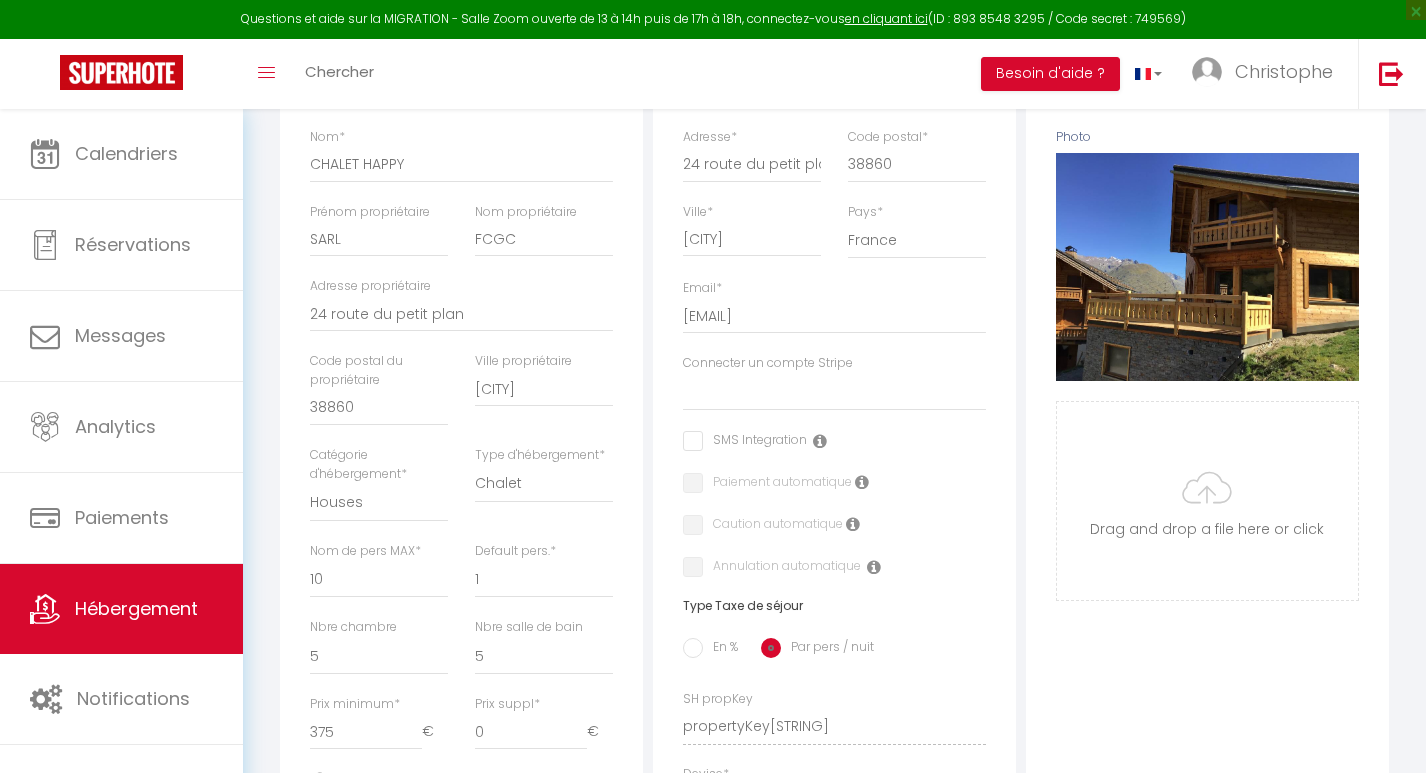 scroll, scrollTop: 0, scrollLeft: 0, axis: both 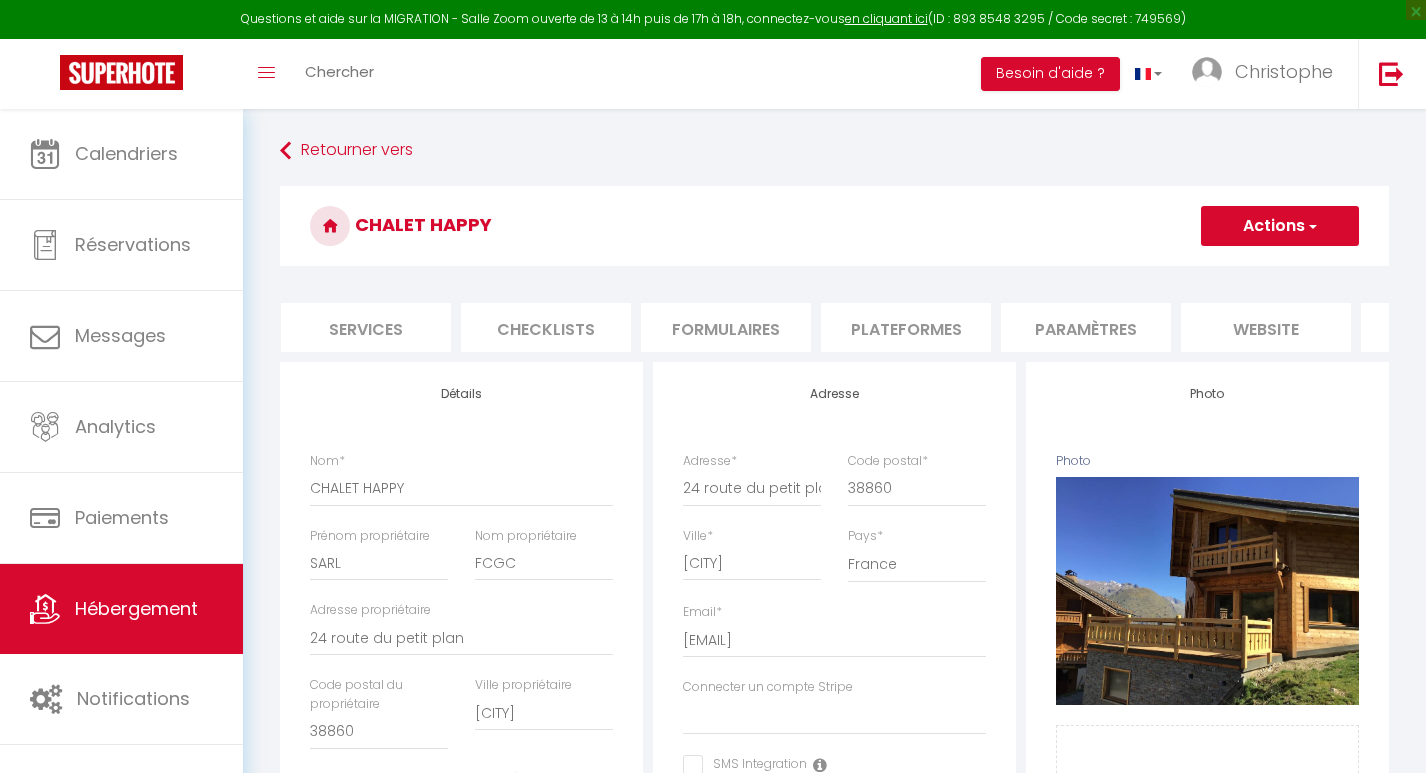 click on "Plateformes" at bounding box center (906, 327) 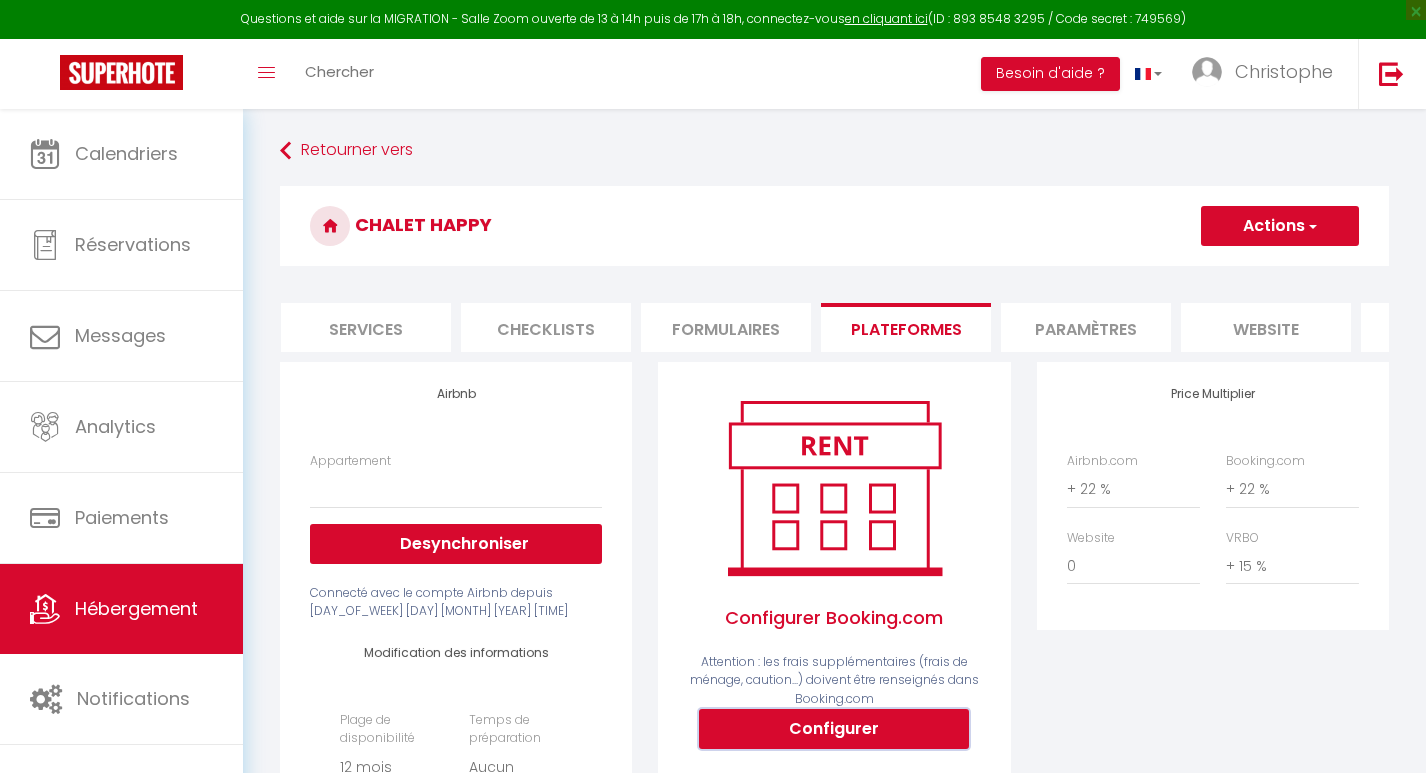 click on "Configurer" at bounding box center (834, 729) 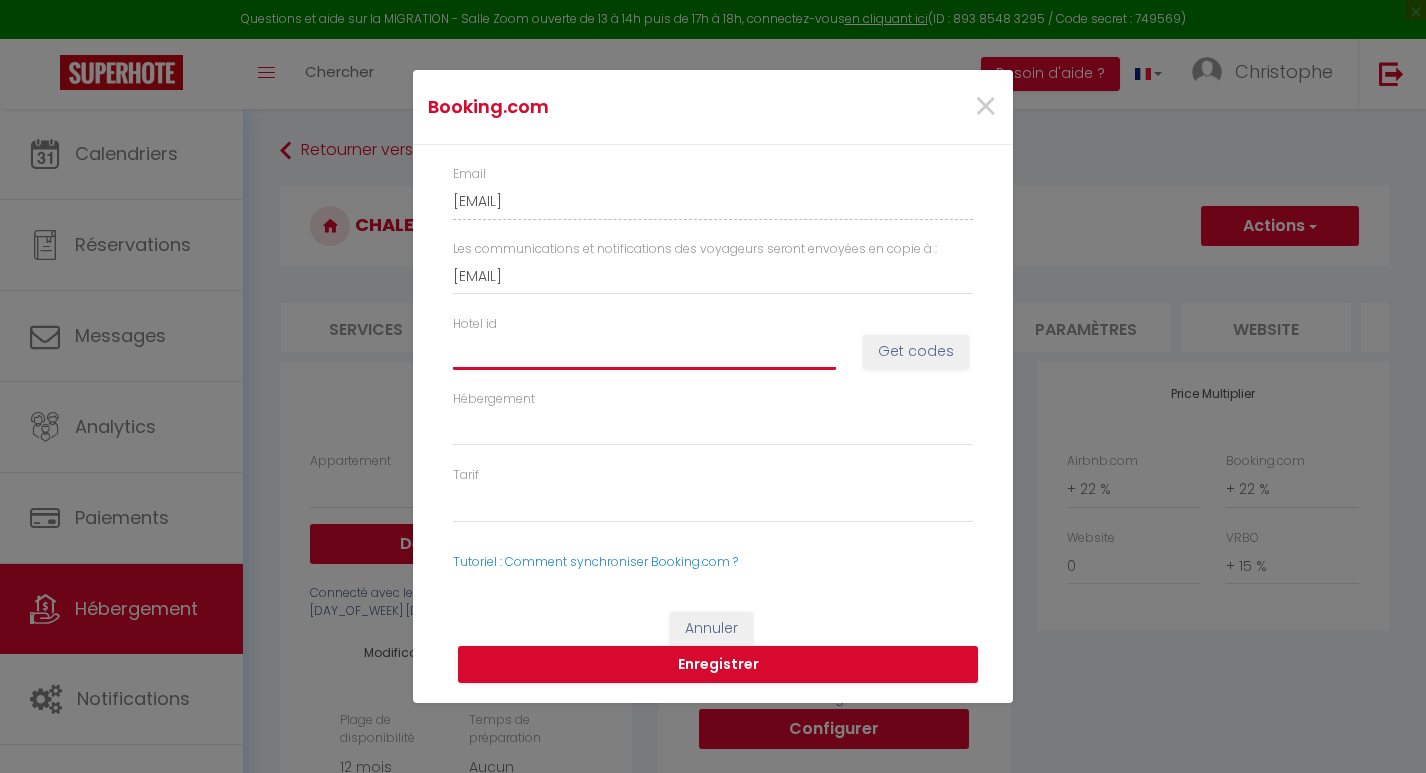 click on "Hotel id" at bounding box center (644, 351) 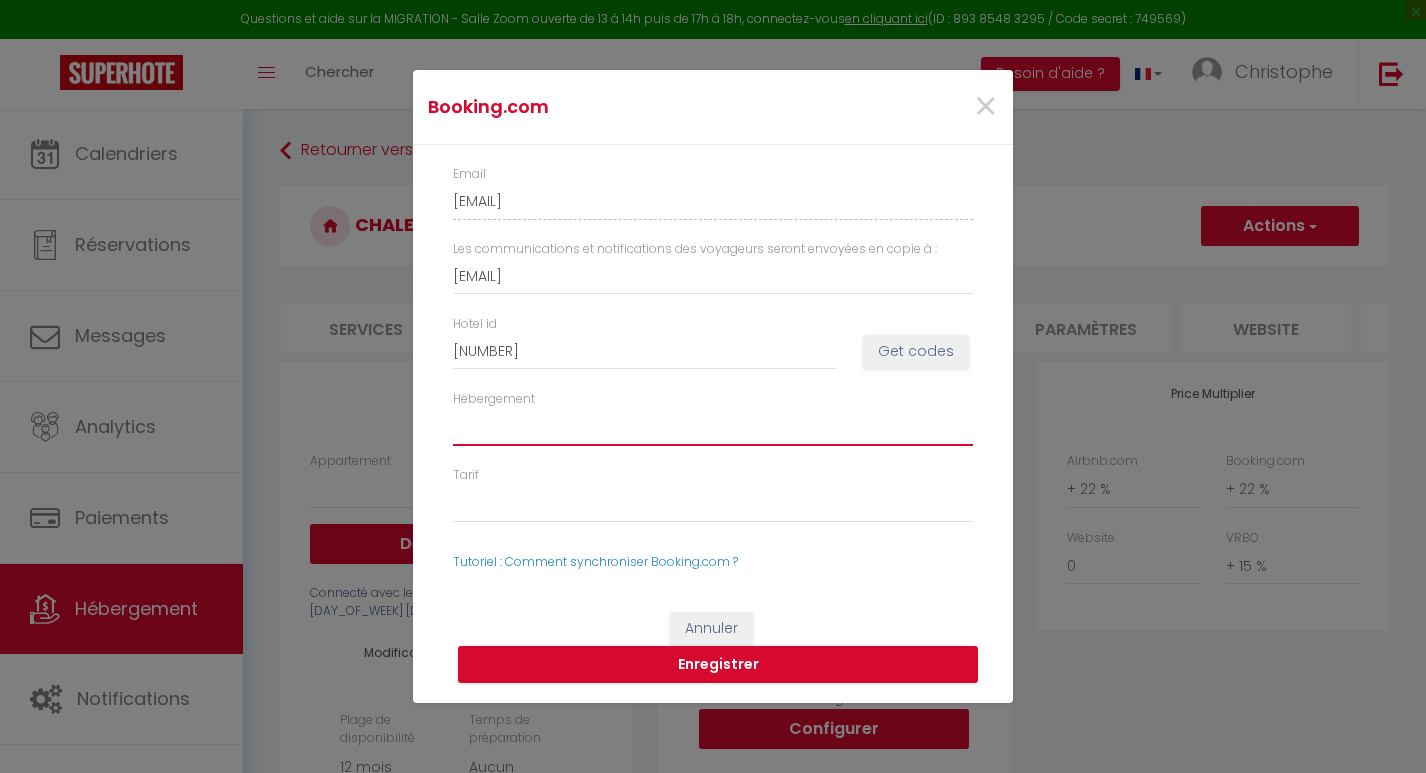 click on "Hébergement" at bounding box center (713, 427) 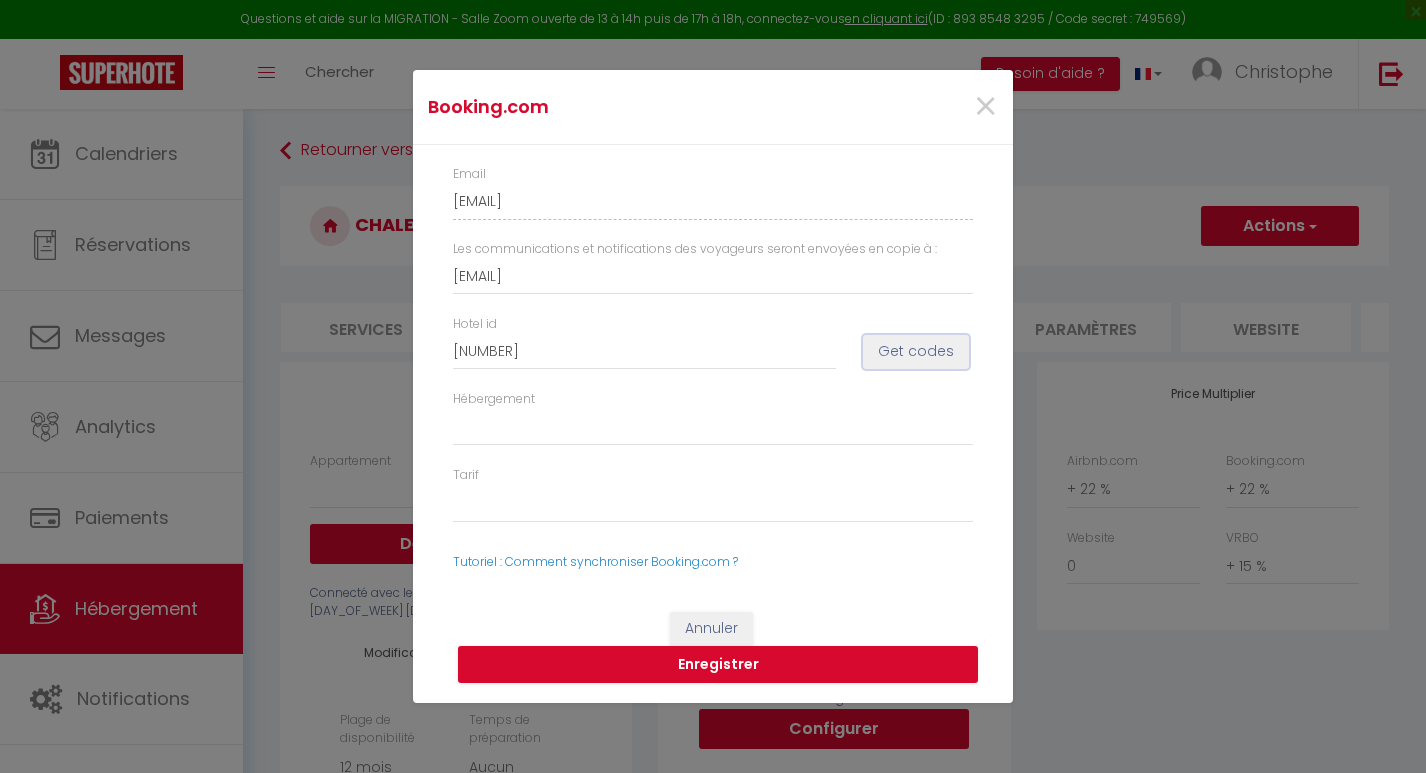 click on "Get codes" at bounding box center [916, 352] 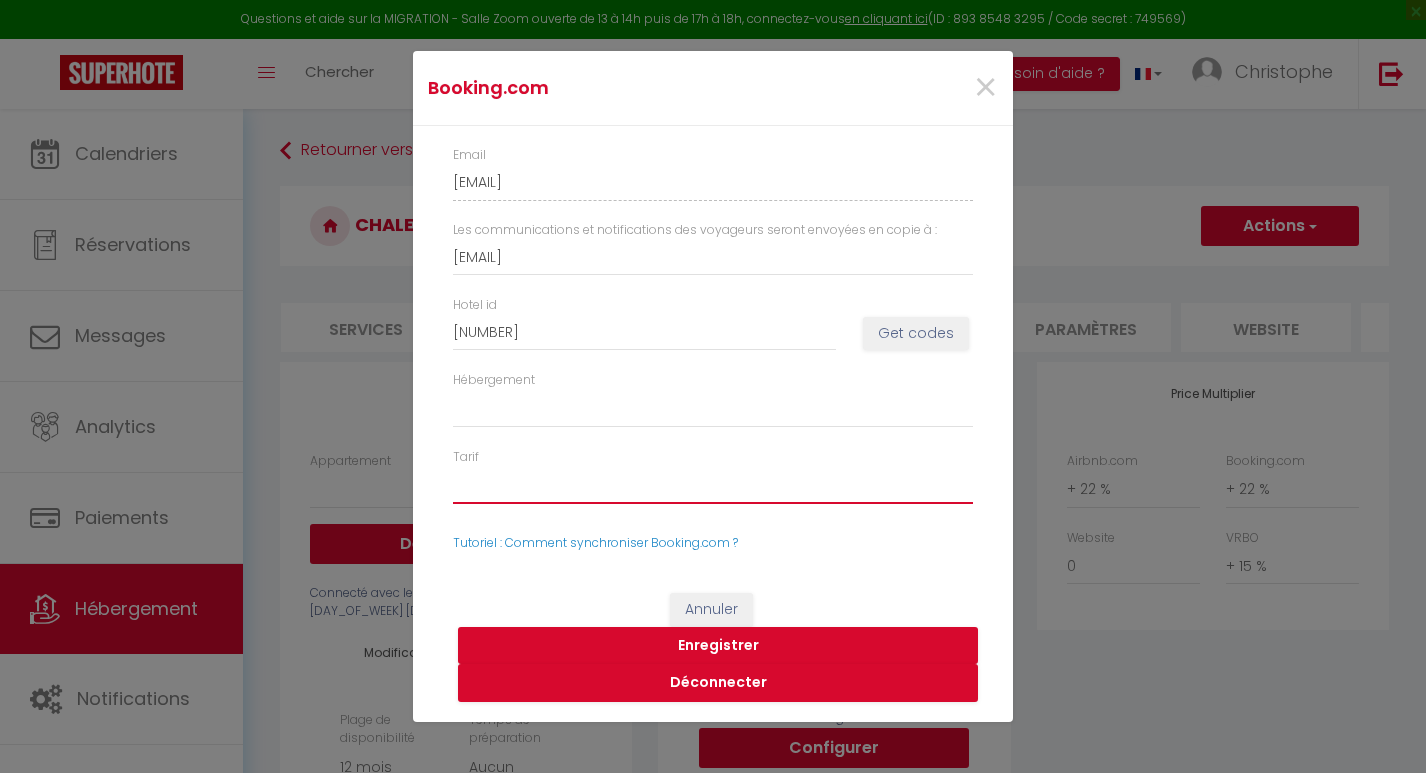 click on "[NUMBER]
-
Standard Rate
[NUMBER]
-
Non-refundable Rate" at bounding box center (713, 485) 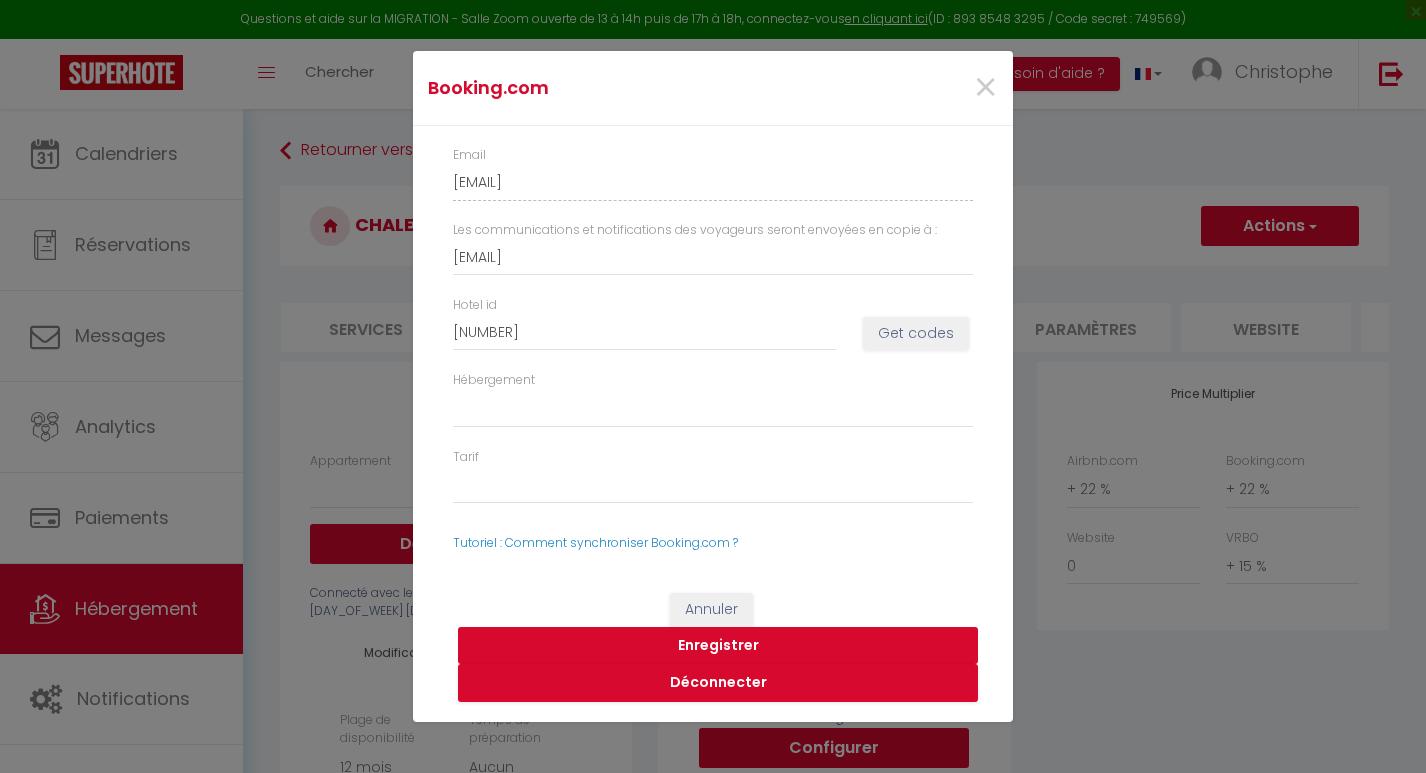 click on "Enregistrer" at bounding box center (718, 646) 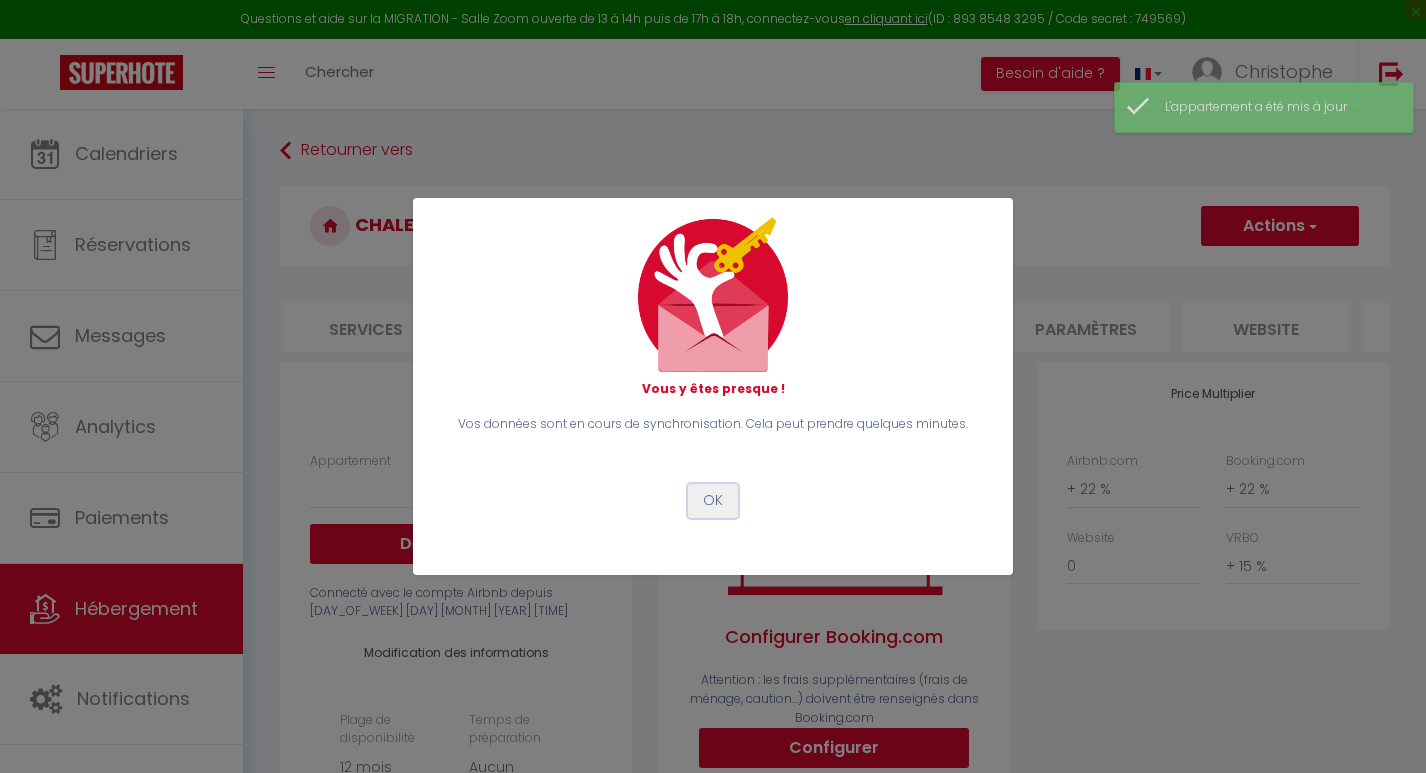 click on "OK" at bounding box center (713, 501) 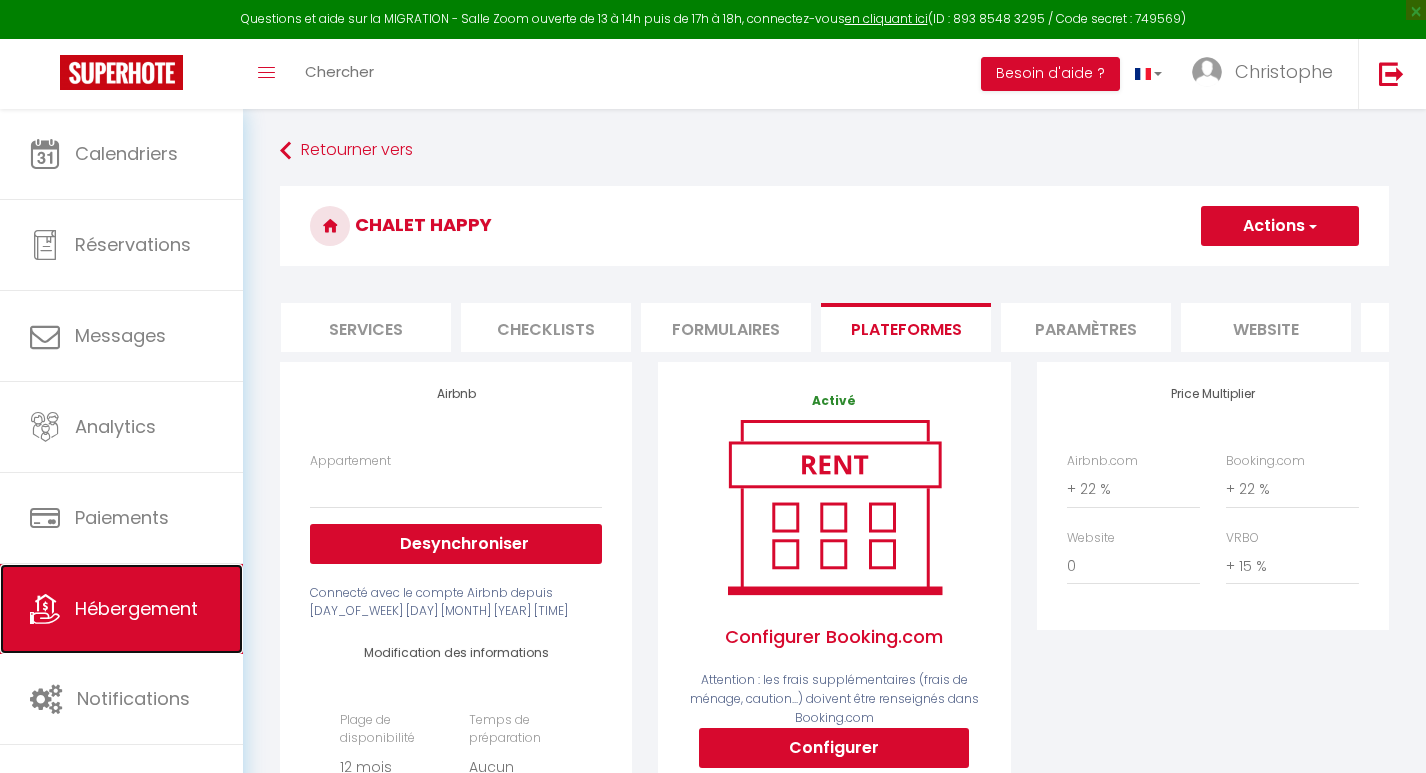 click on "Hébergement" at bounding box center [136, 608] 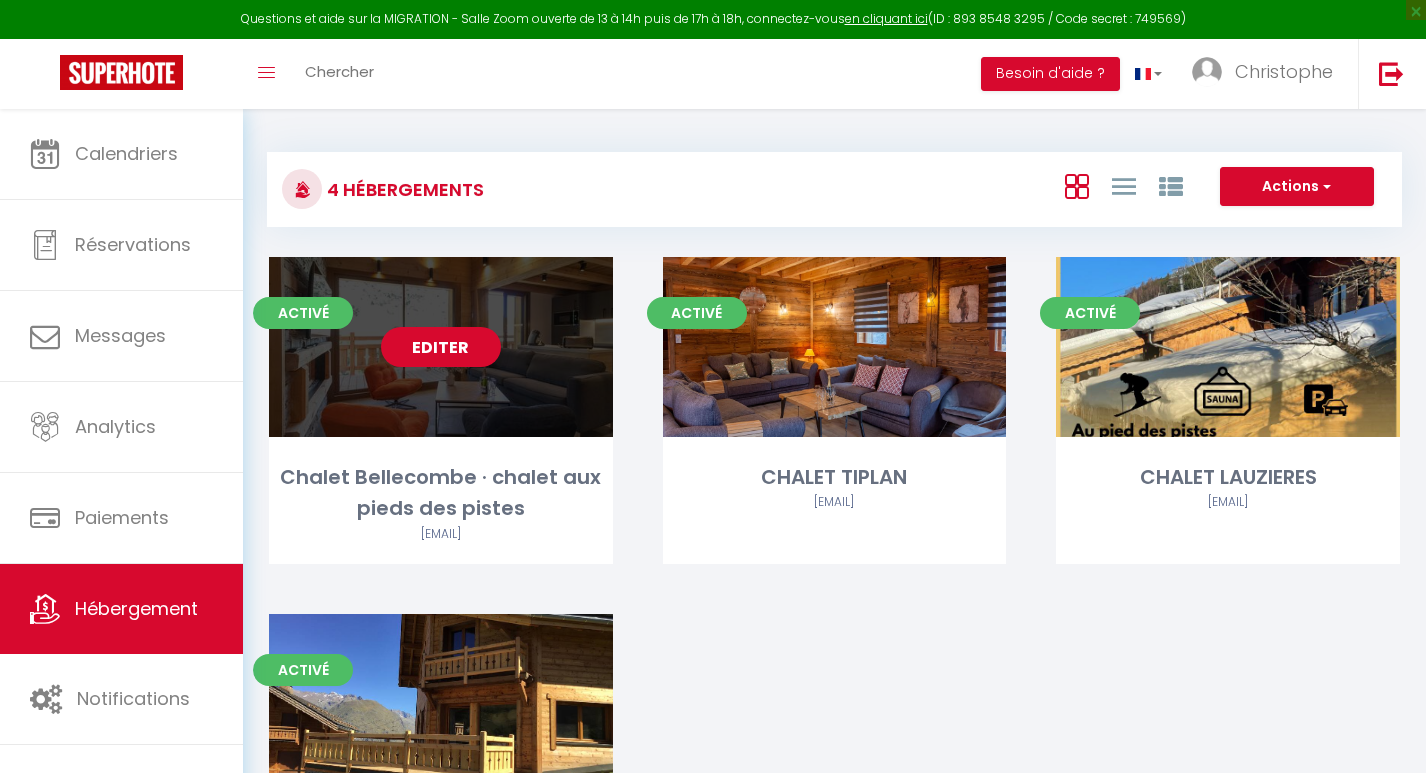 click on "Editer" at bounding box center (441, 347) 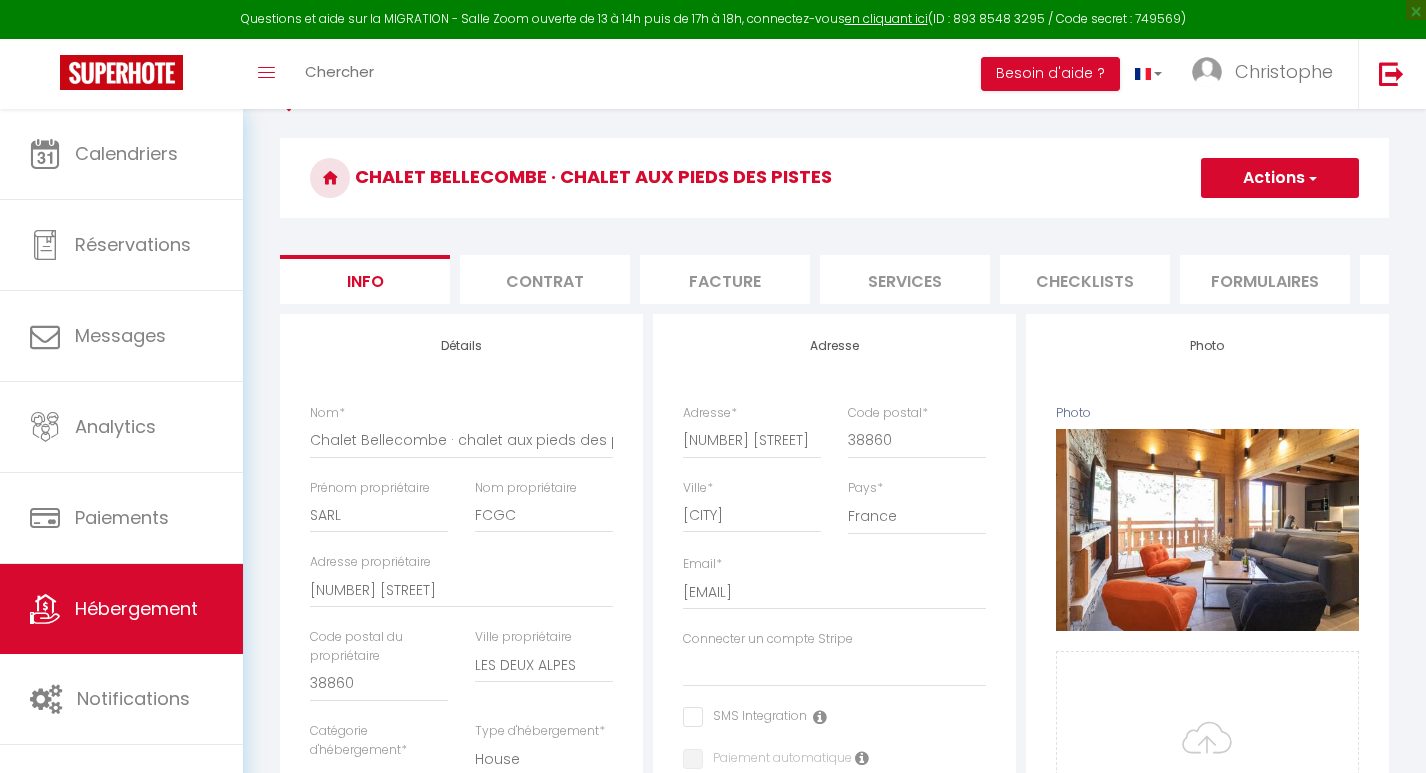 scroll, scrollTop: 0, scrollLeft: 0, axis: both 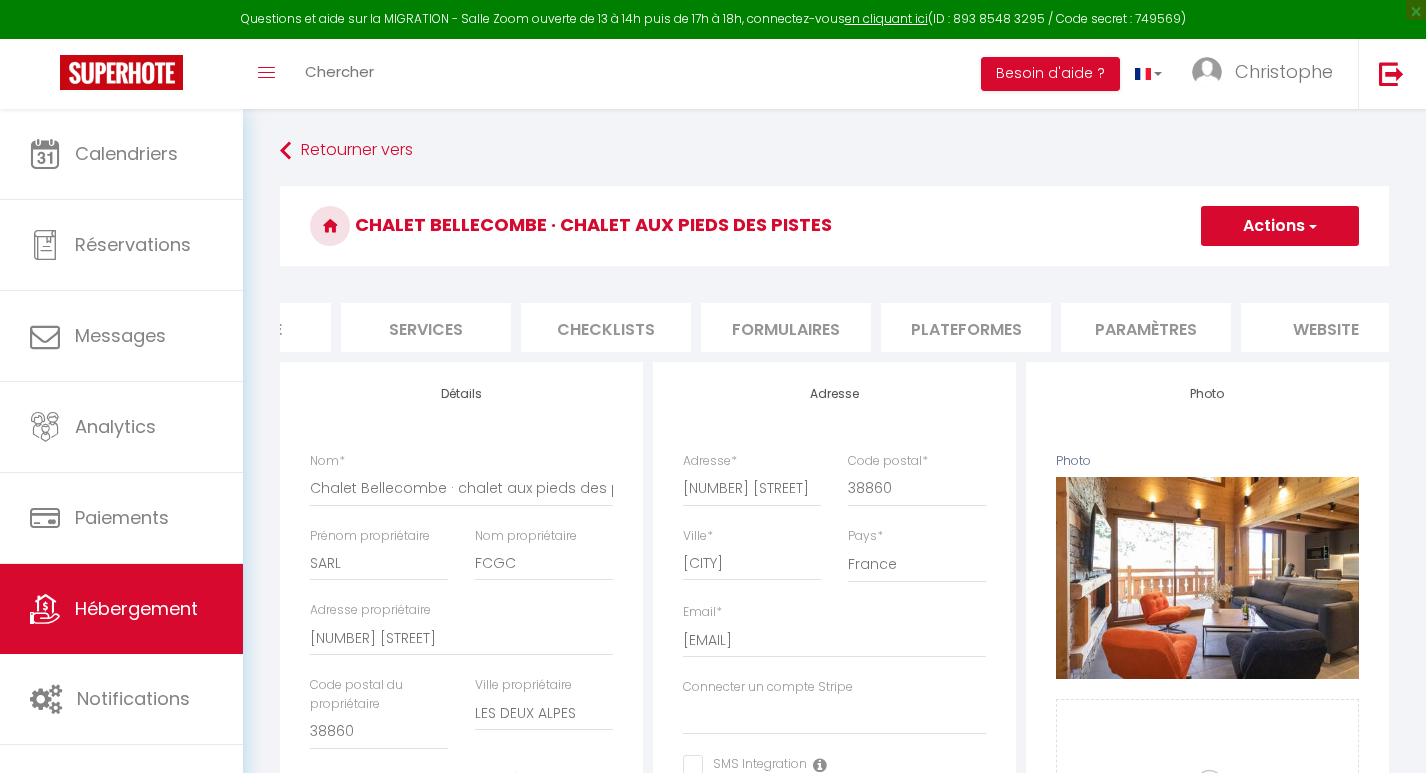 click on "Plateformes" at bounding box center (966, 327) 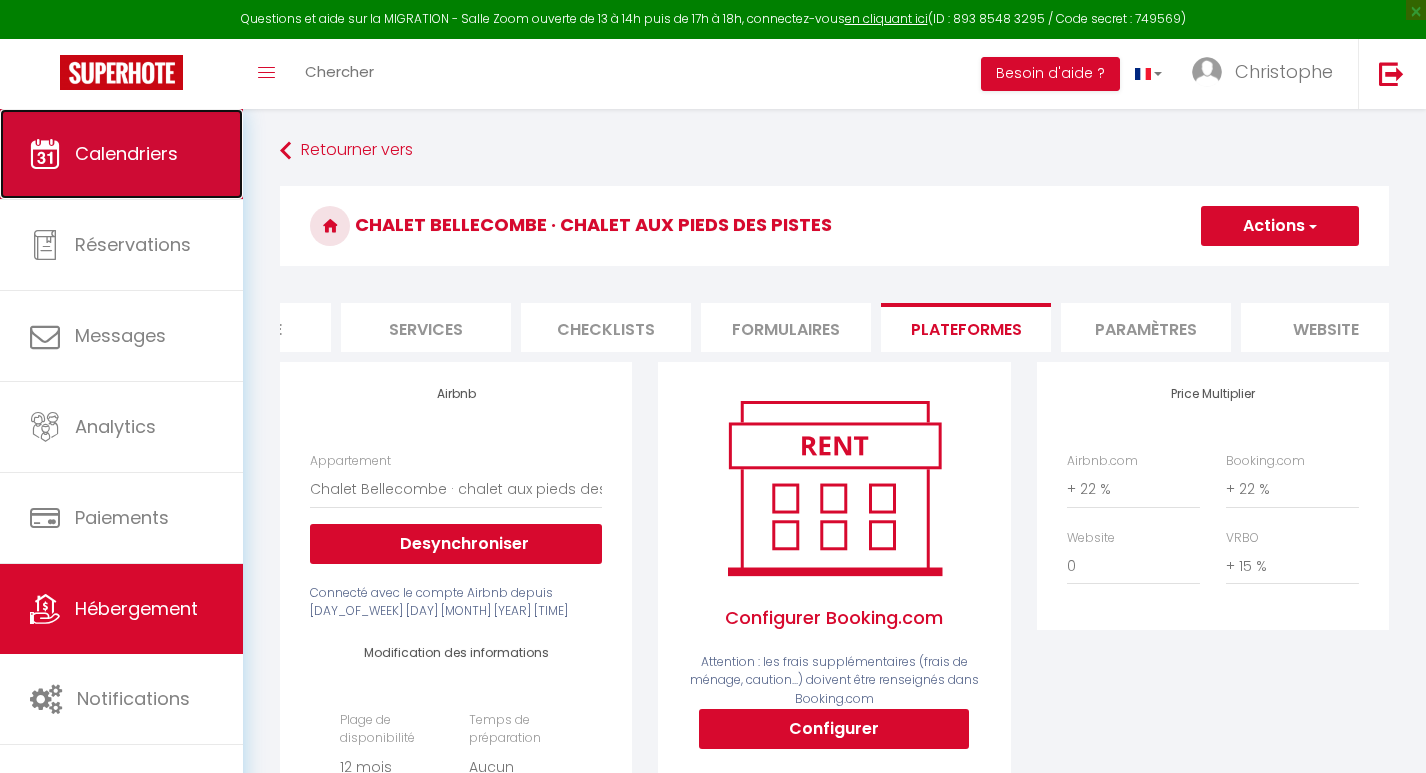 click on "Calendriers" at bounding box center [126, 153] 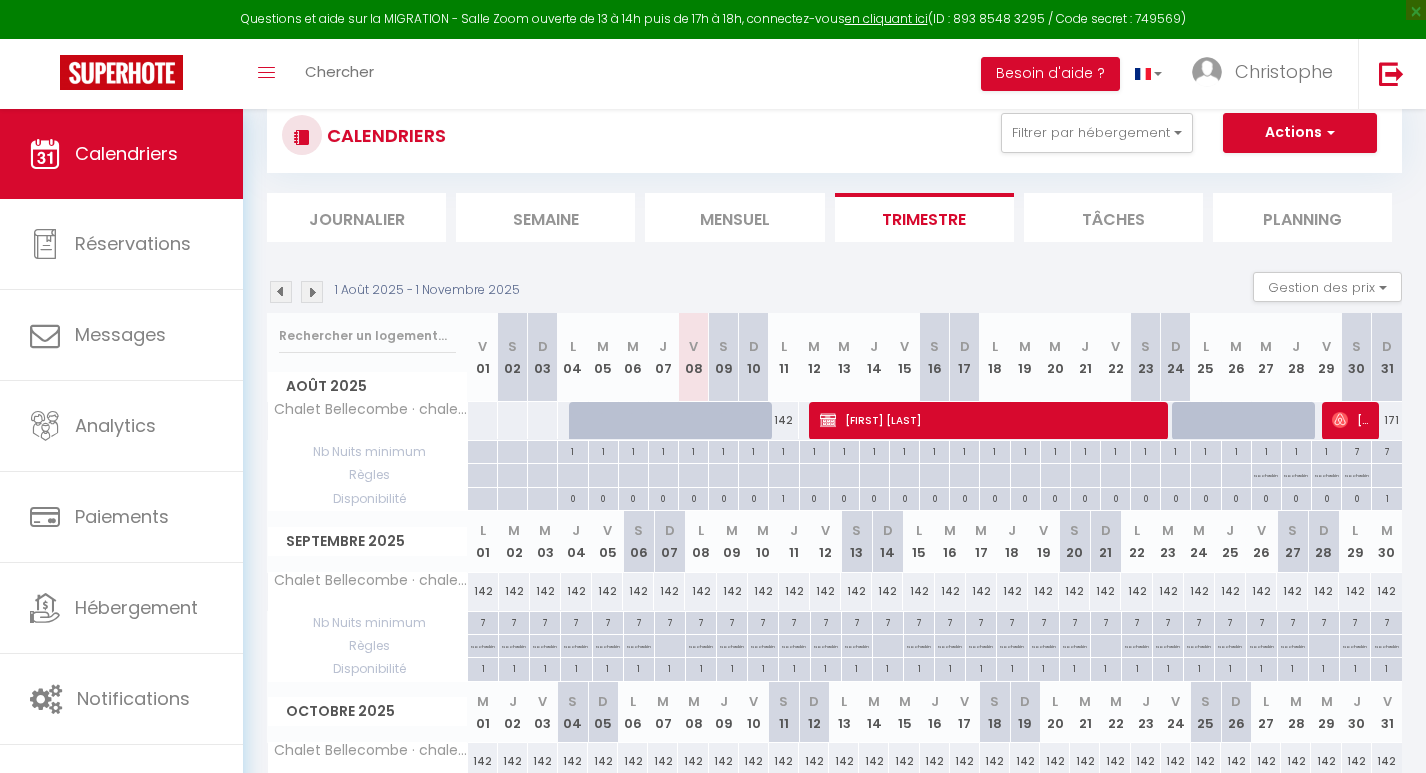 scroll, scrollTop: 0, scrollLeft: 0, axis: both 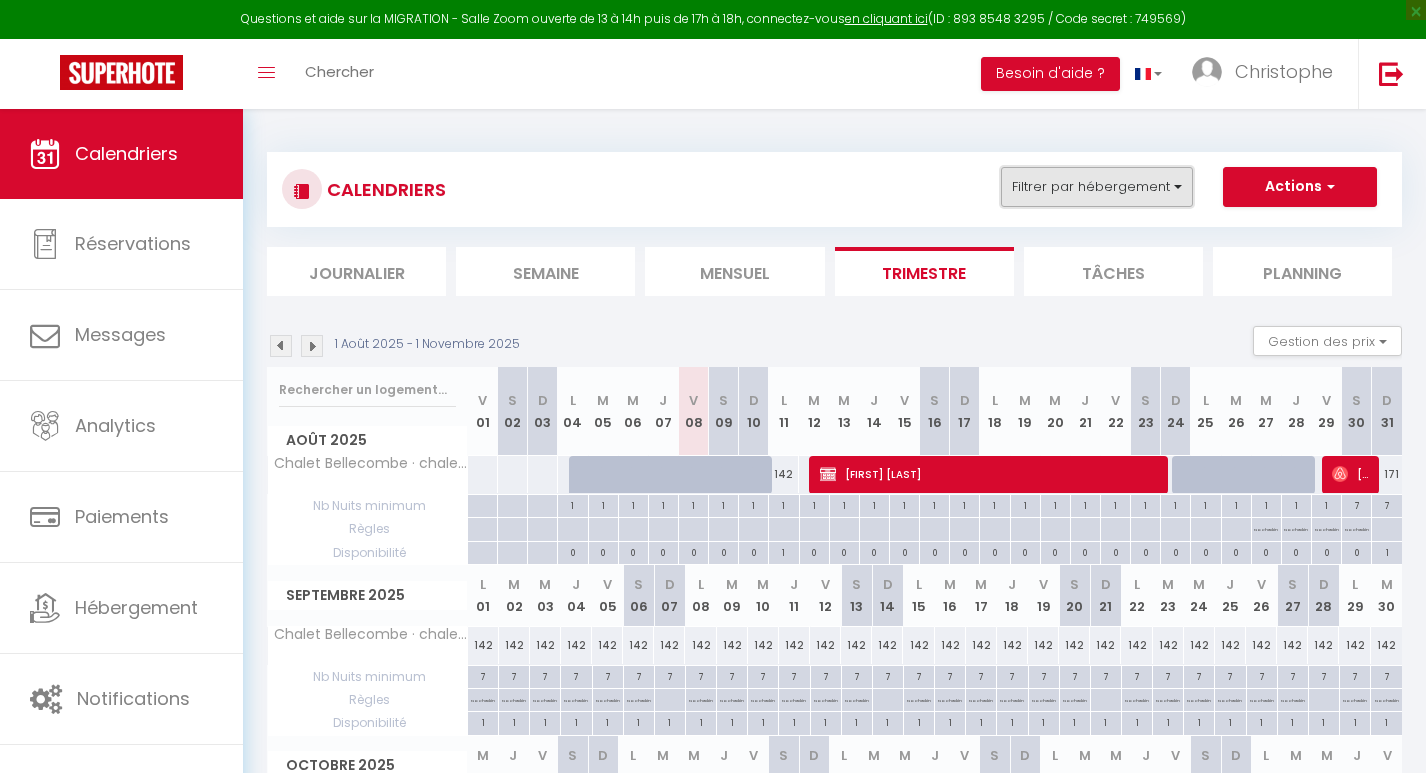 click on "Filtrer par hébergement" at bounding box center [1097, 187] 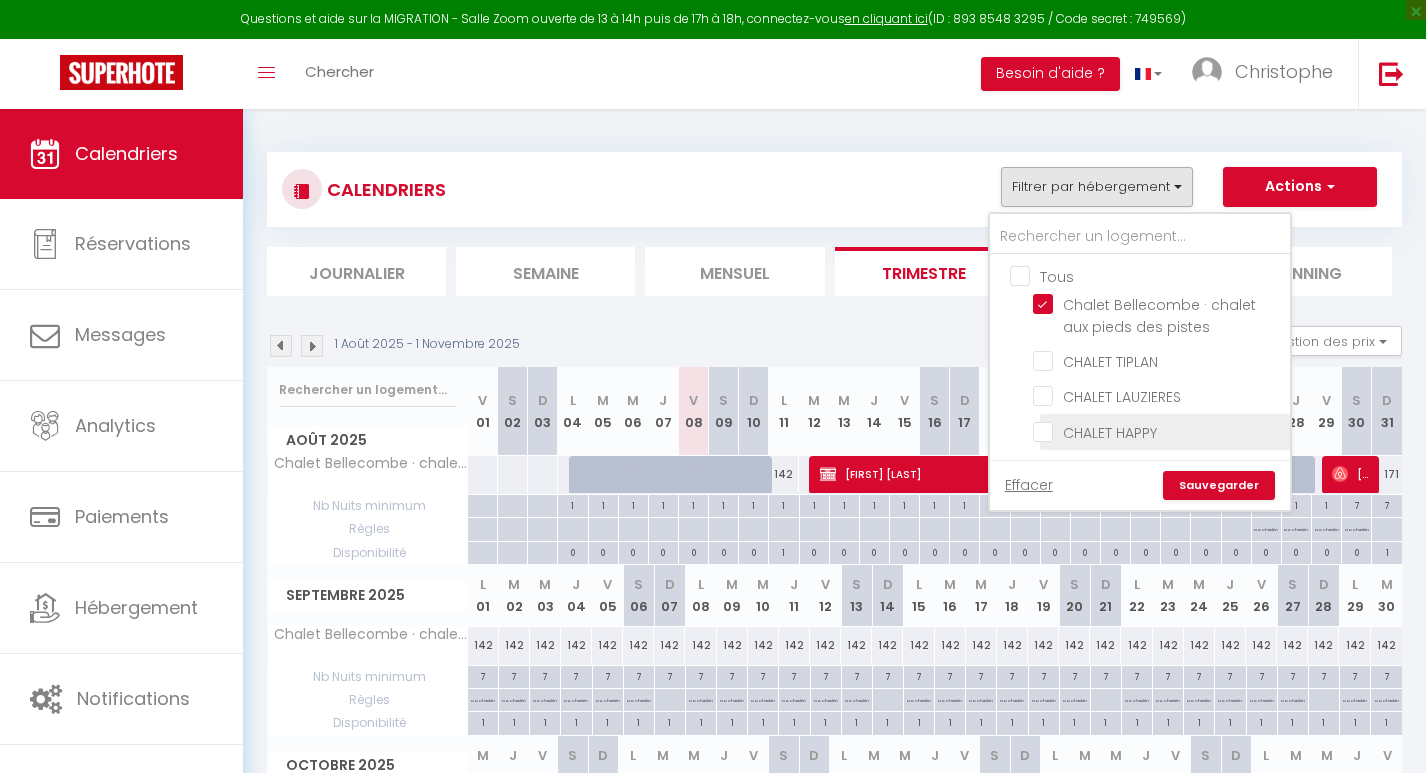 click on "CHALET HAPPY" at bounding box center [1158, 430] 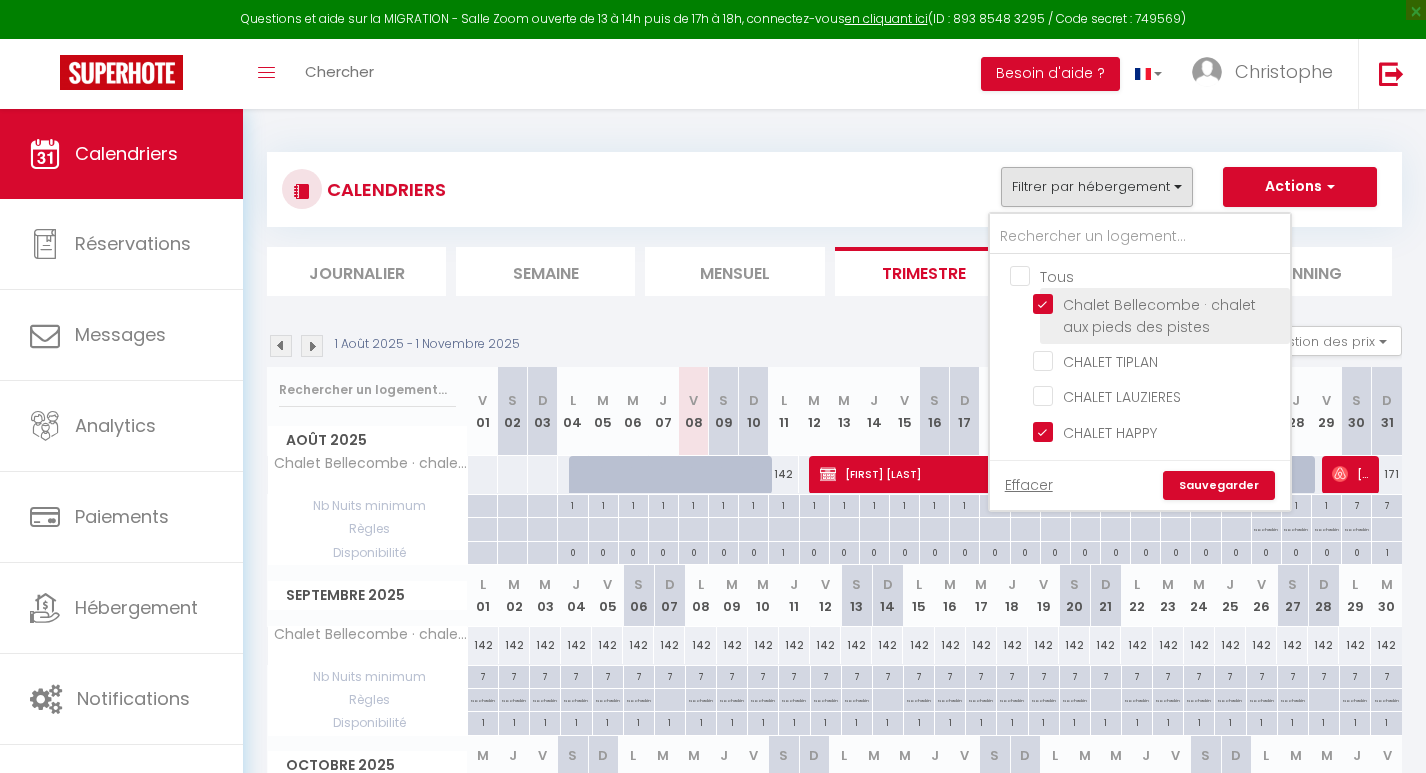 click on "Chalet Bellecombe · chalet aux pieds des pistes" at bounding box center [1158, 304] 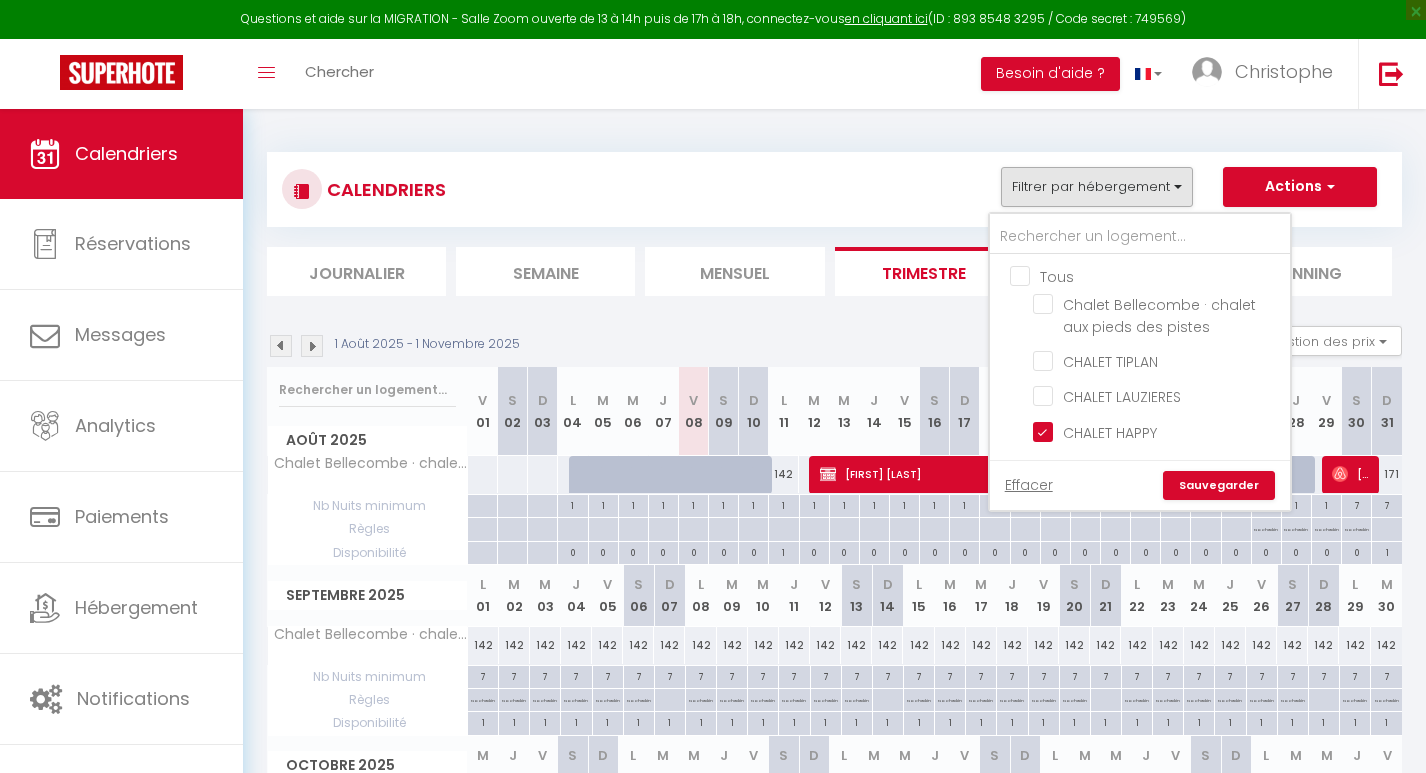 click on "Sauvegarder" at bounding box center (1219, 486) 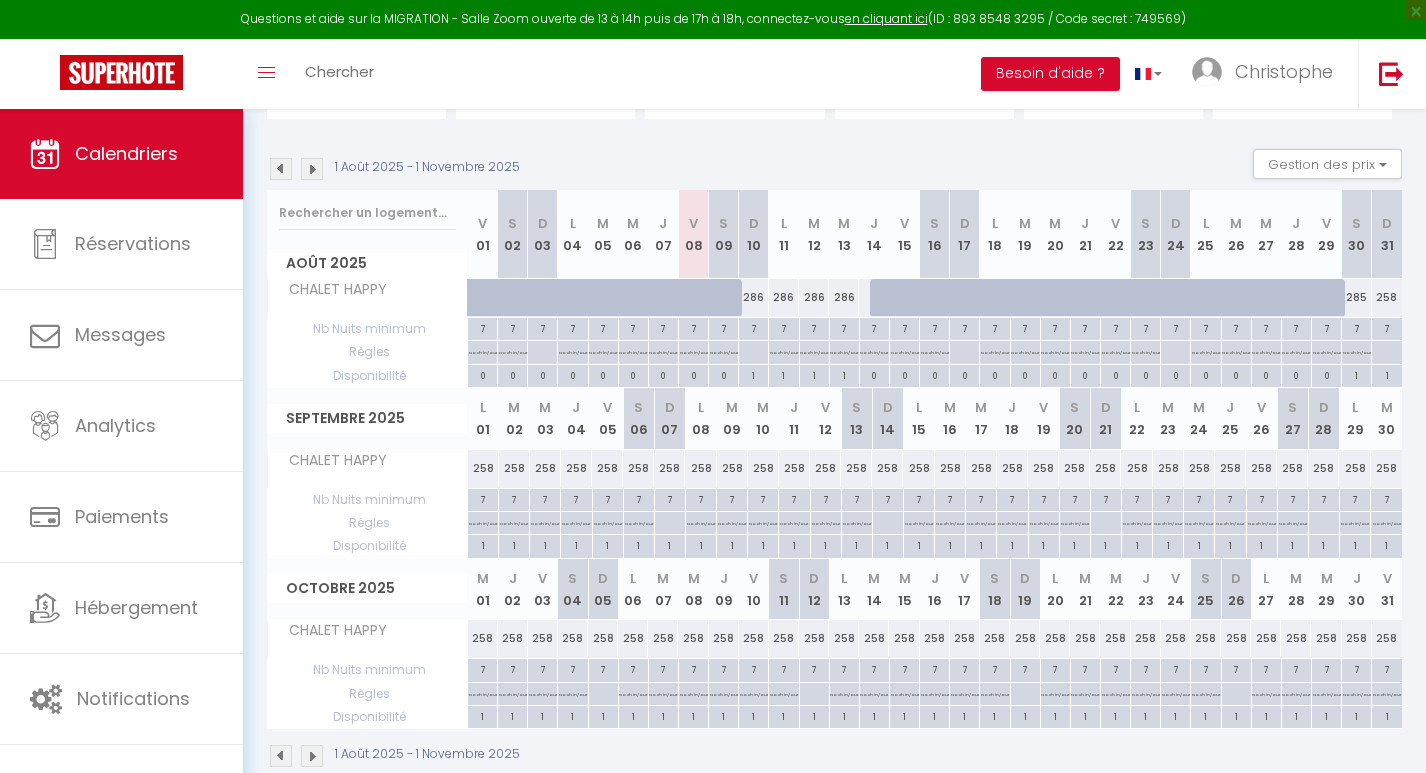 scroll, scrollTop: 162, scrollLeft: 0, axis: vertical 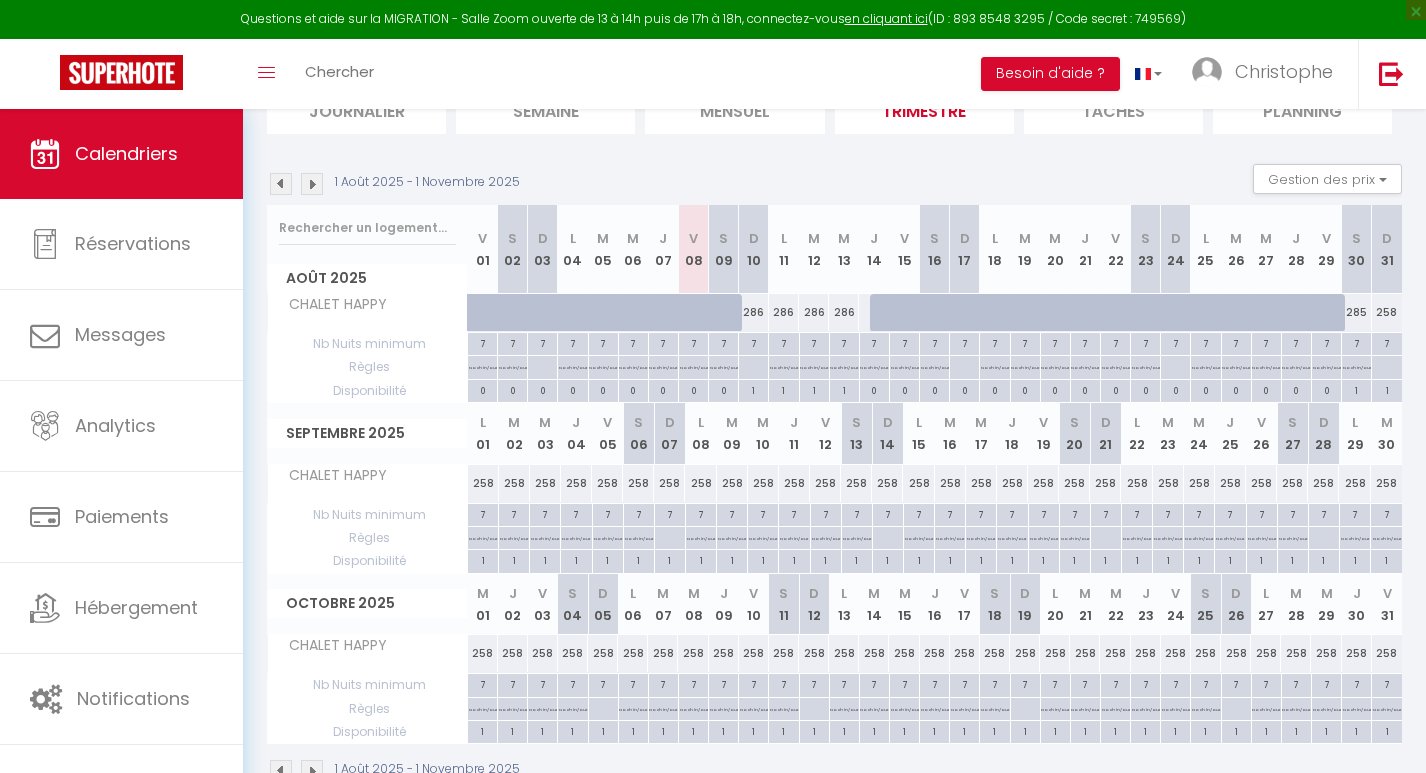 click at bounding box center (312, 184) 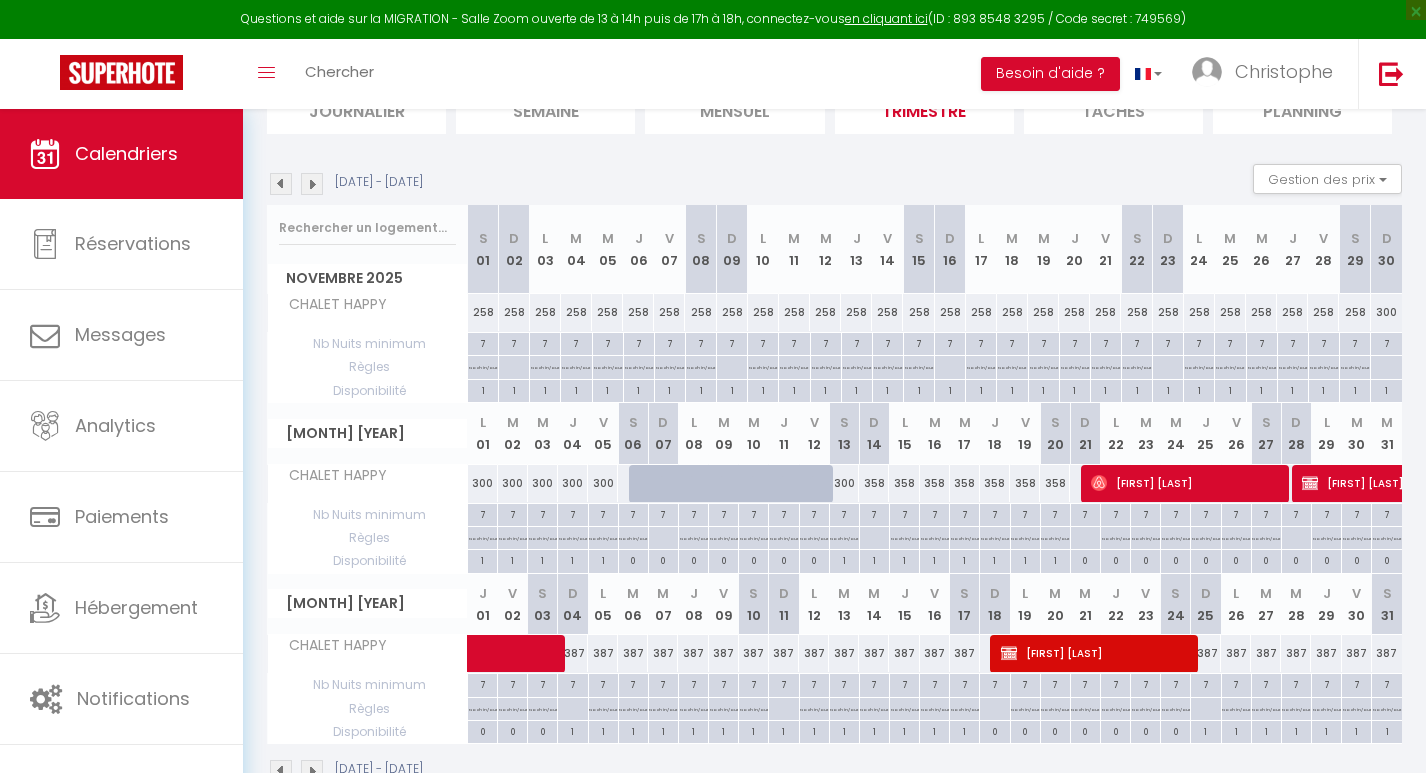 click at bounding box center [312, 184] 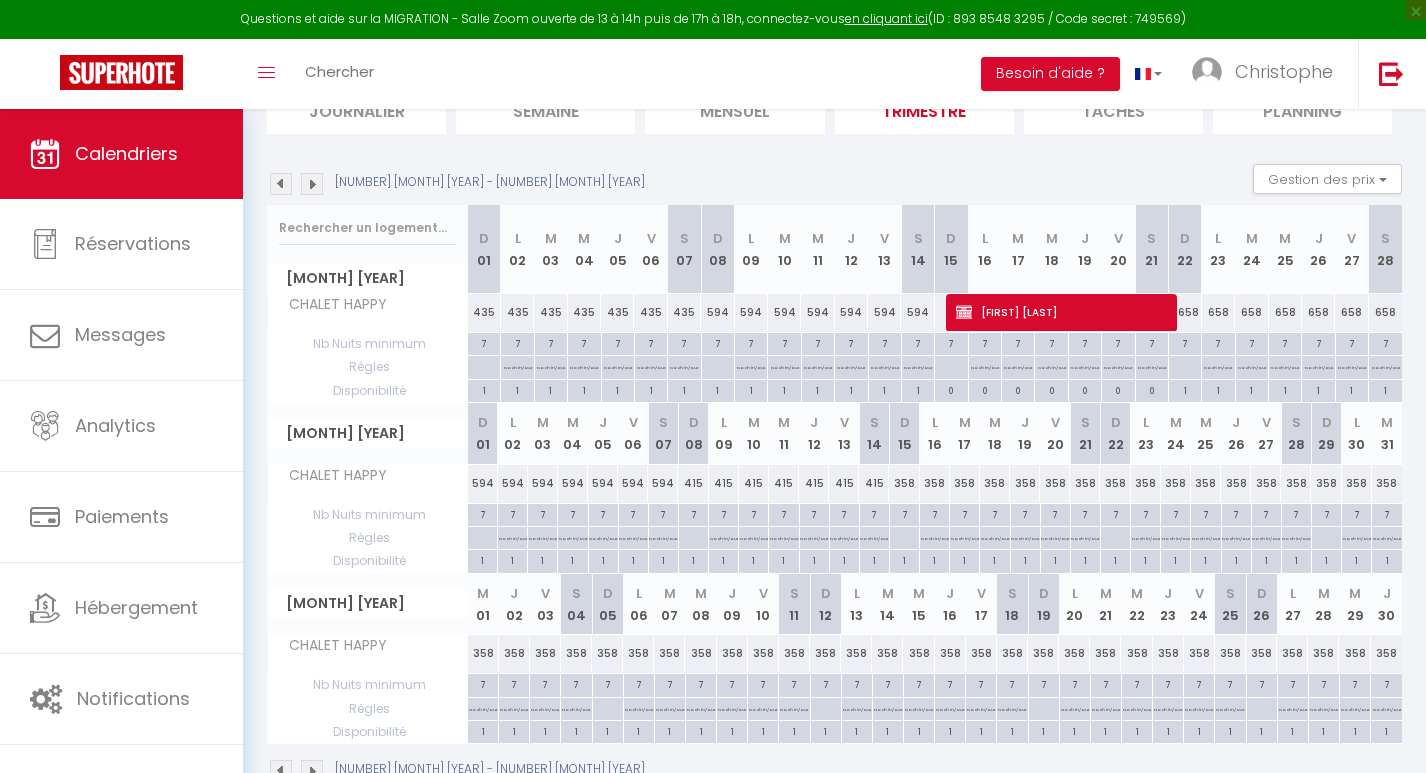 click at bounding box center [312, 184] 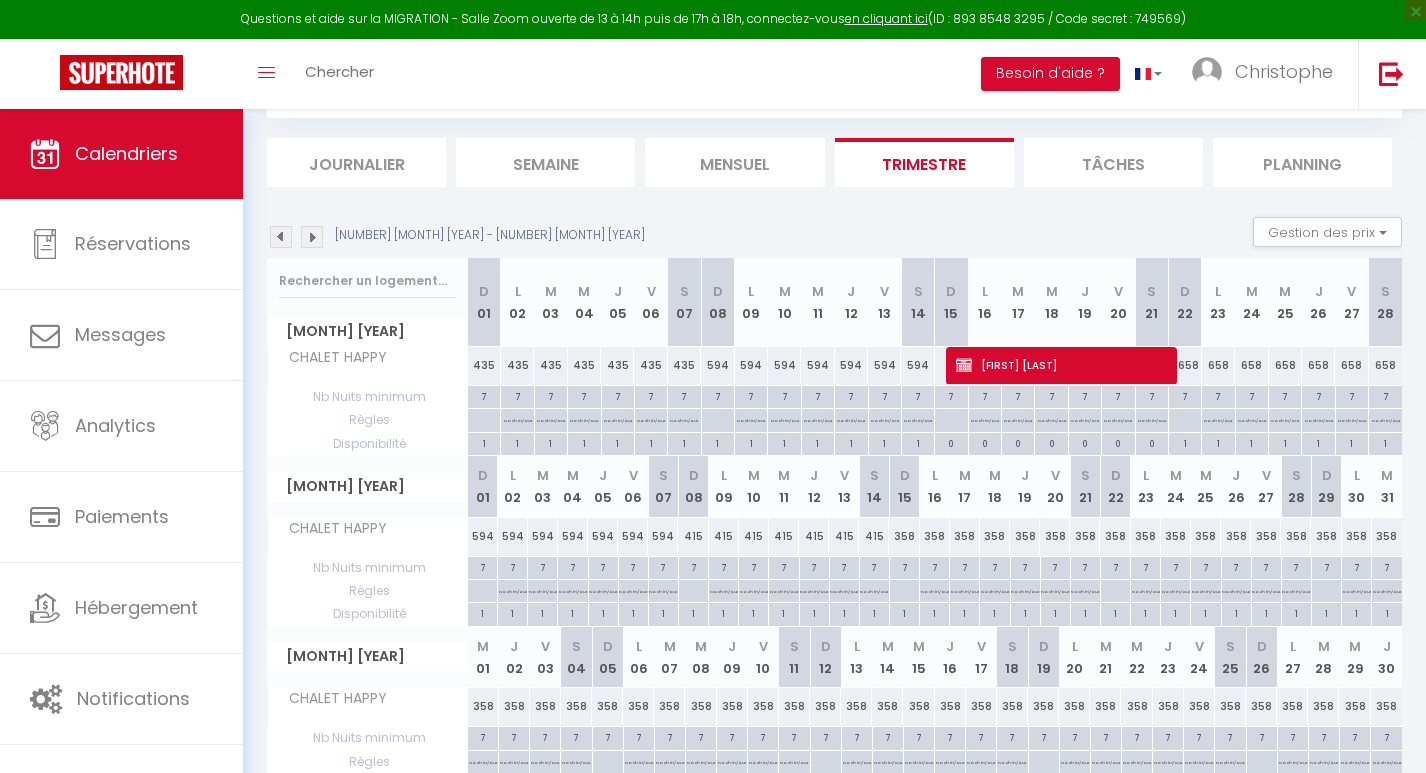 scroll, scrollTop: 162, scrollLeft: 0, axis: vertical 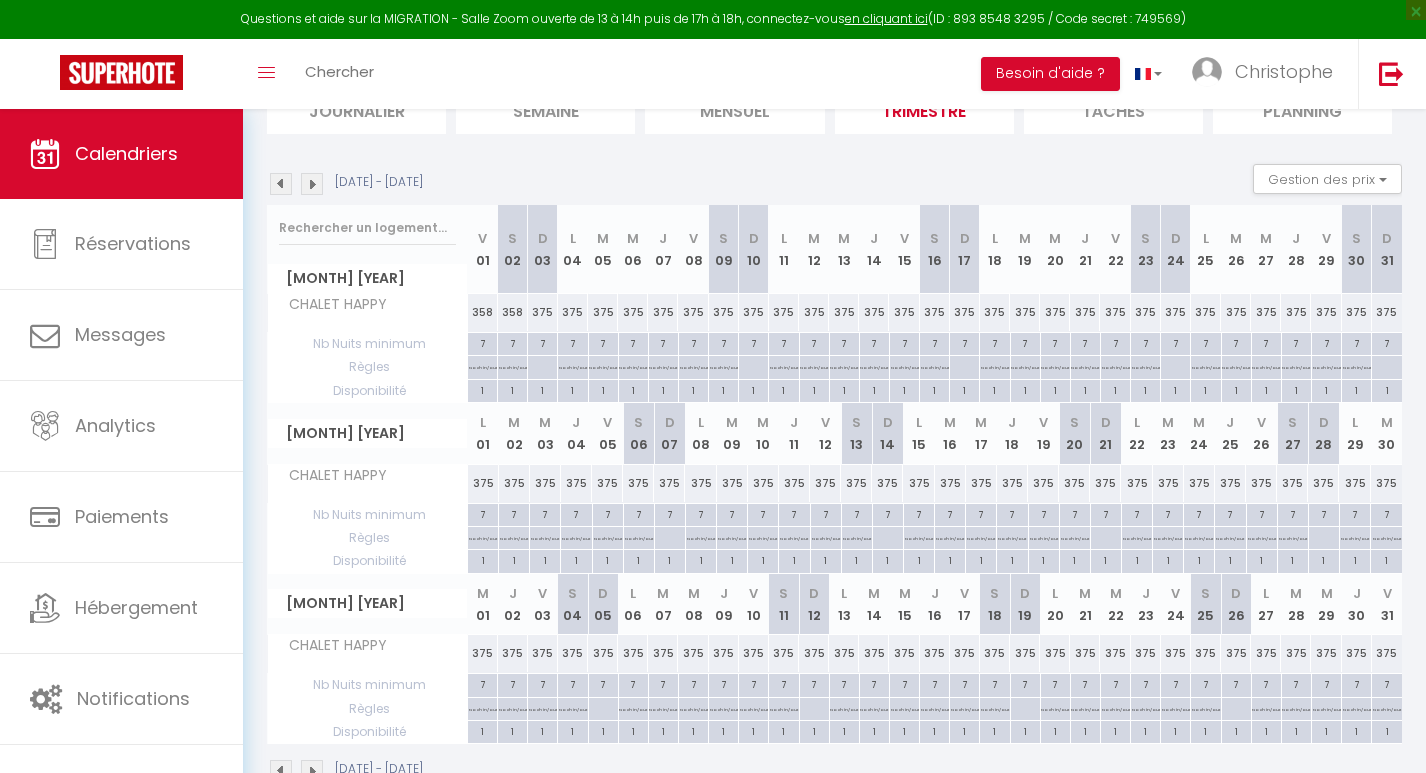 click at bounding box center (312, 184) 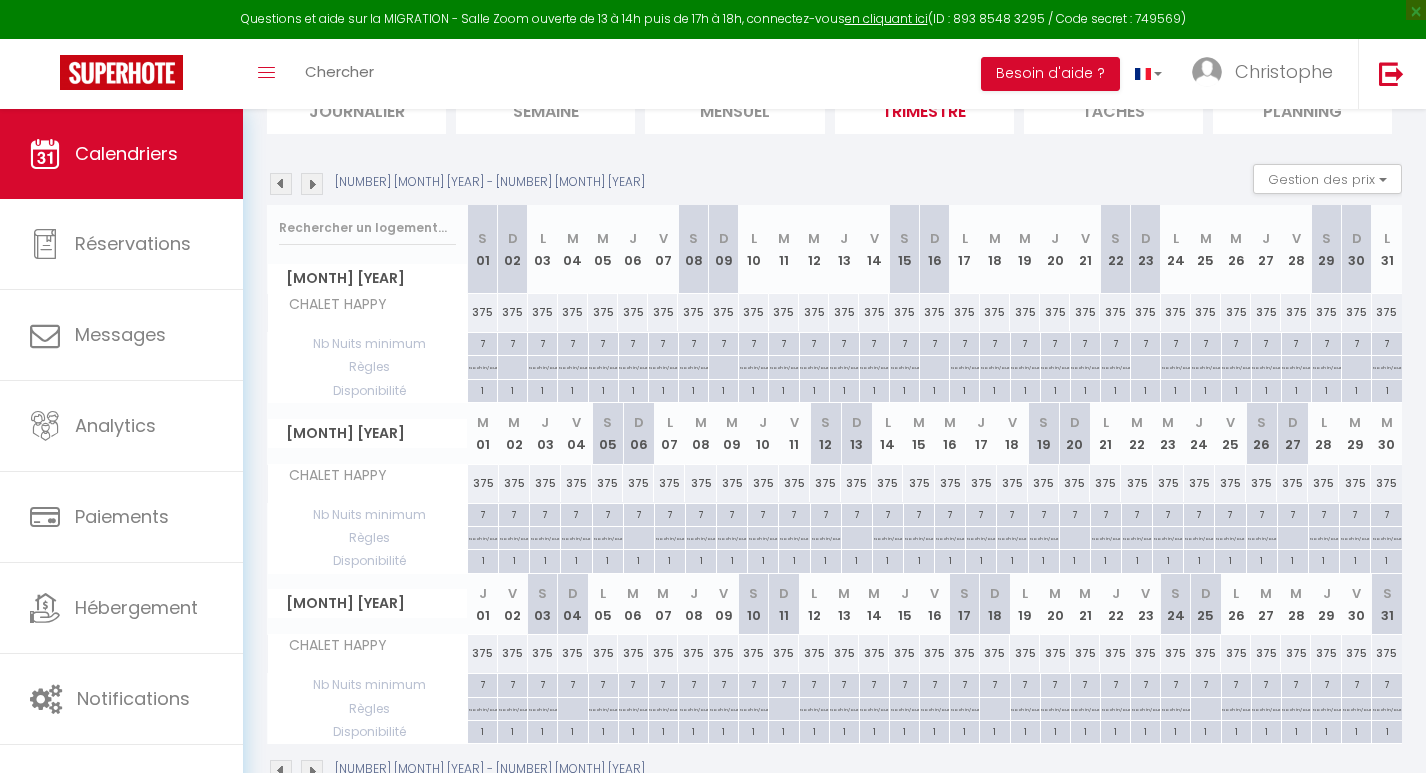 click at bounding box center [312, 184] 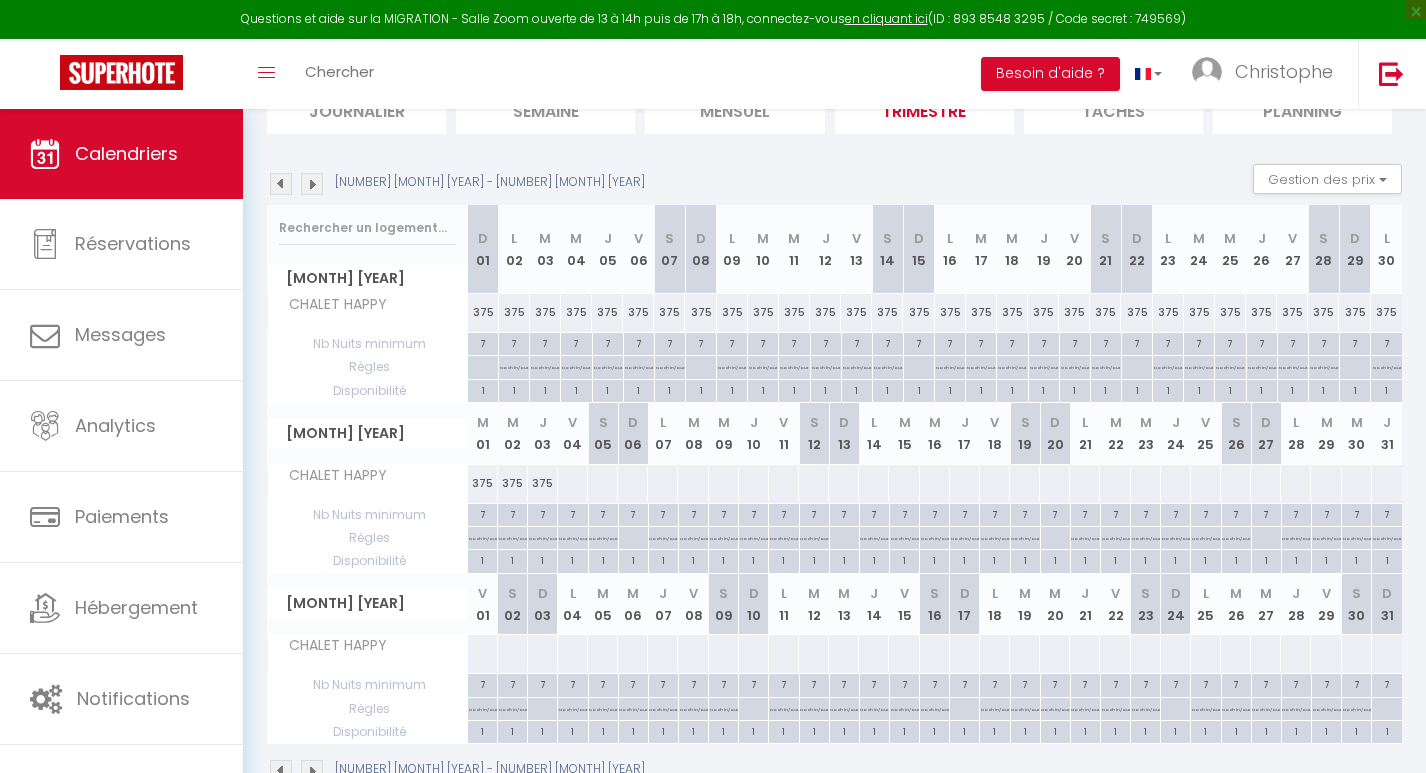 click at bounding box center (312, 184) 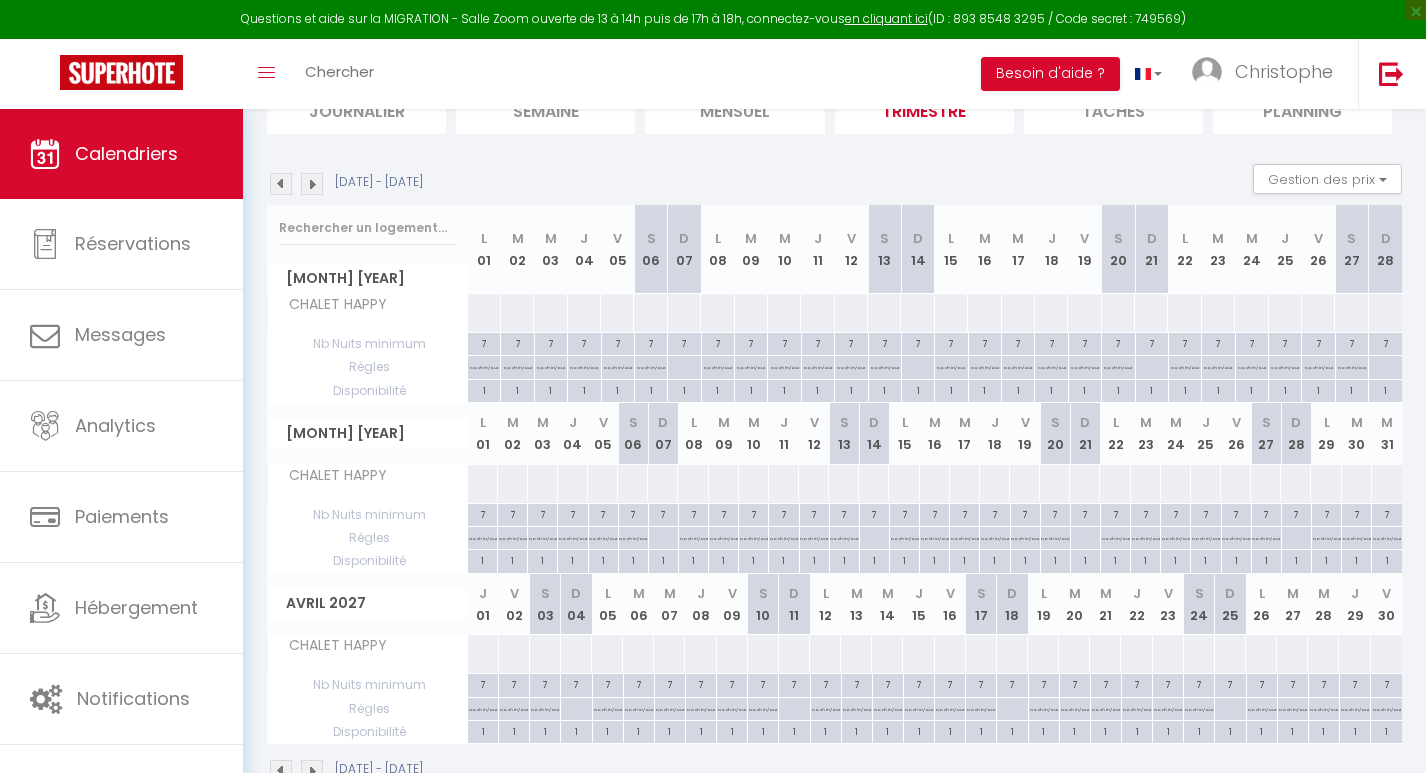 click at bounding box center (312, 184) 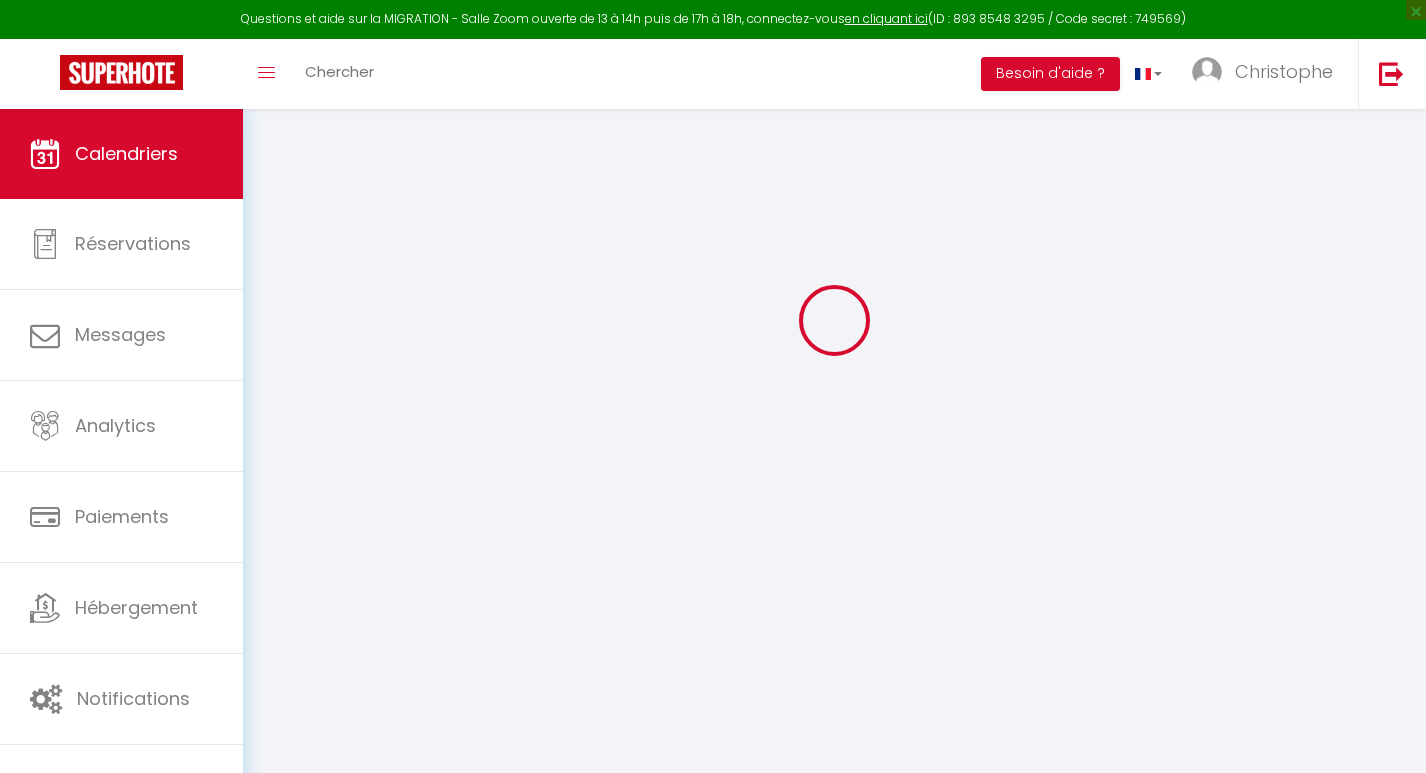 scroll, scrollTop: 162, scrollLeft: 0, axis: vertical 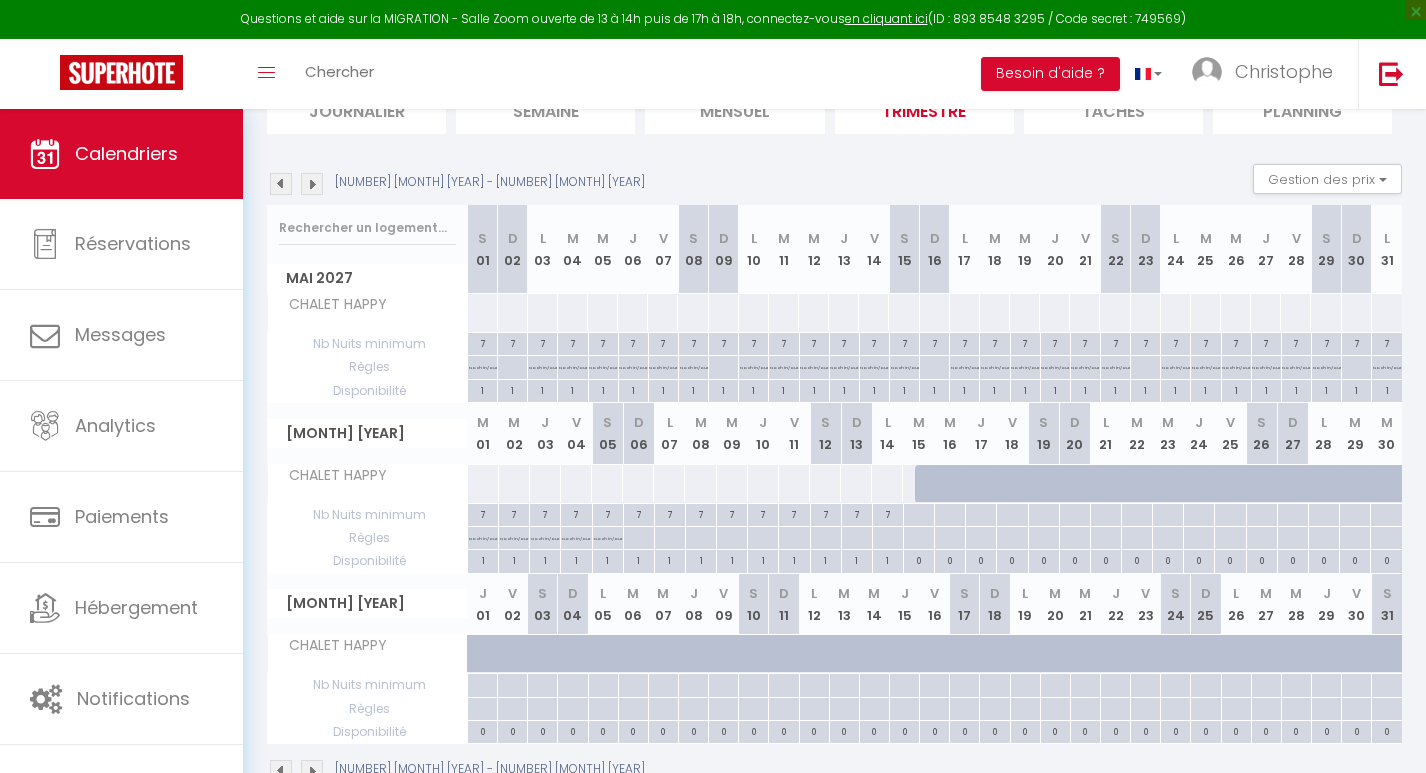 click at bounding box center [312, 184] 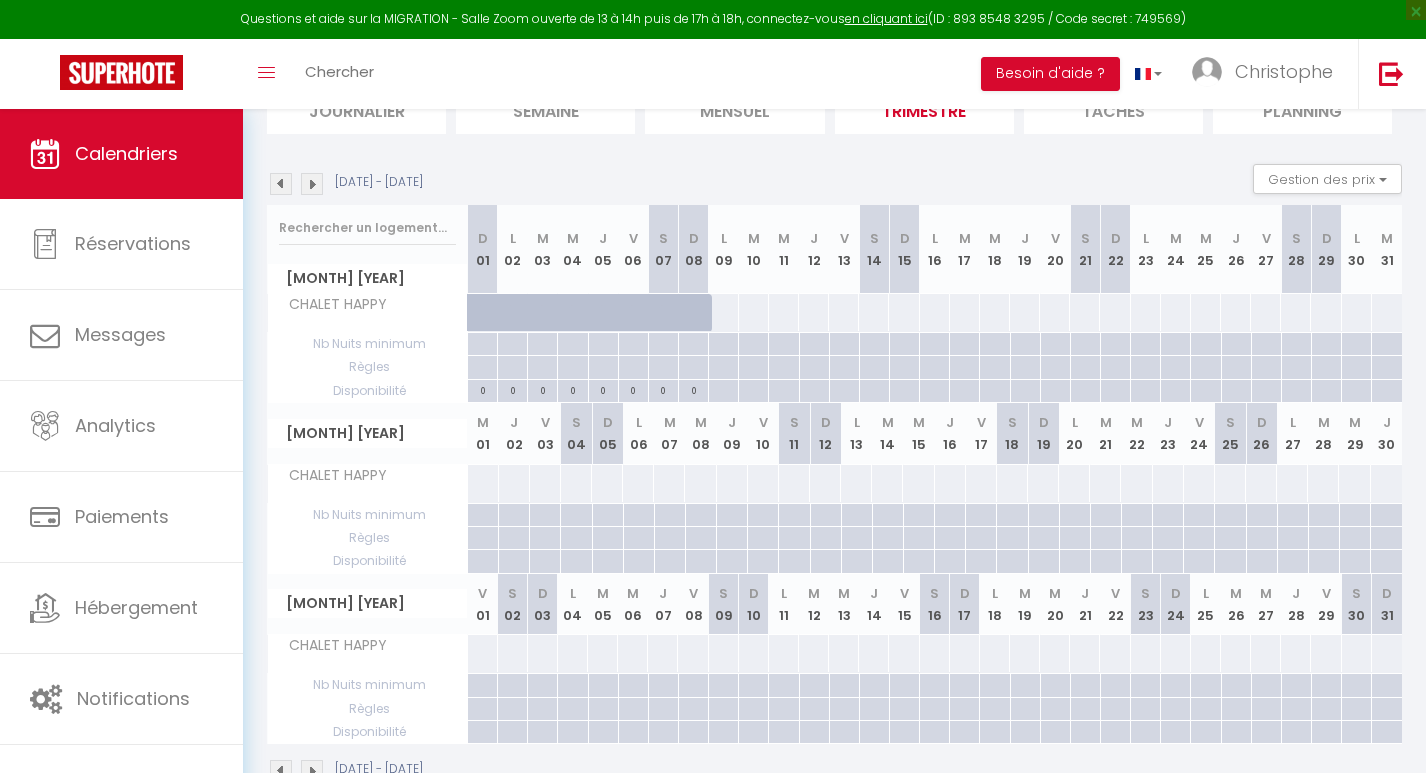 click at bounding box center [312, 184] 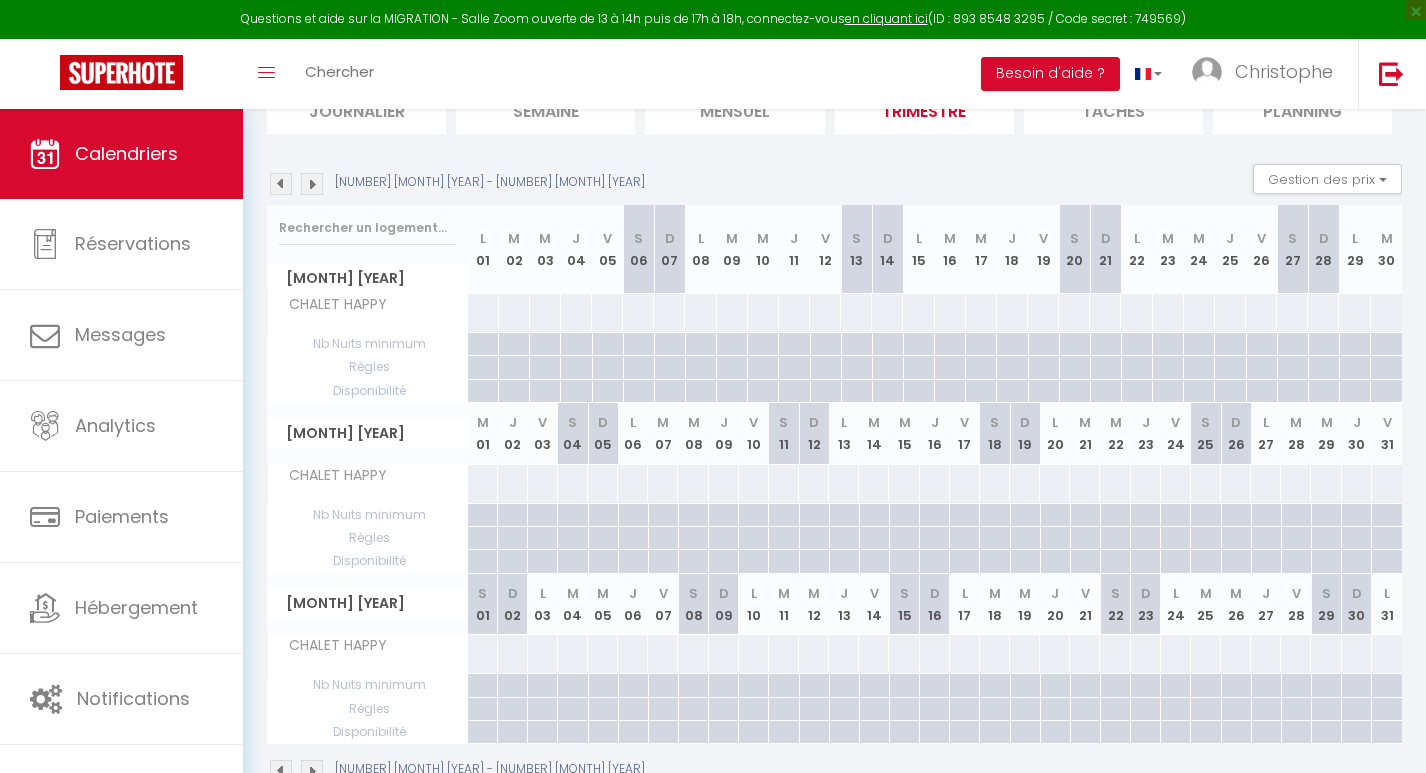 click at bounding box center (312, 184) 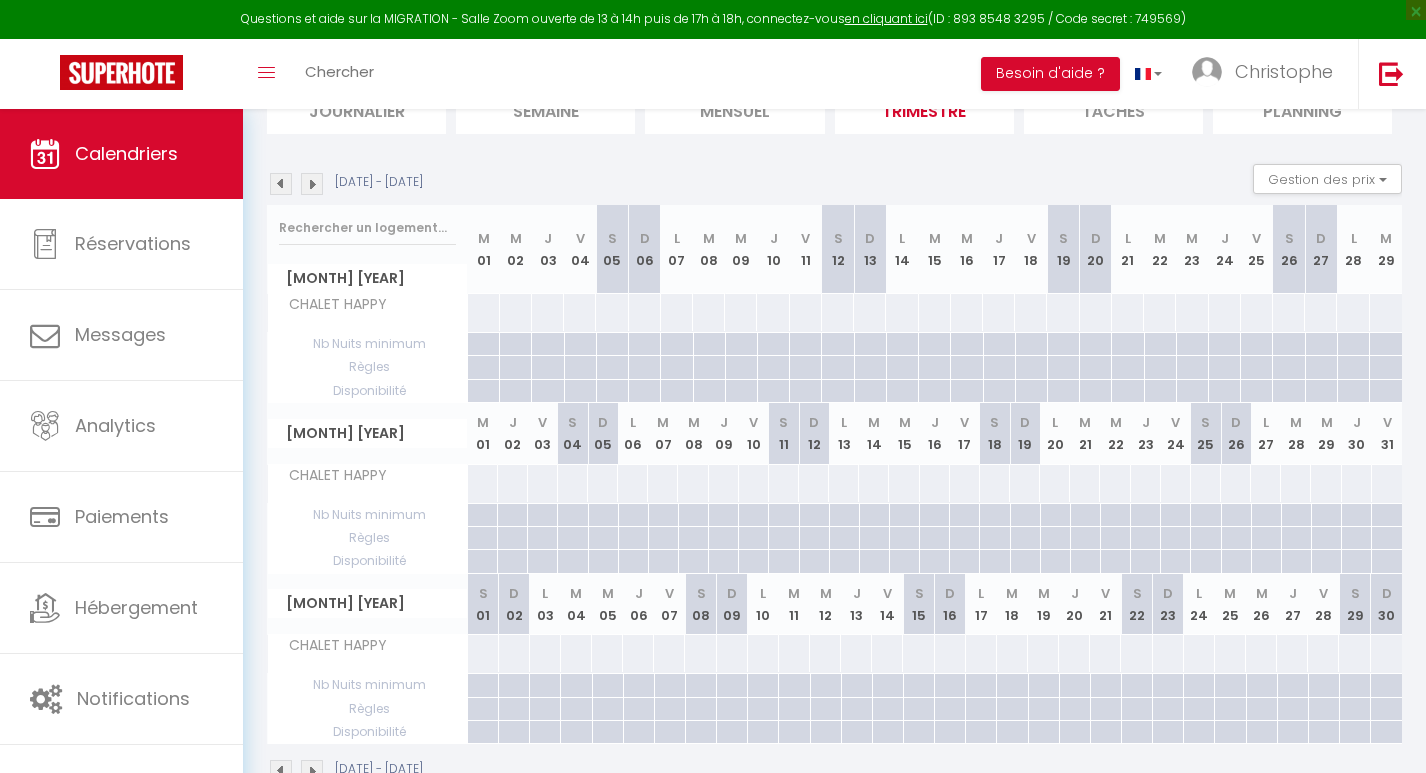click at bounding box center [312, 184] 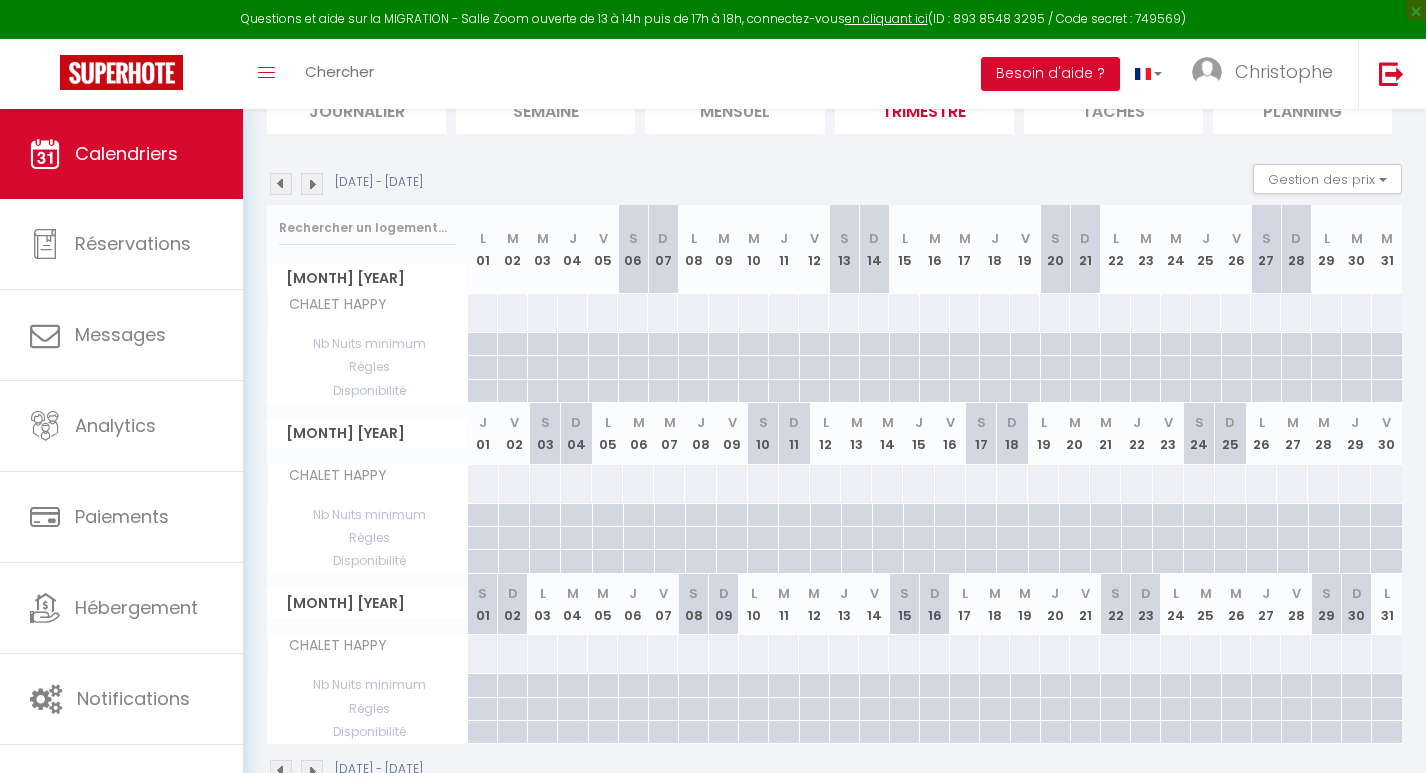 click at bounding box center (312, 184) 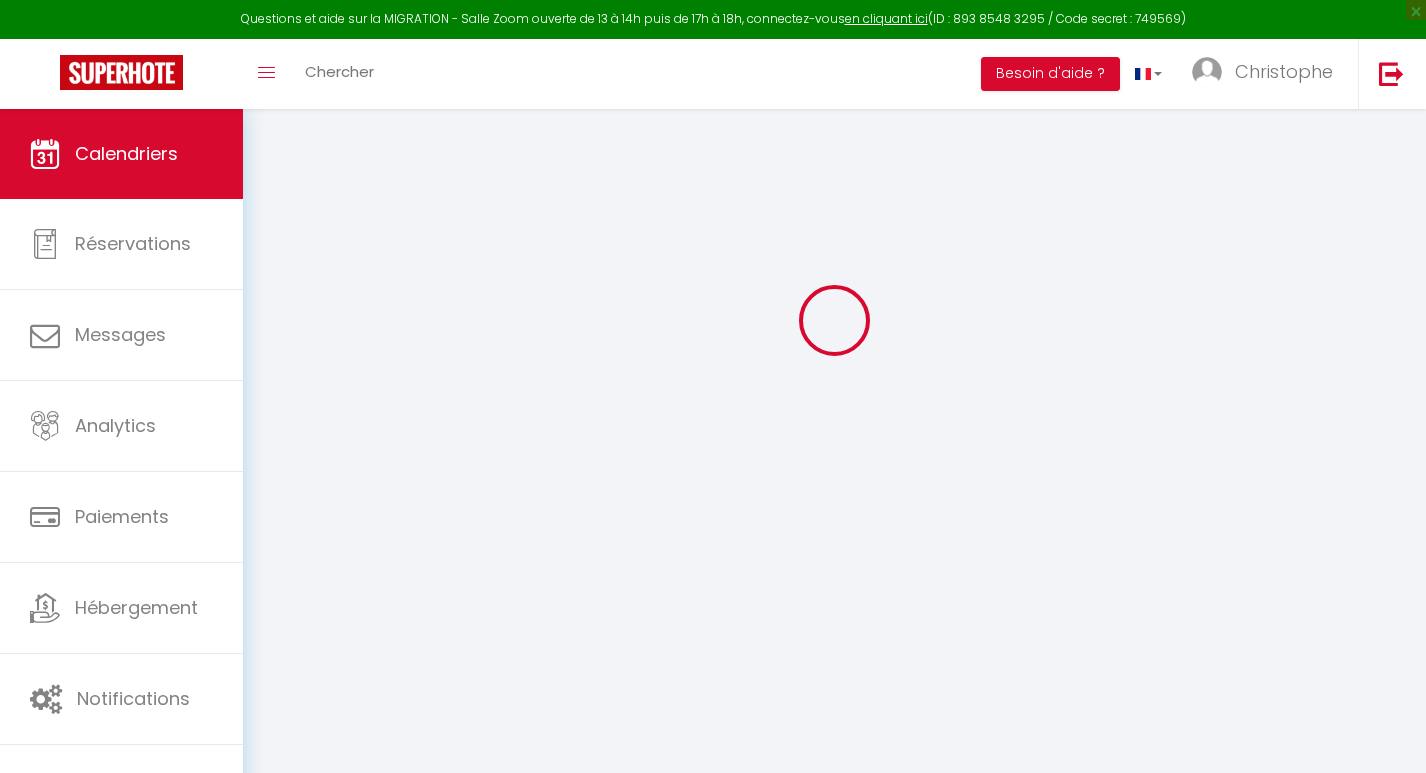 scroll, scrollTop: 162, scrollLeft: 0, axis: vertical 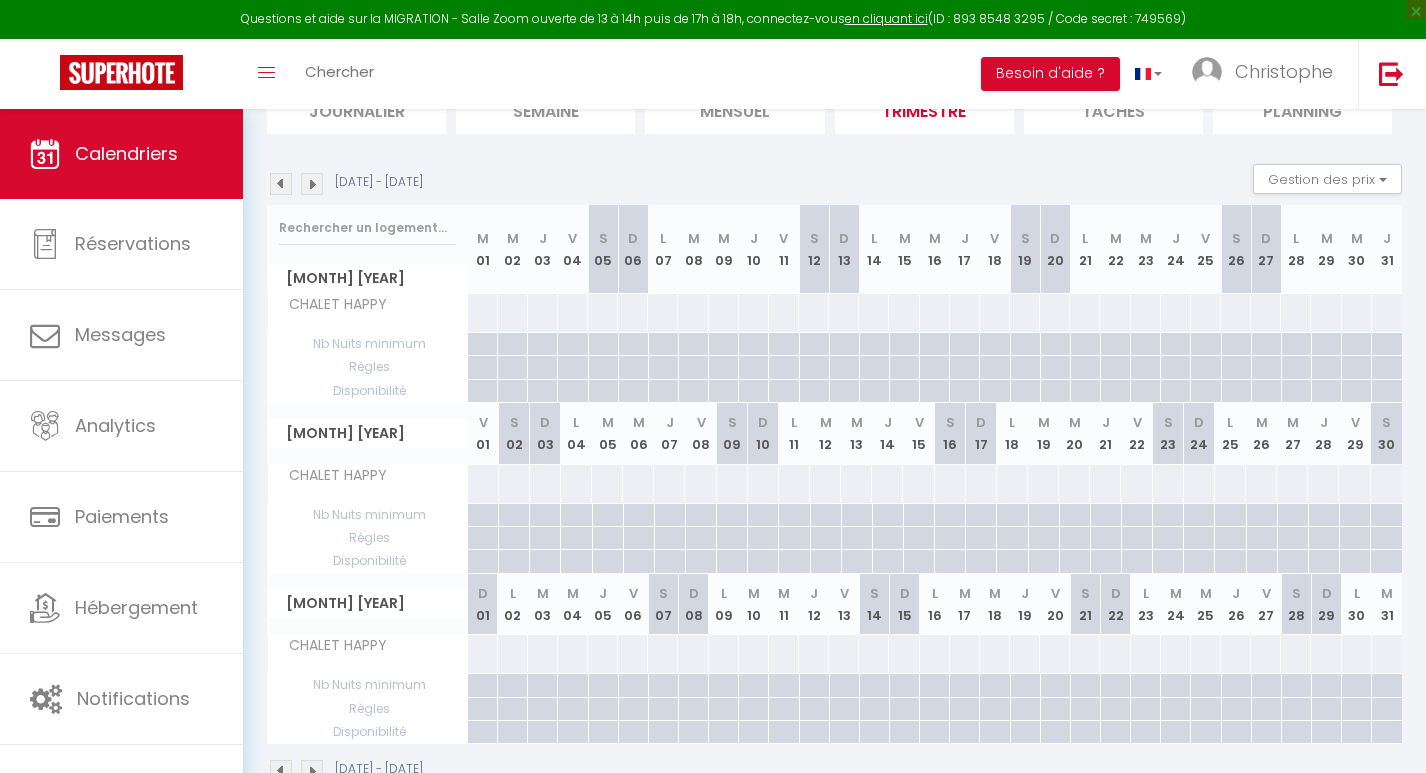 click at bounding box center [312, 184] 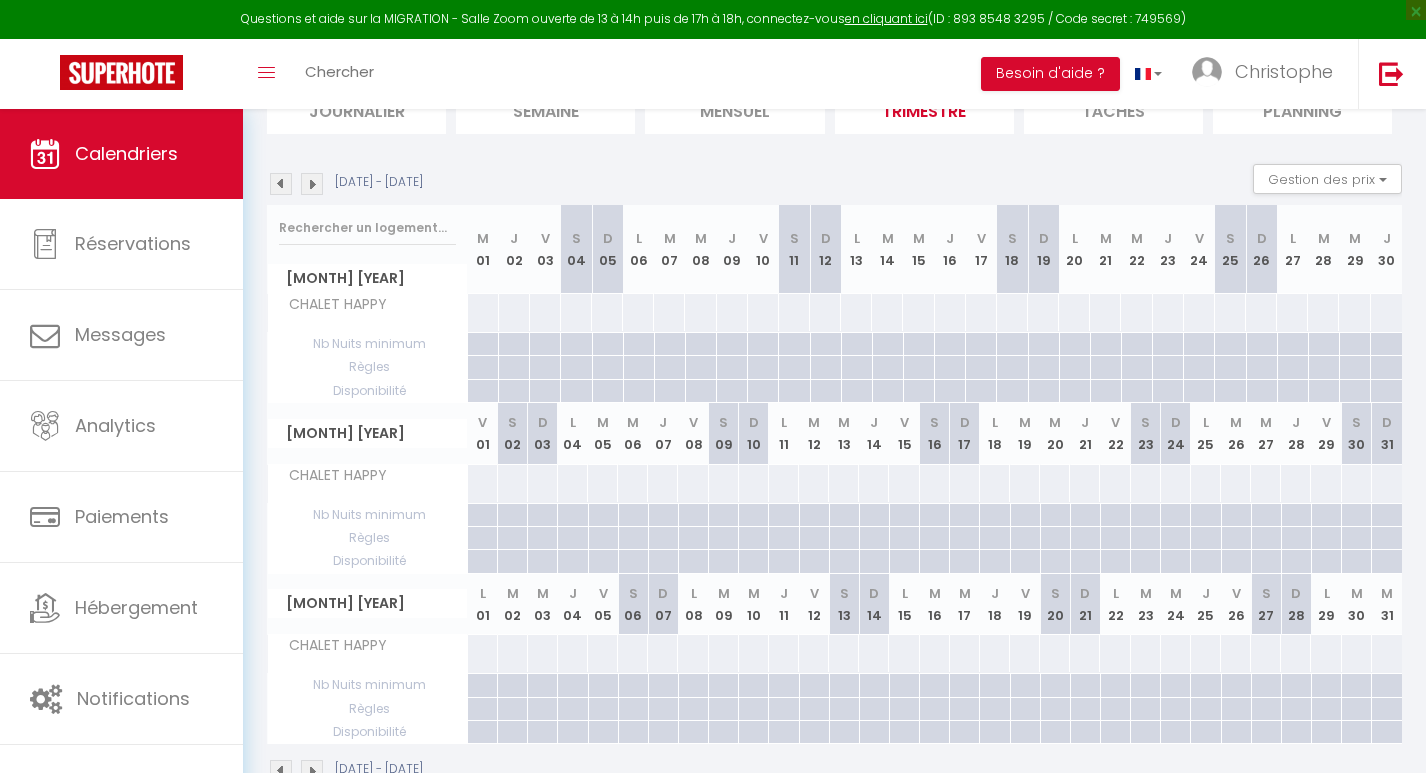 click at bounding box center (281, 184) 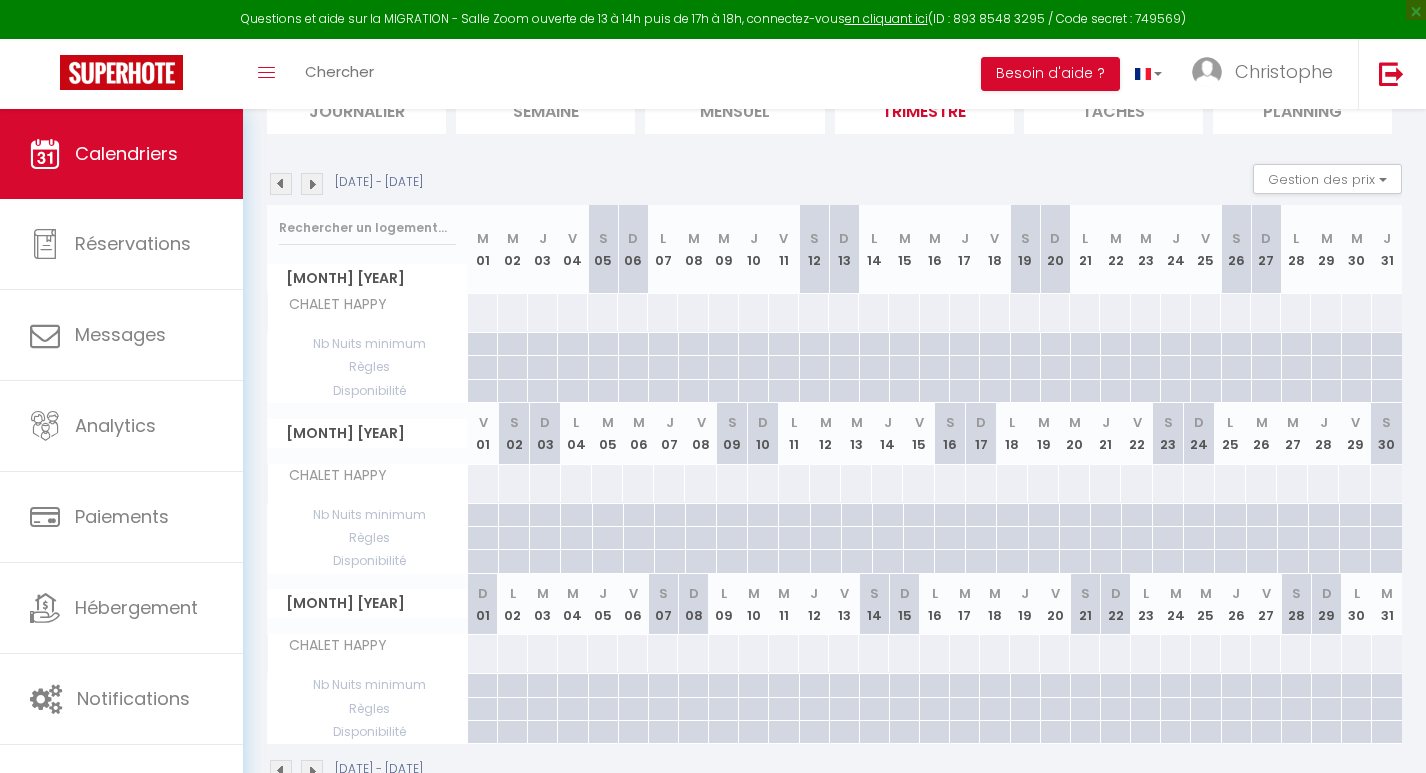 click at bounding box center [281, 184] 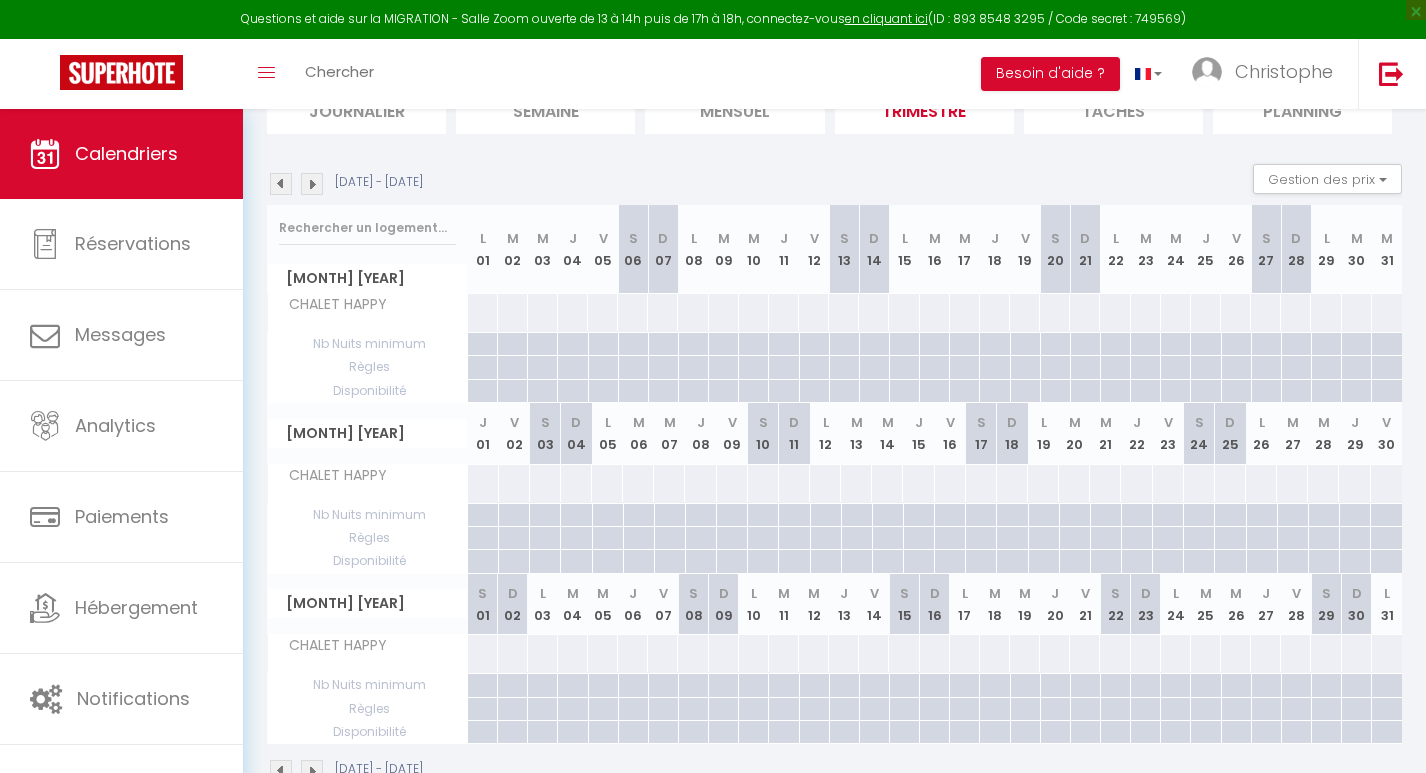 click at bounding box center (281, 184) 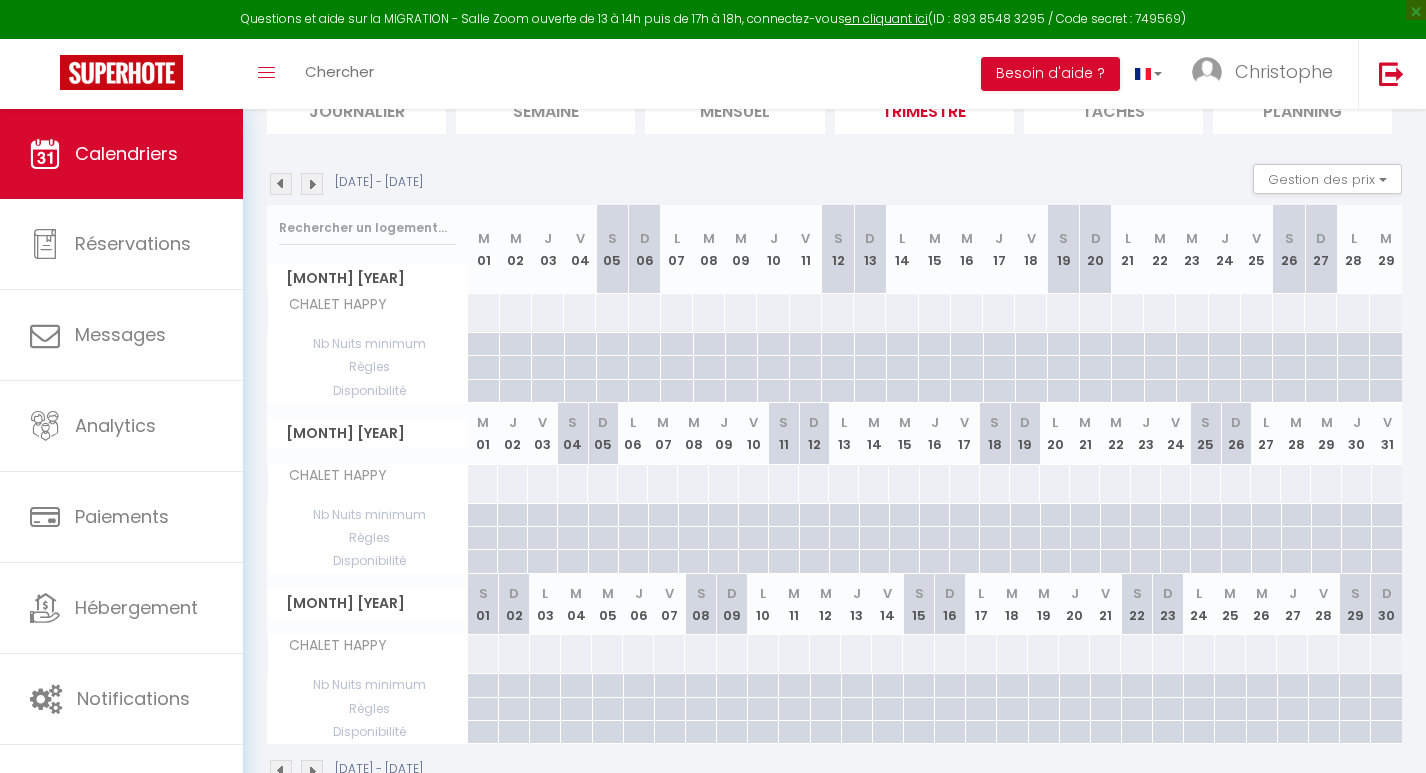 click at bounding box center [281, 184] 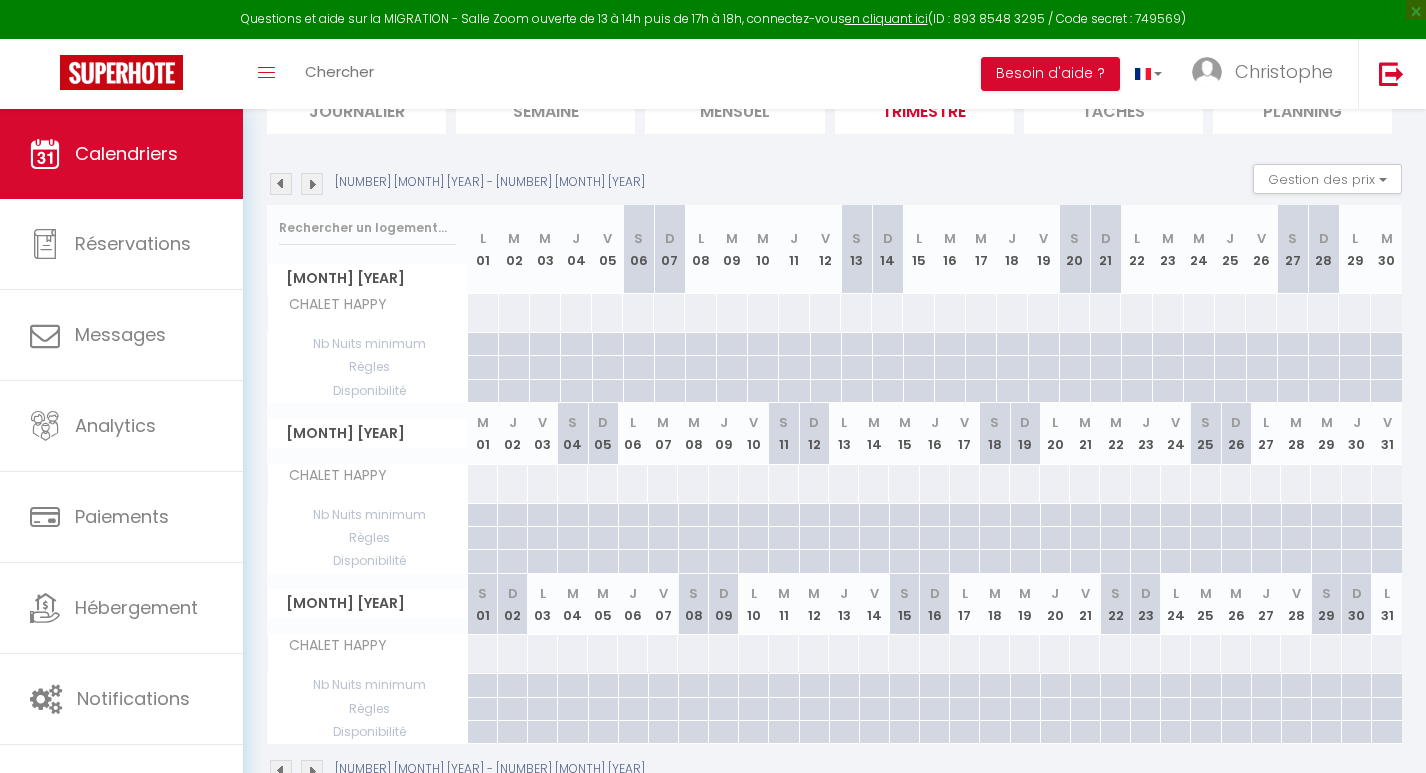 click at bounding box center (281, 184) 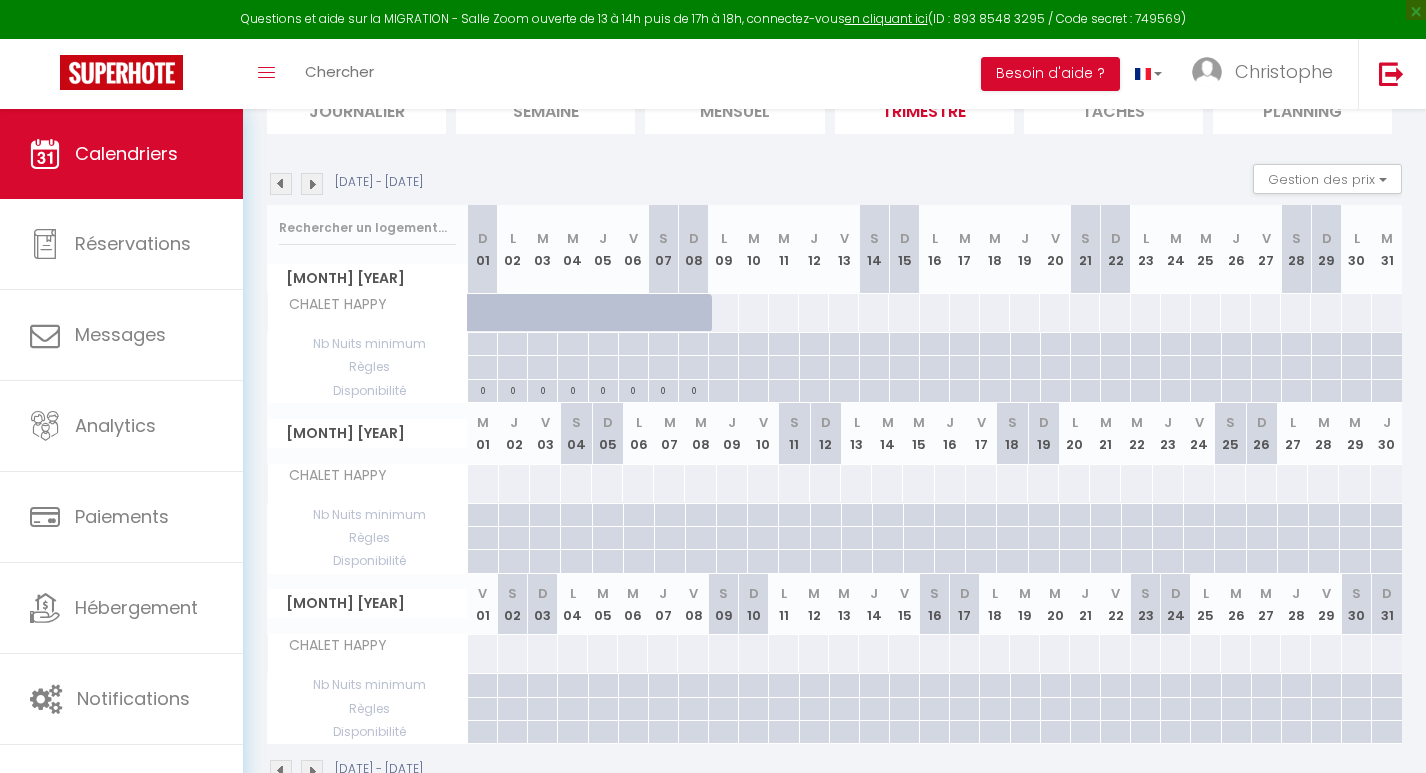 click at bounding box center [281, 184] 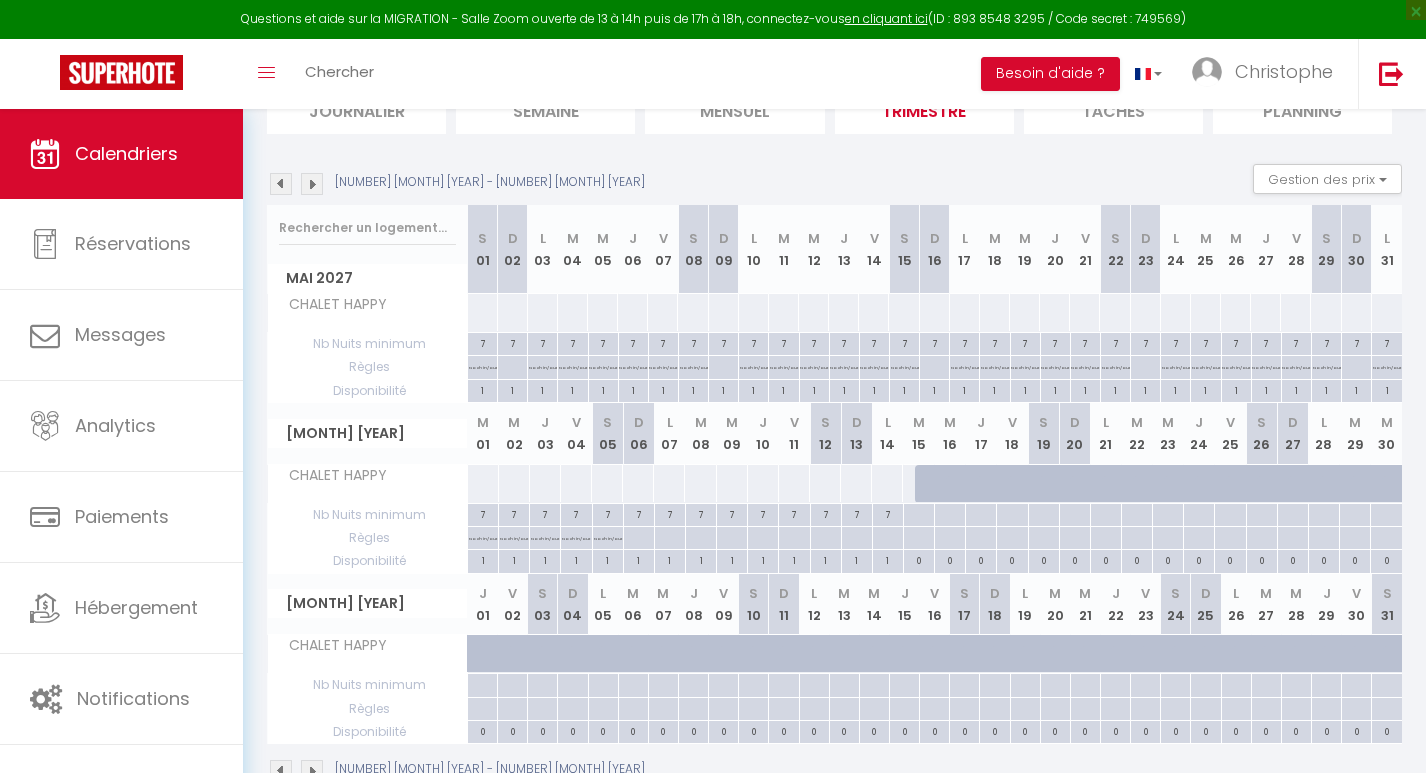 click at bounding box center [281, 184] 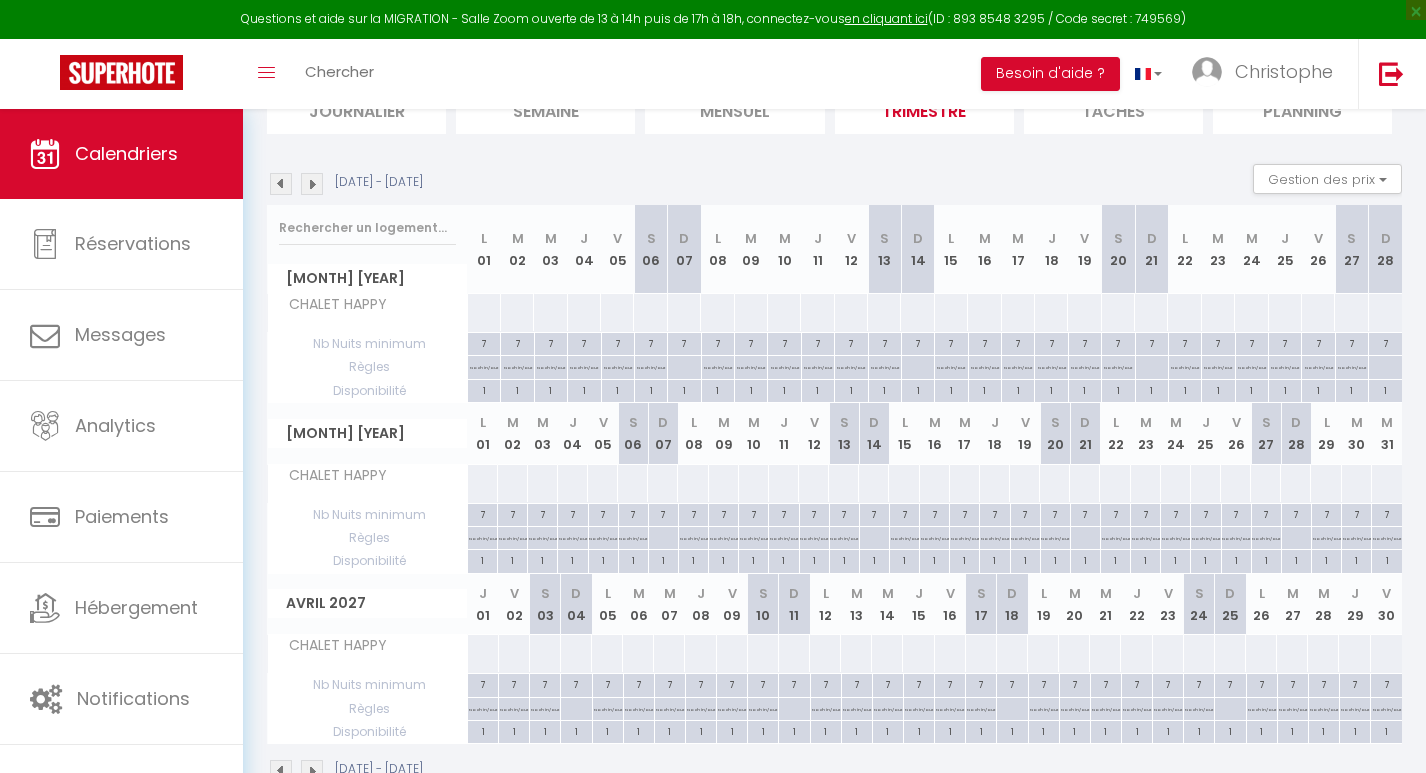 click at bounding box center (281, 184) 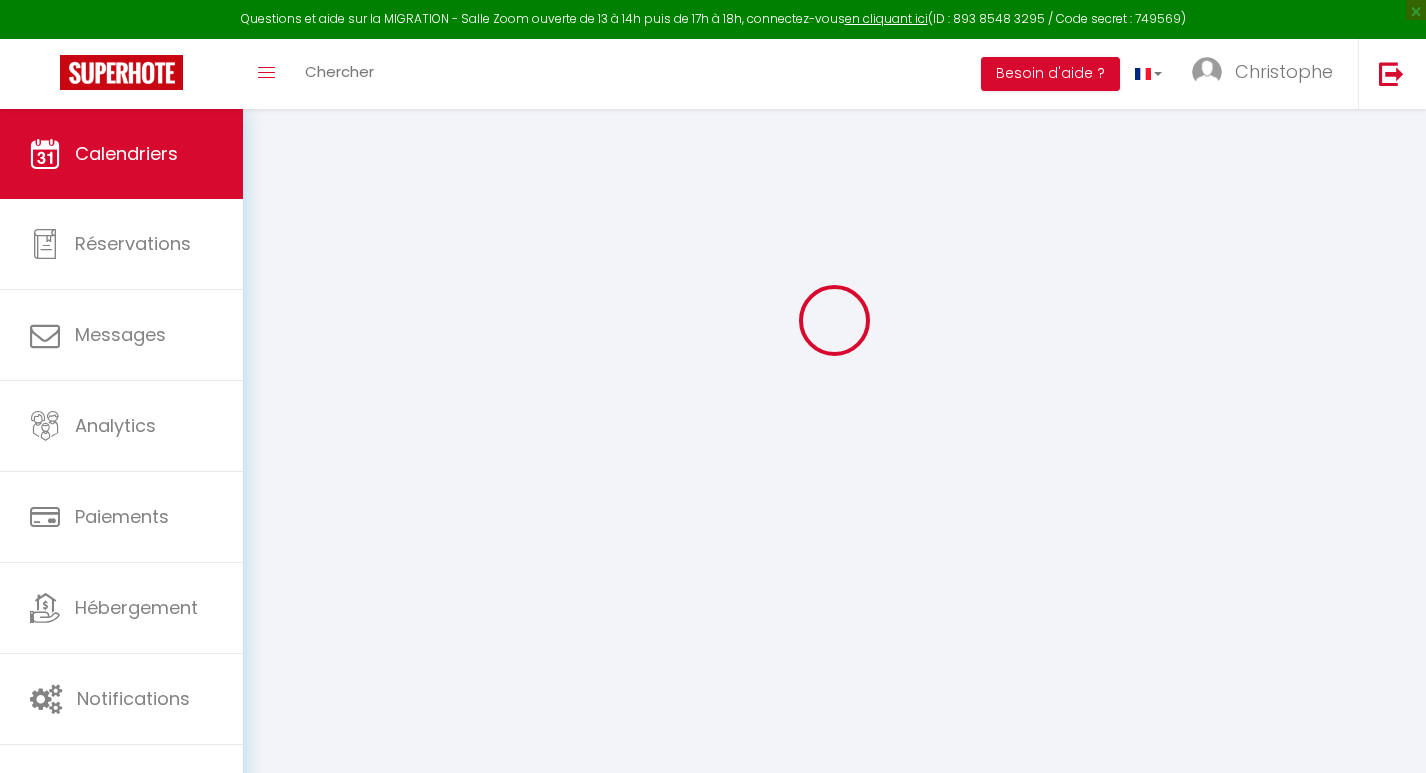 scroll, scrollTop: 162, scrollLeft: 0, axis: vertical 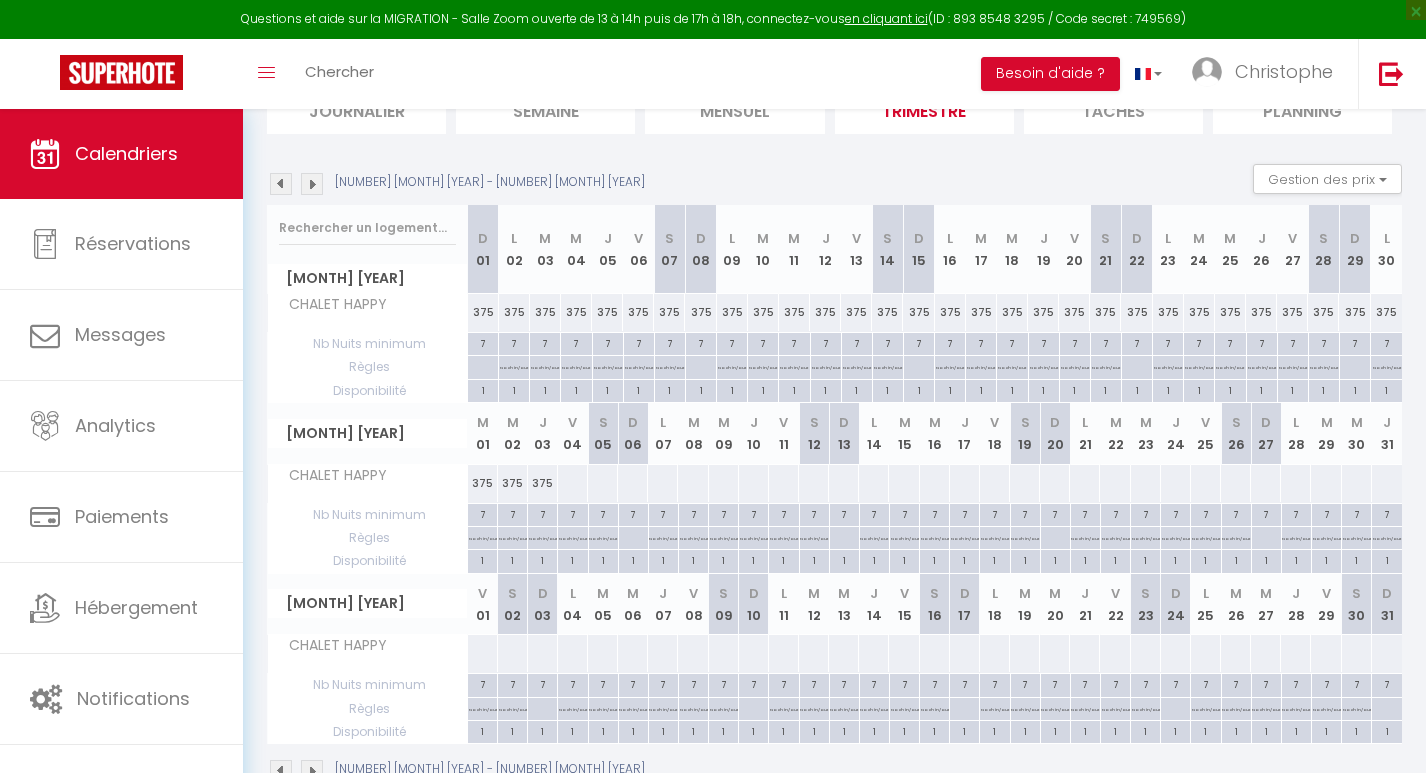 click at bounding box center (281, 184) 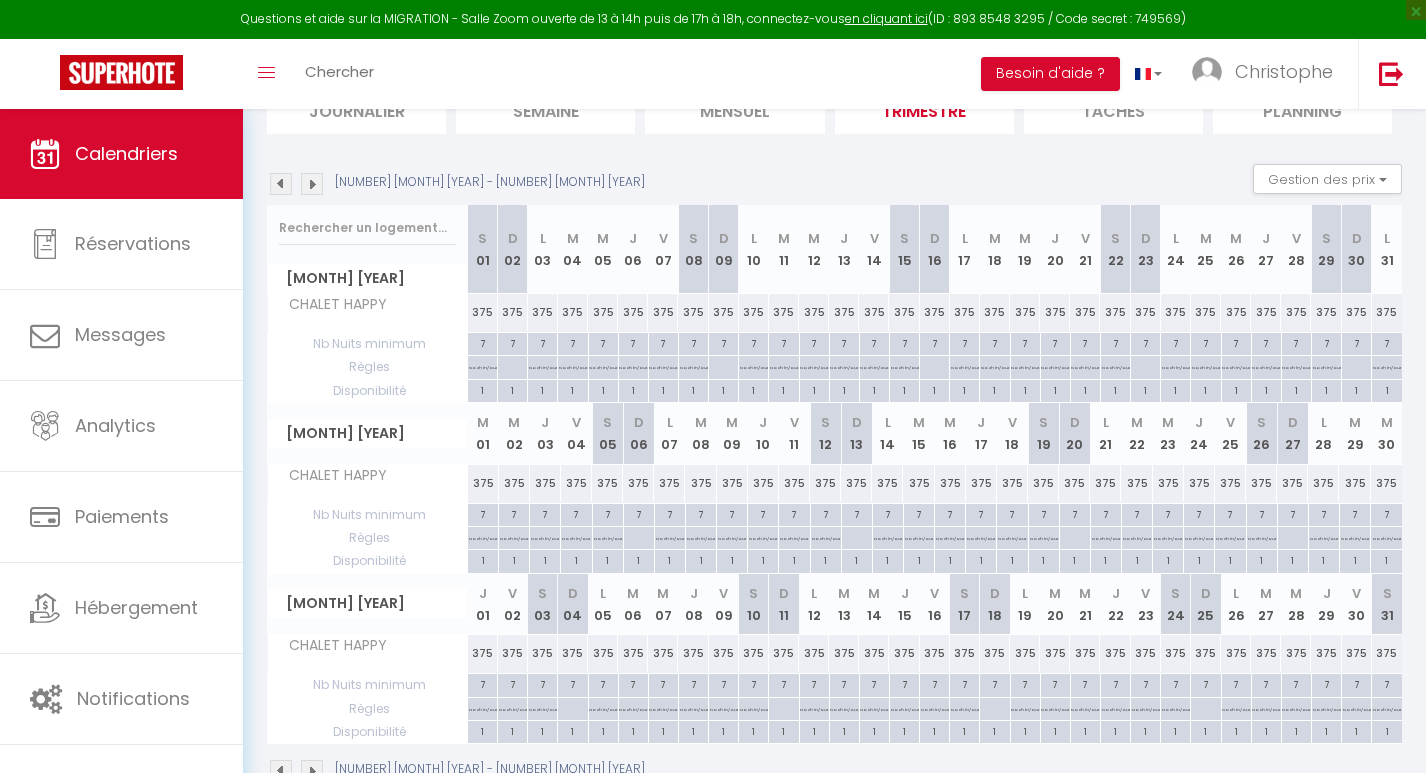 click at bounding box center (281, 184) 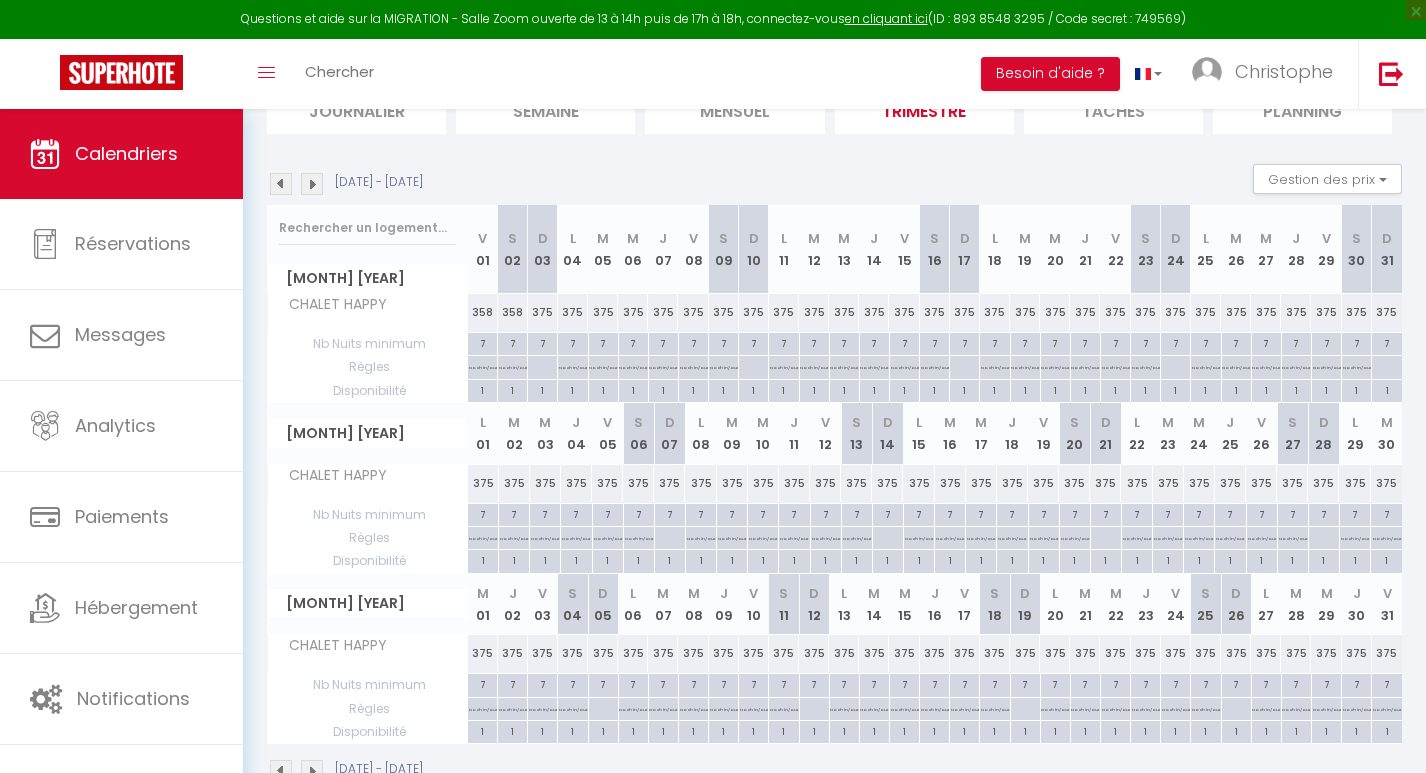 click at bounding box center [312, 184] 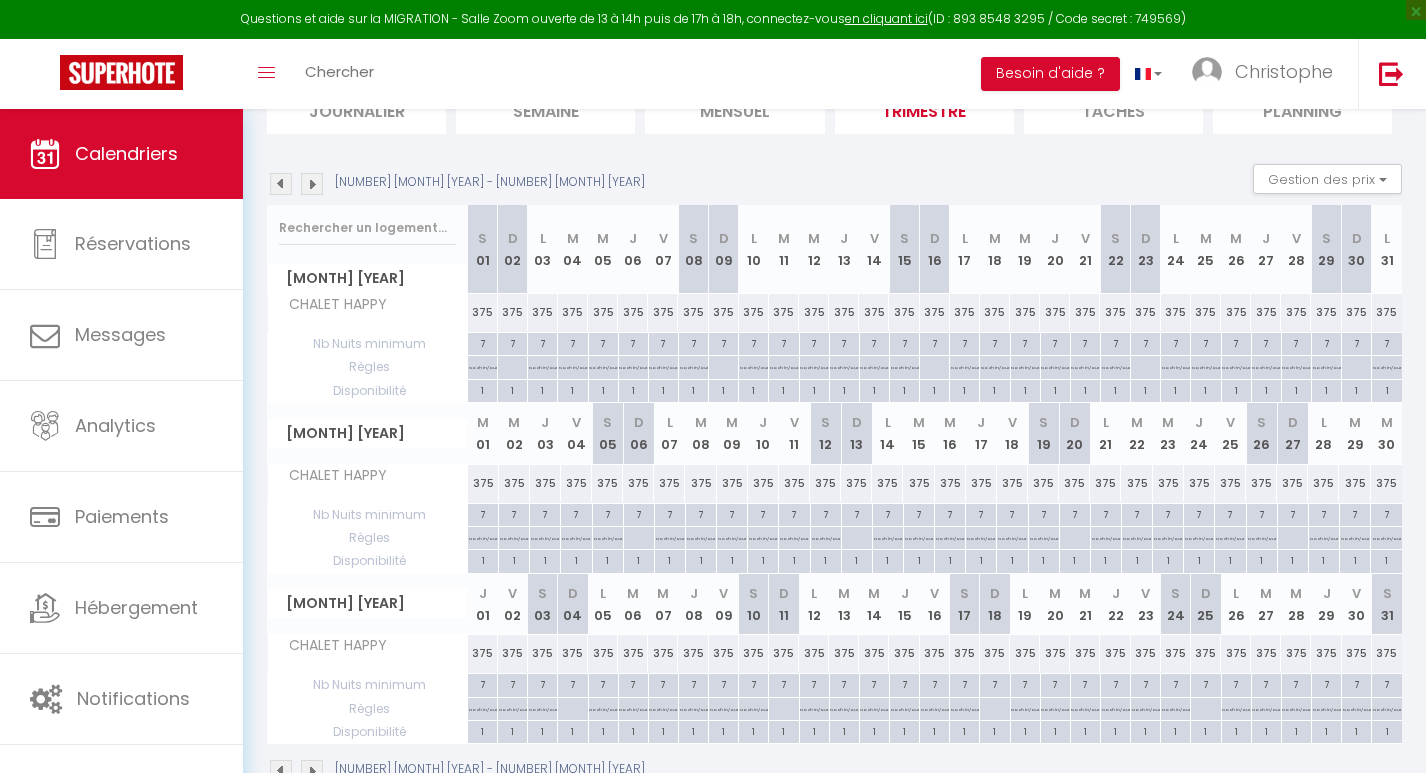 click at bounding box center [312, 184] 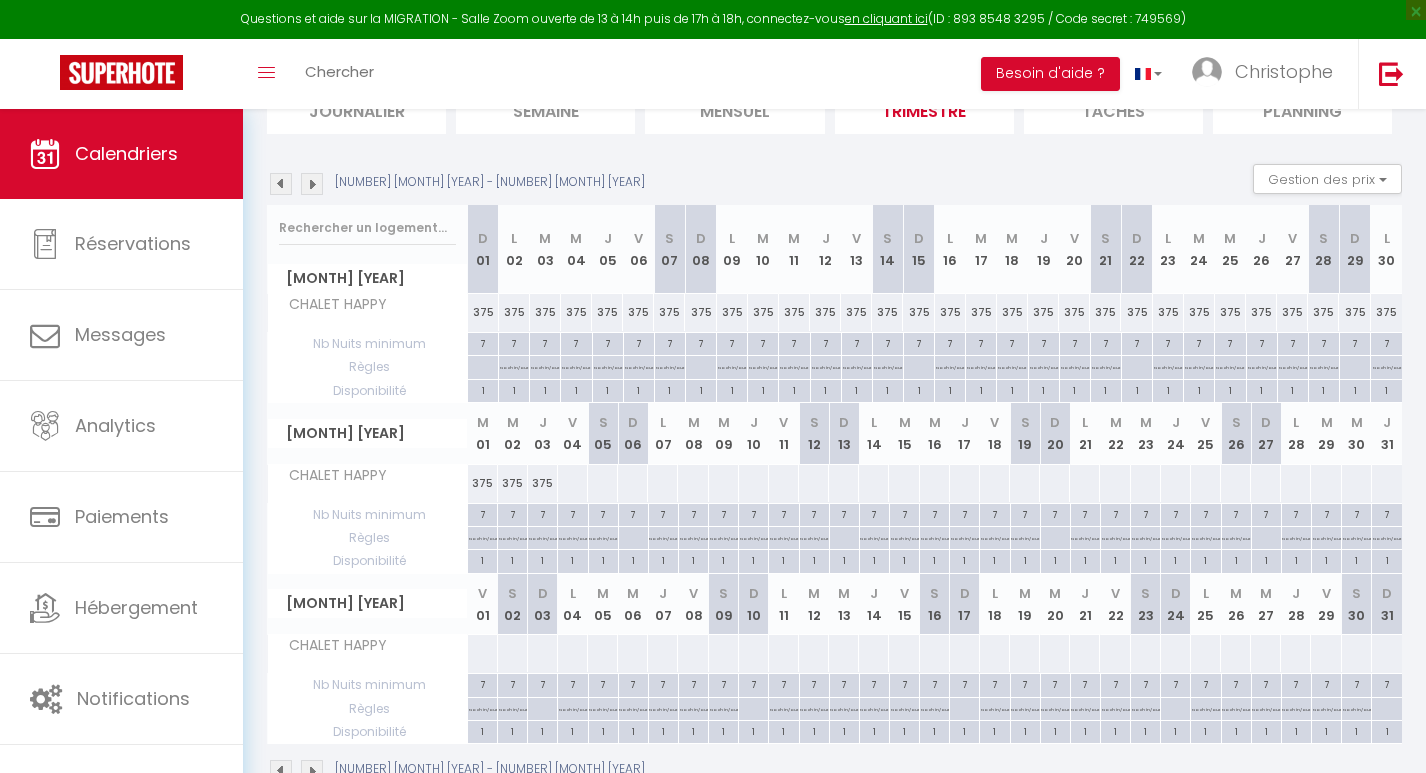 click at bounding box center (312, 184) 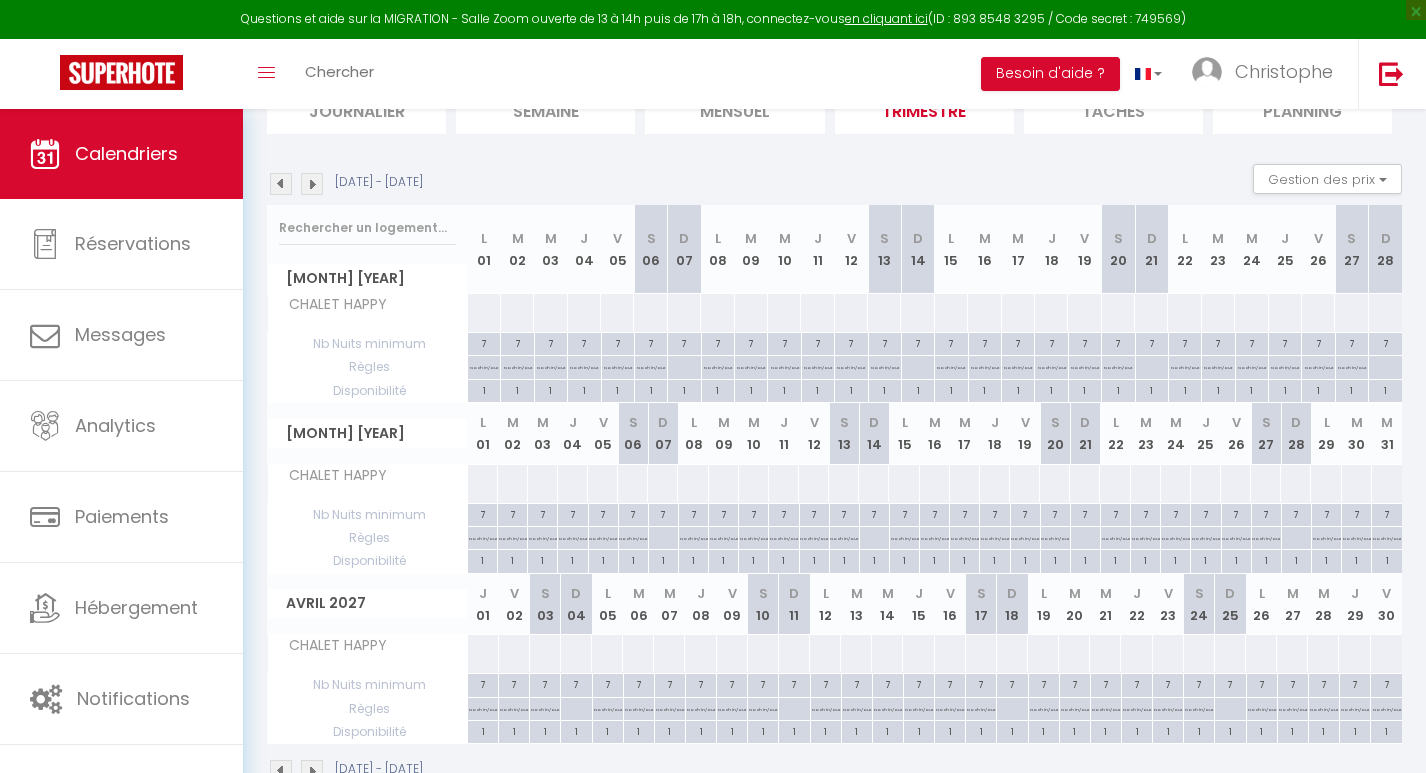 click at bounding box center [281, 184] 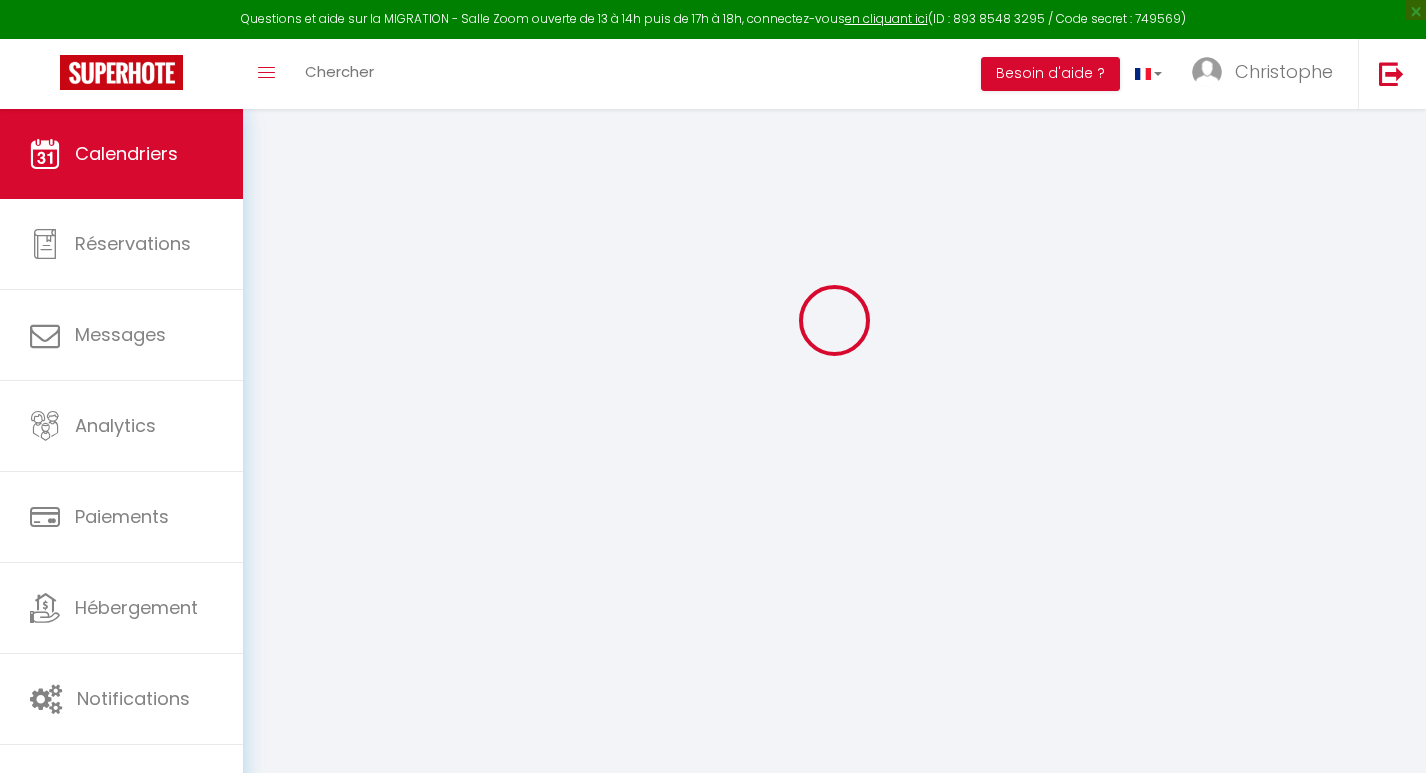 scroll, scrollTop: 162, scrollLeft: 0, axis: vertical 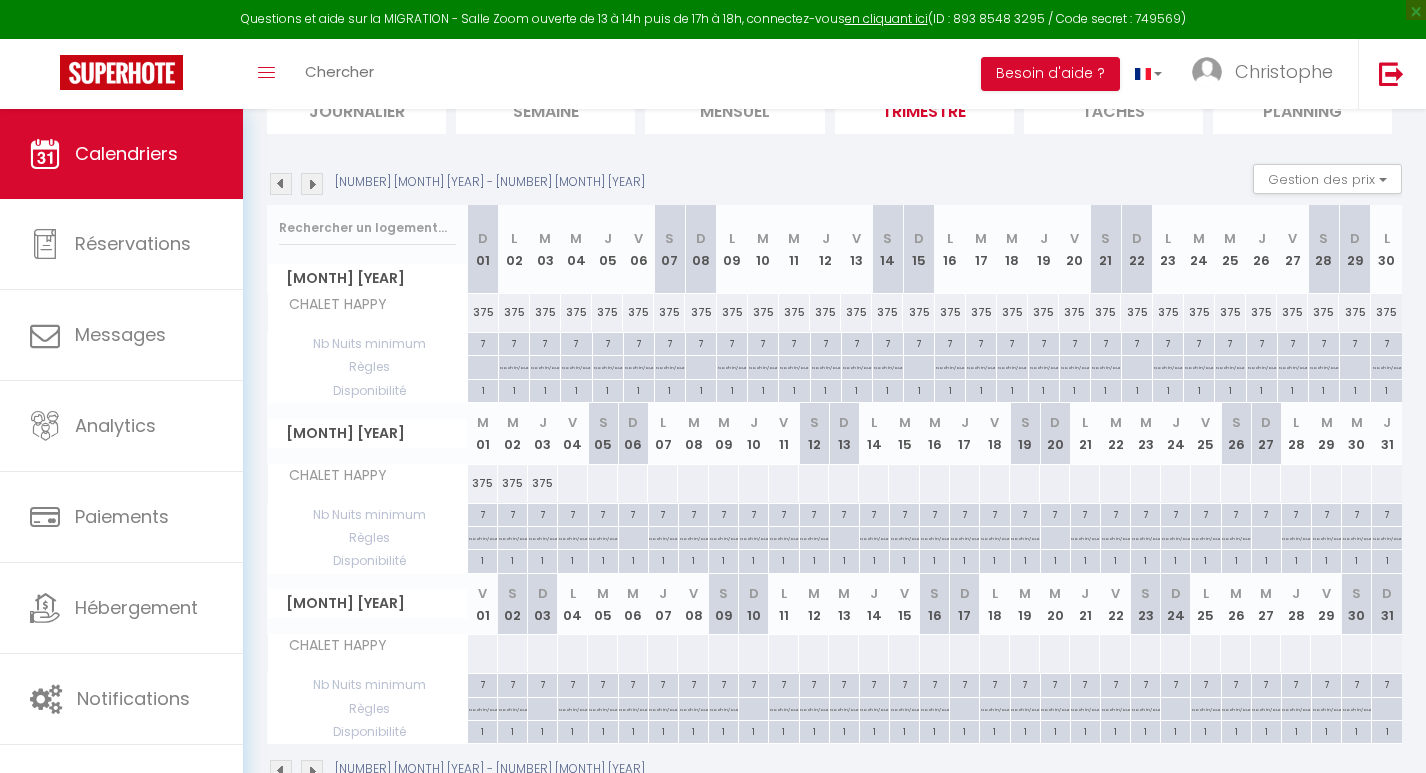 click at bounding box center (281, 184) 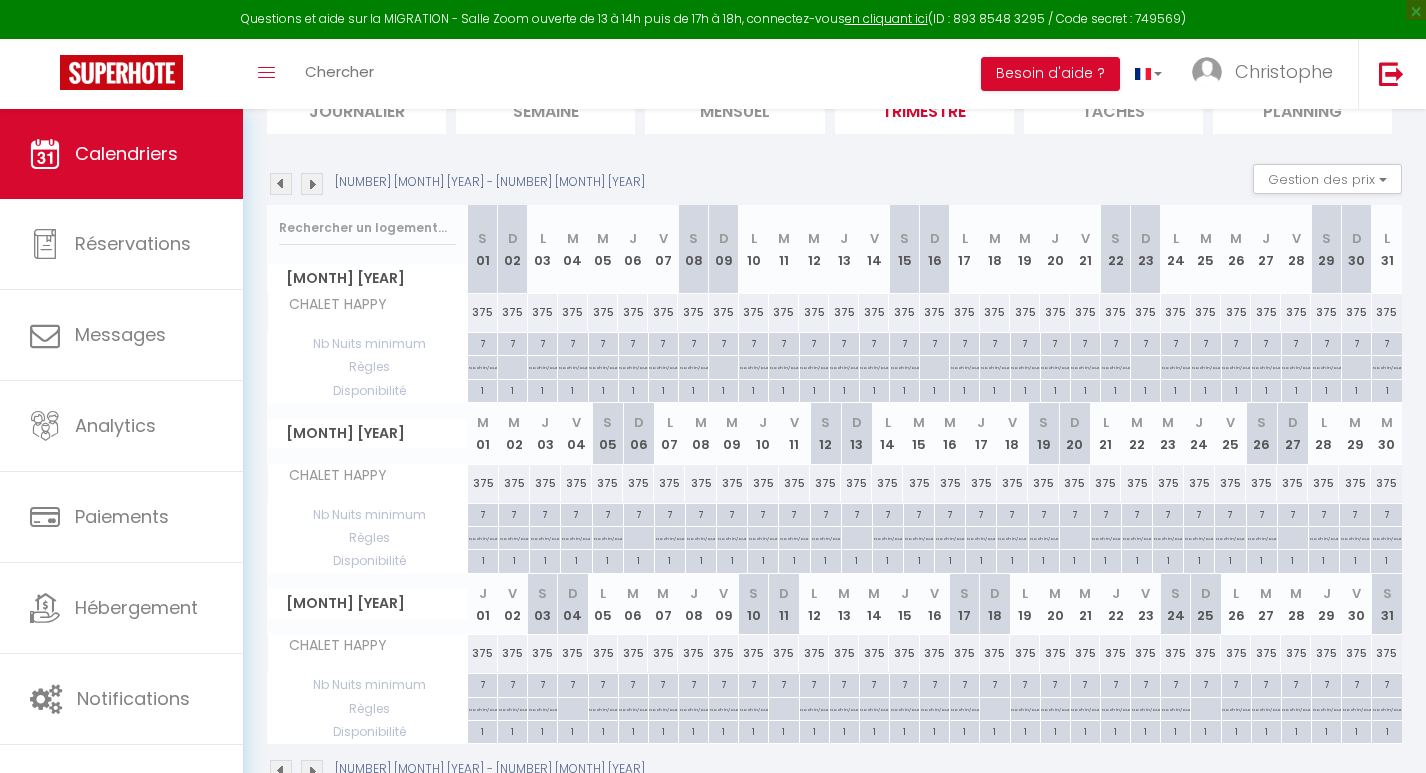 click at bounding box center (281, 184) 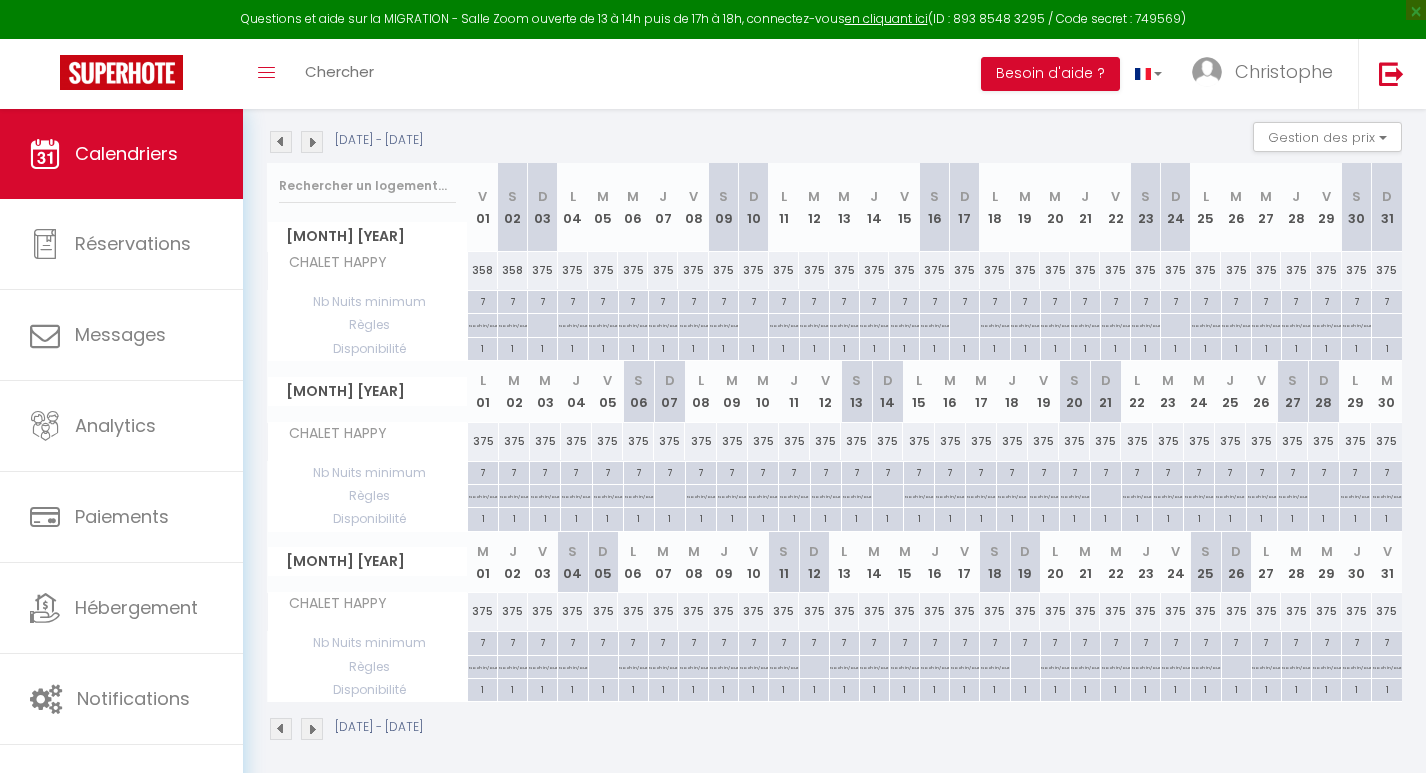 scroll, scrollTop: 0, scrollLeft: 0, axis: both 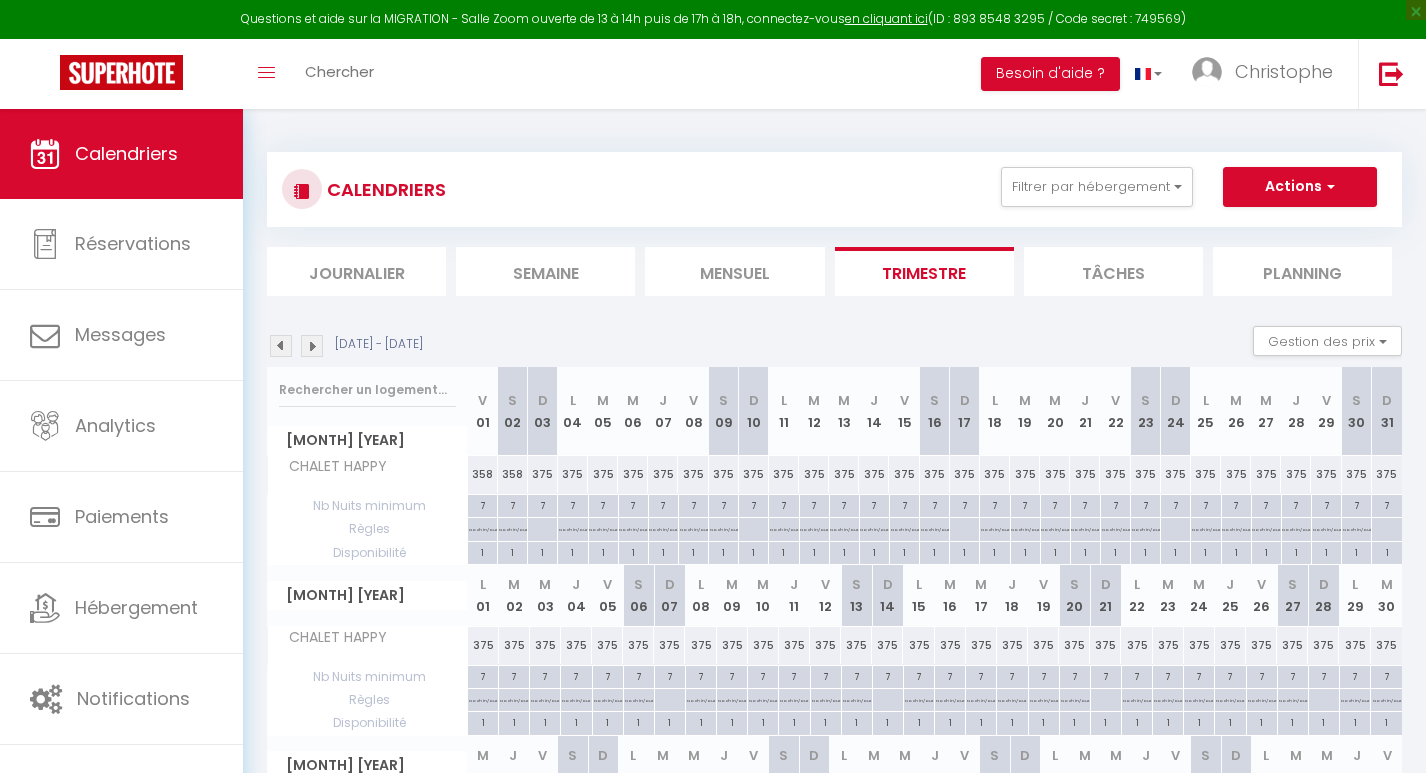 click on "Mensuel" at bounding box center (734, 271) 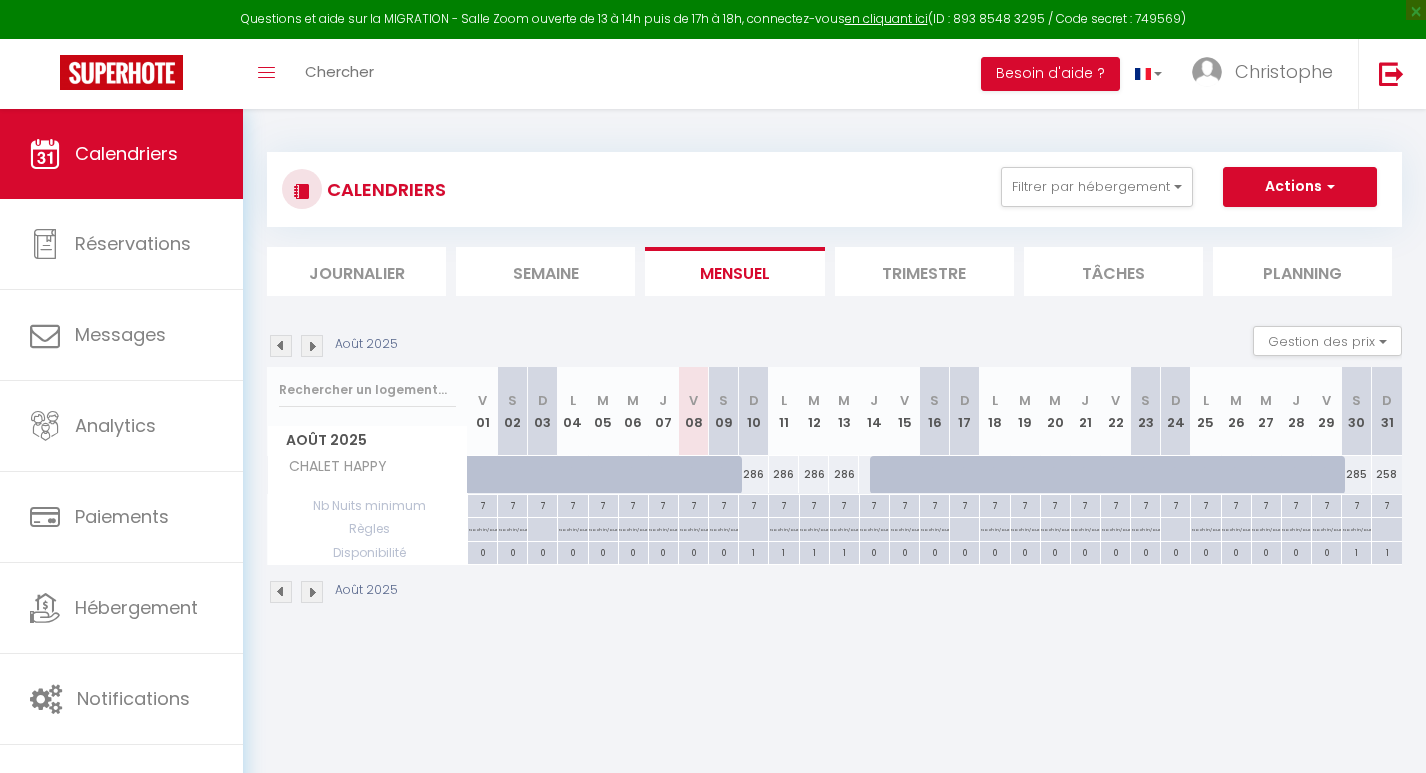 click at bounding box center [312, 346] 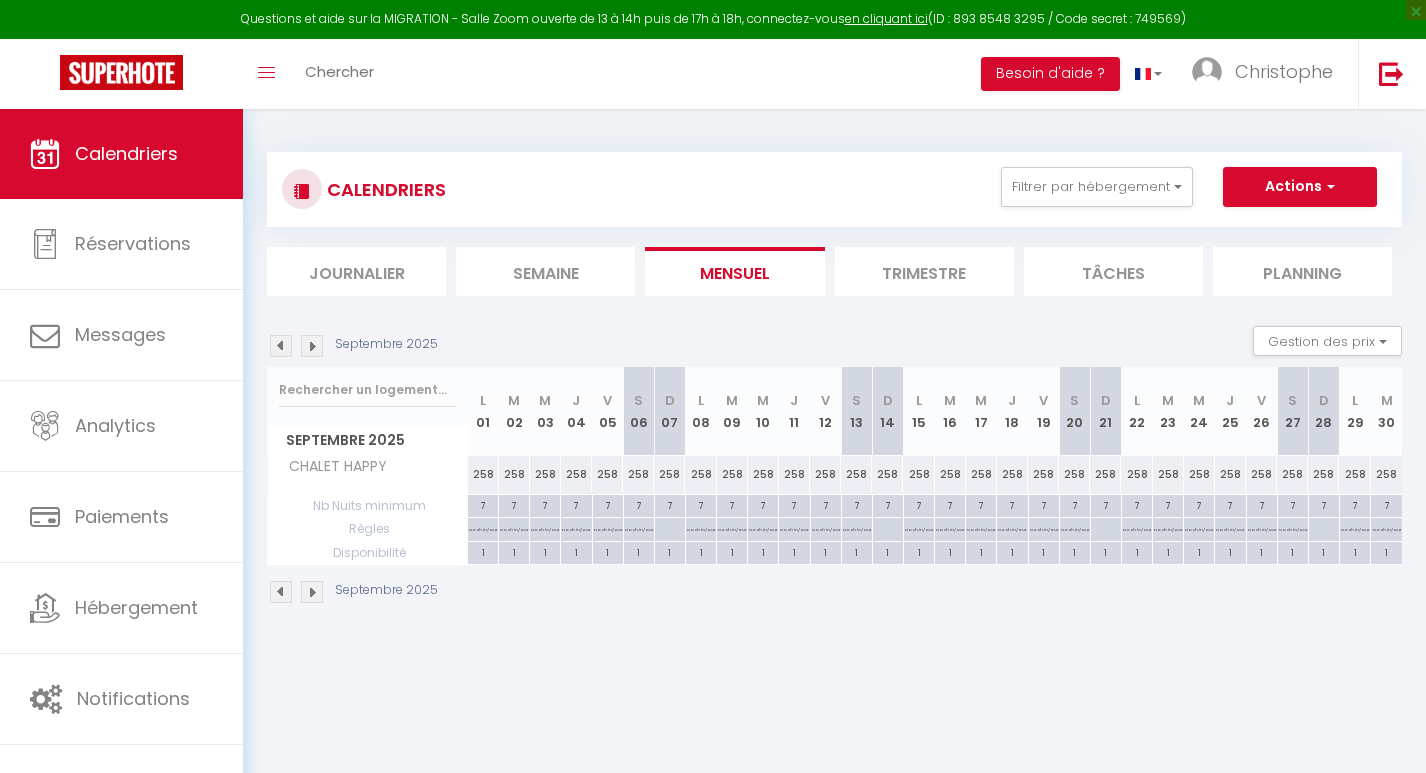 click at bounding box center [312, 346] 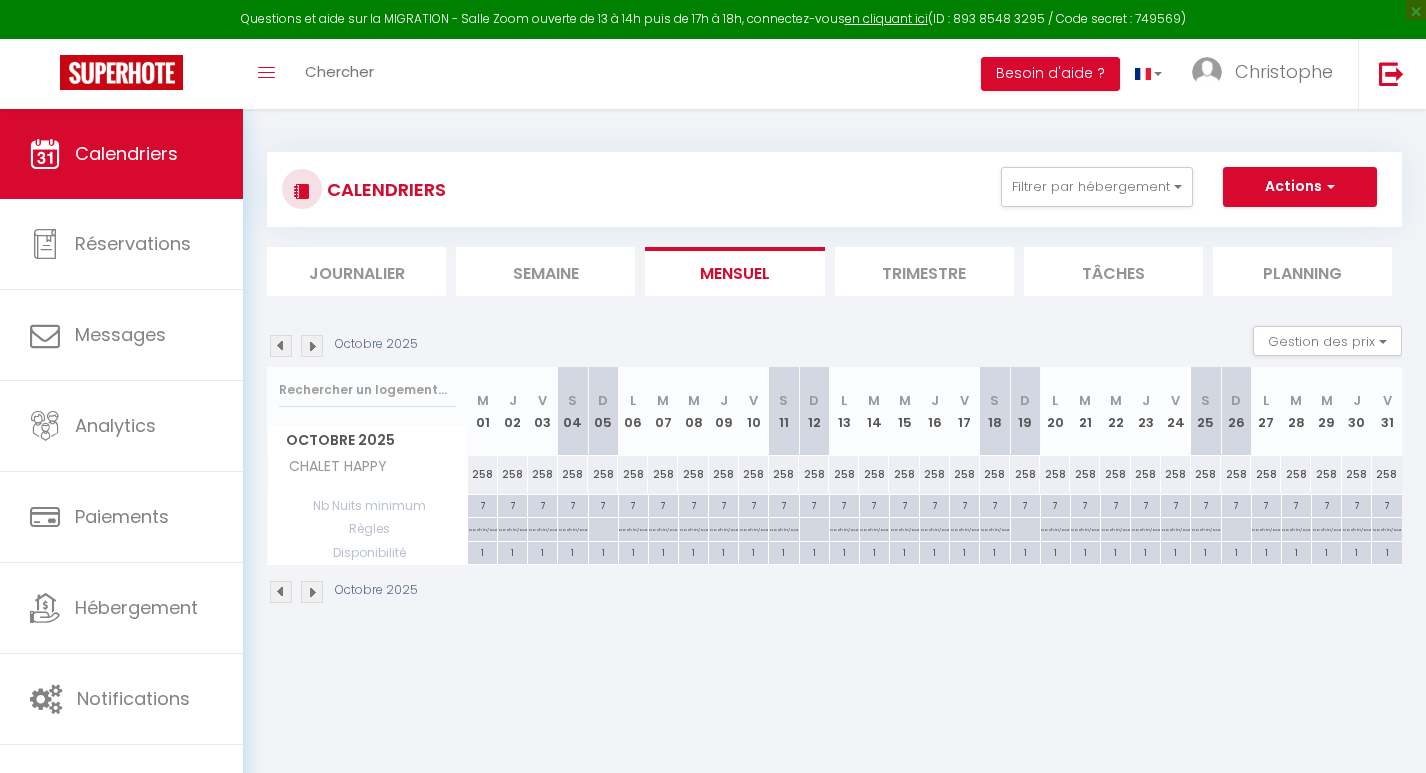 click at bounding box center (312, 346) 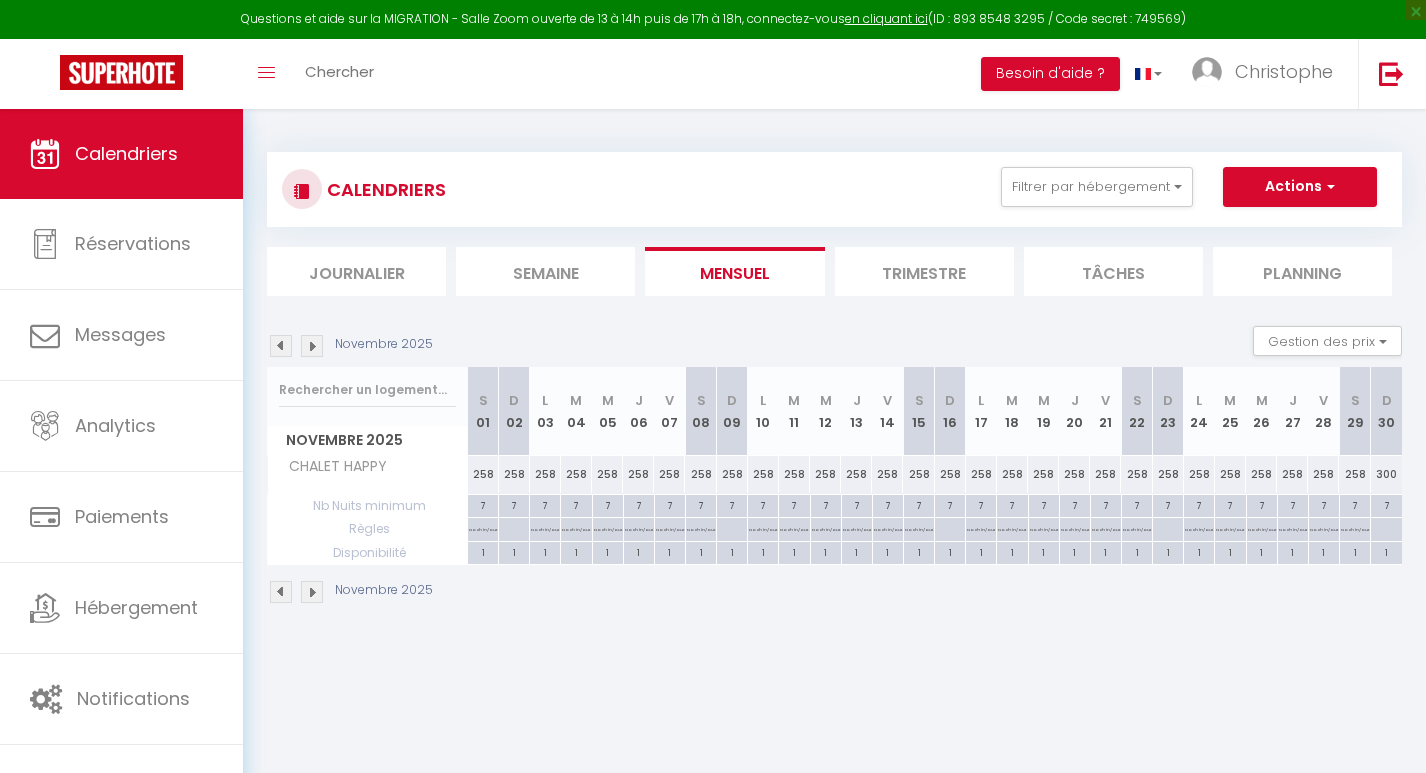 click at bounding box center [312, 346] 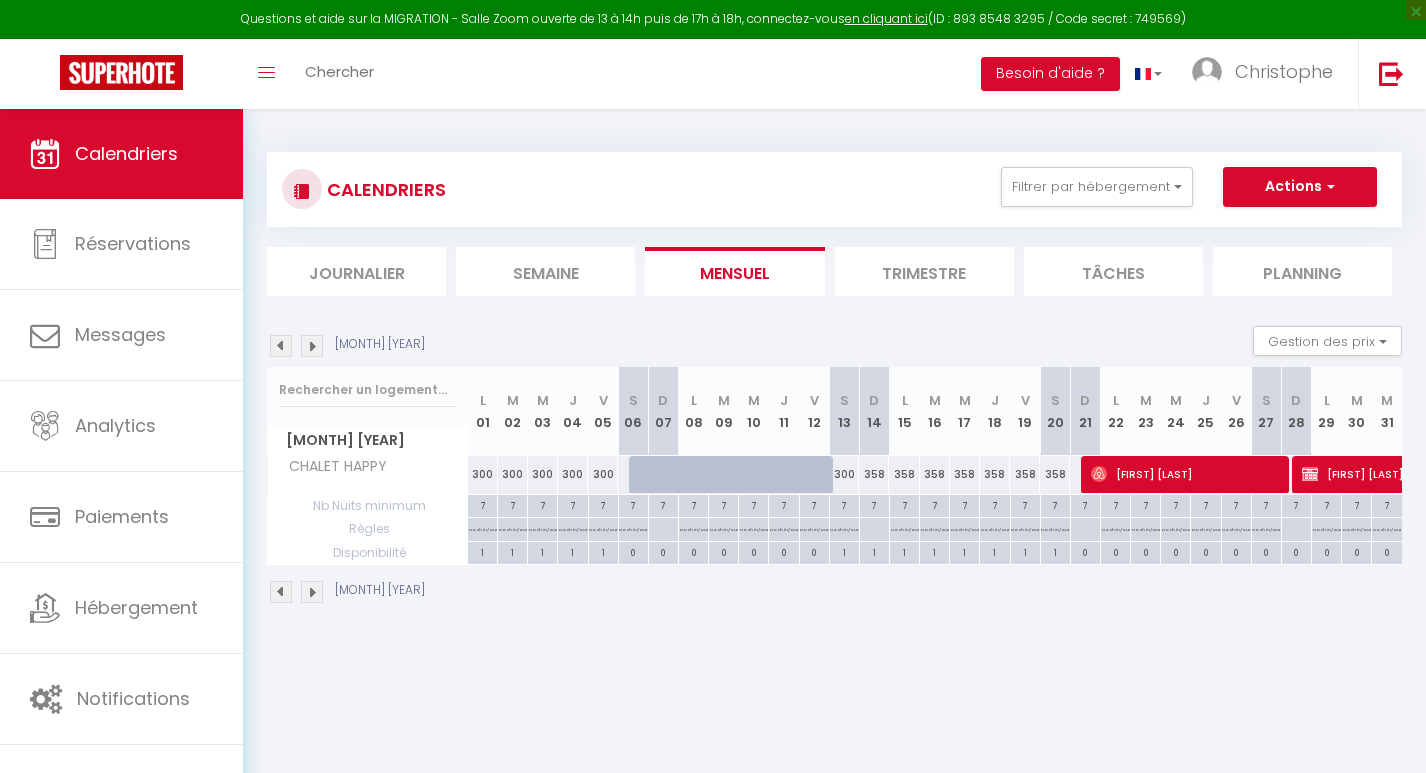 click at bounding box center (312, 346) 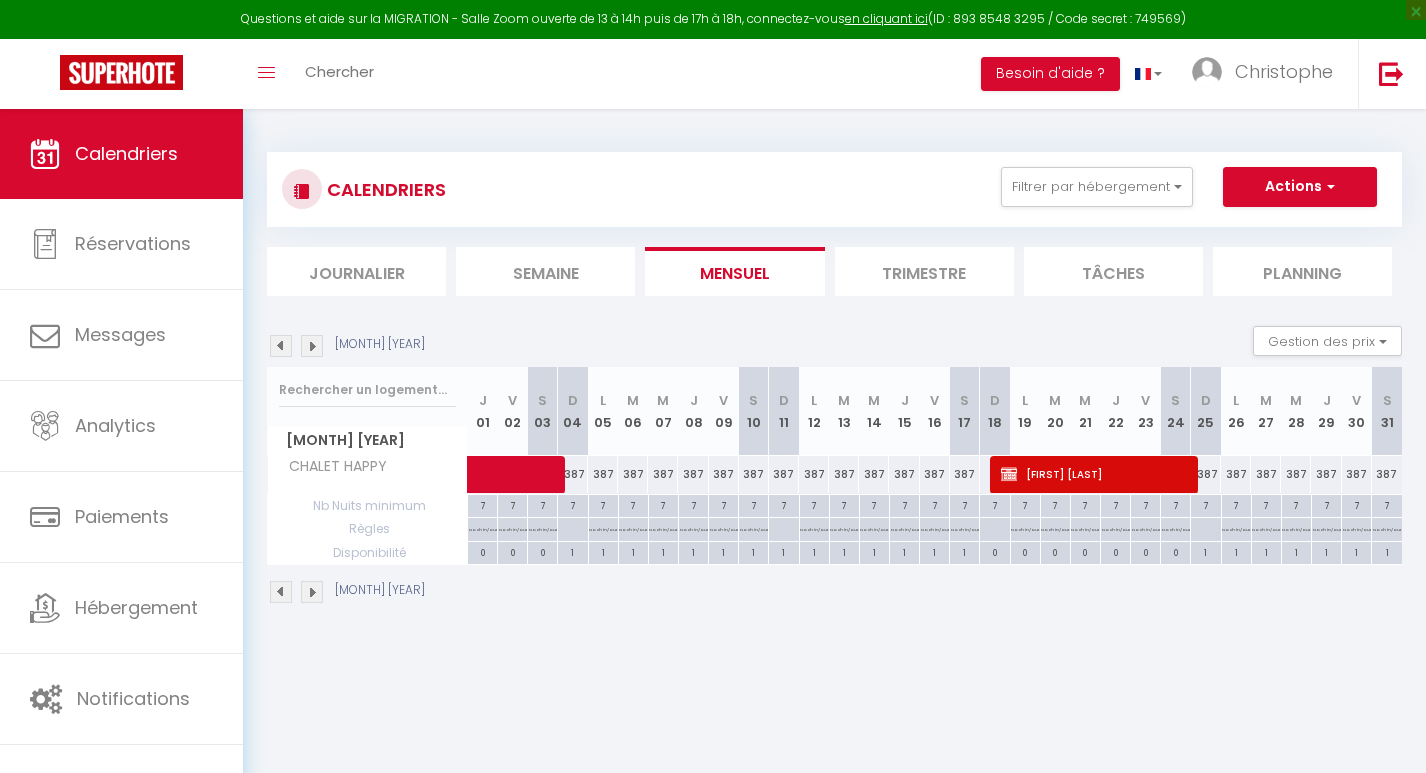 click at bounding box center [312, 346] 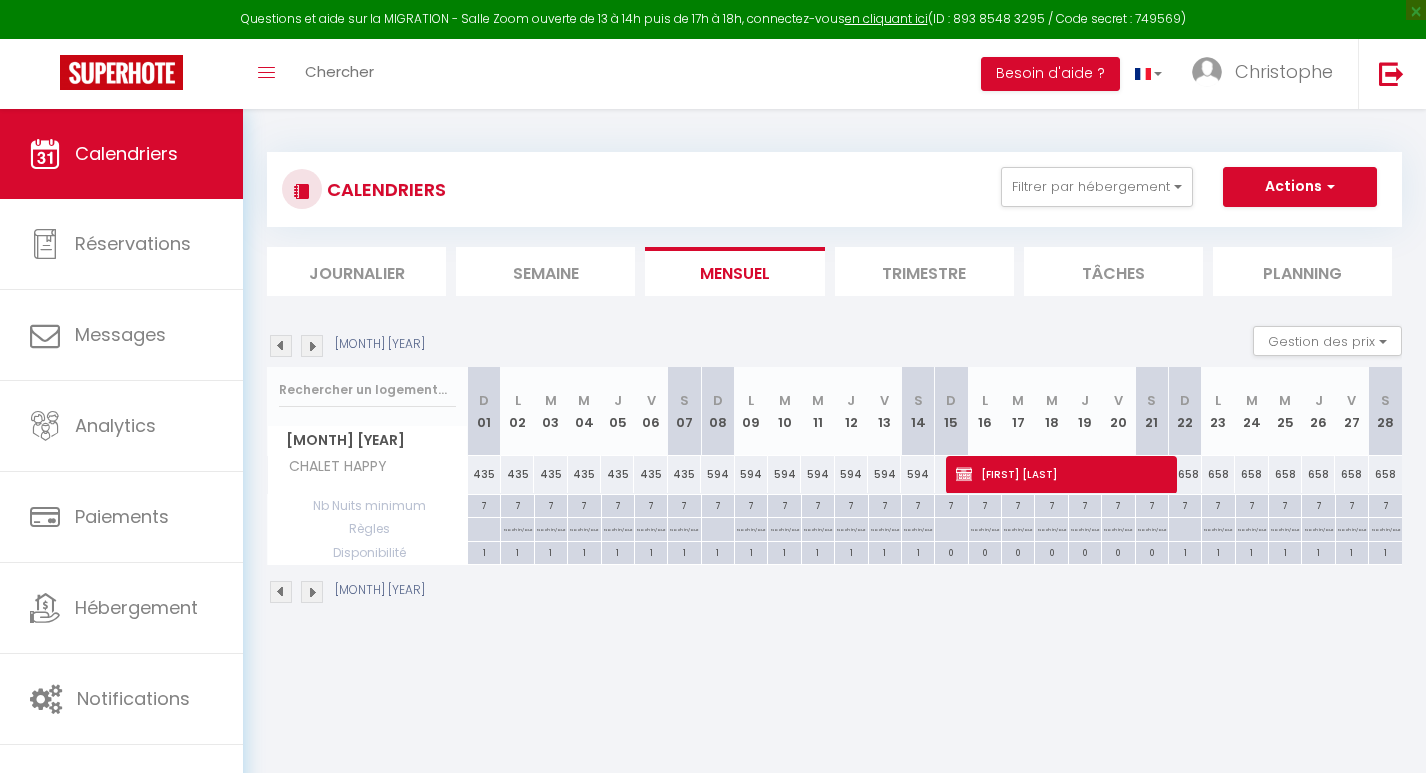 click on "594" at bounding box center [717, 474] 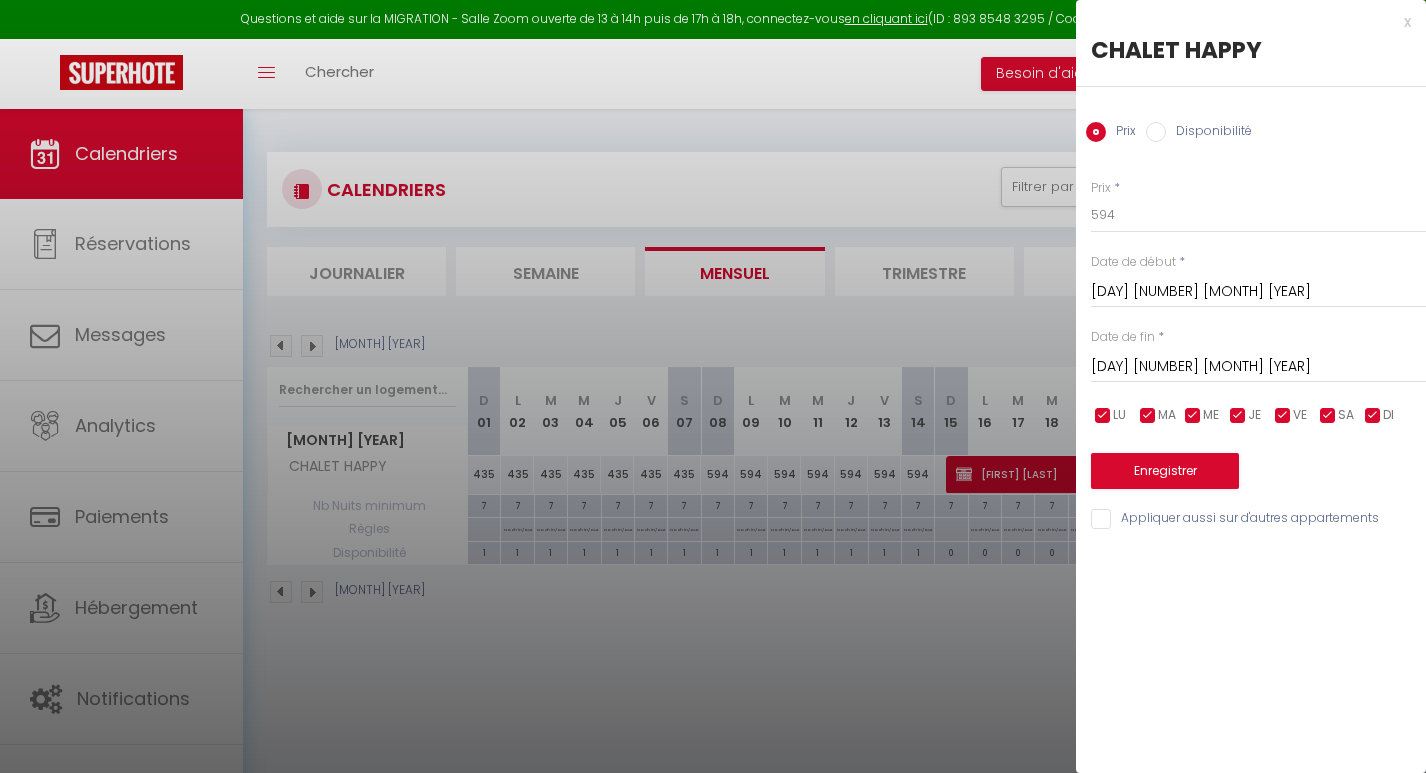 click on "Disponibilité" at bounding box center [1156, 132] 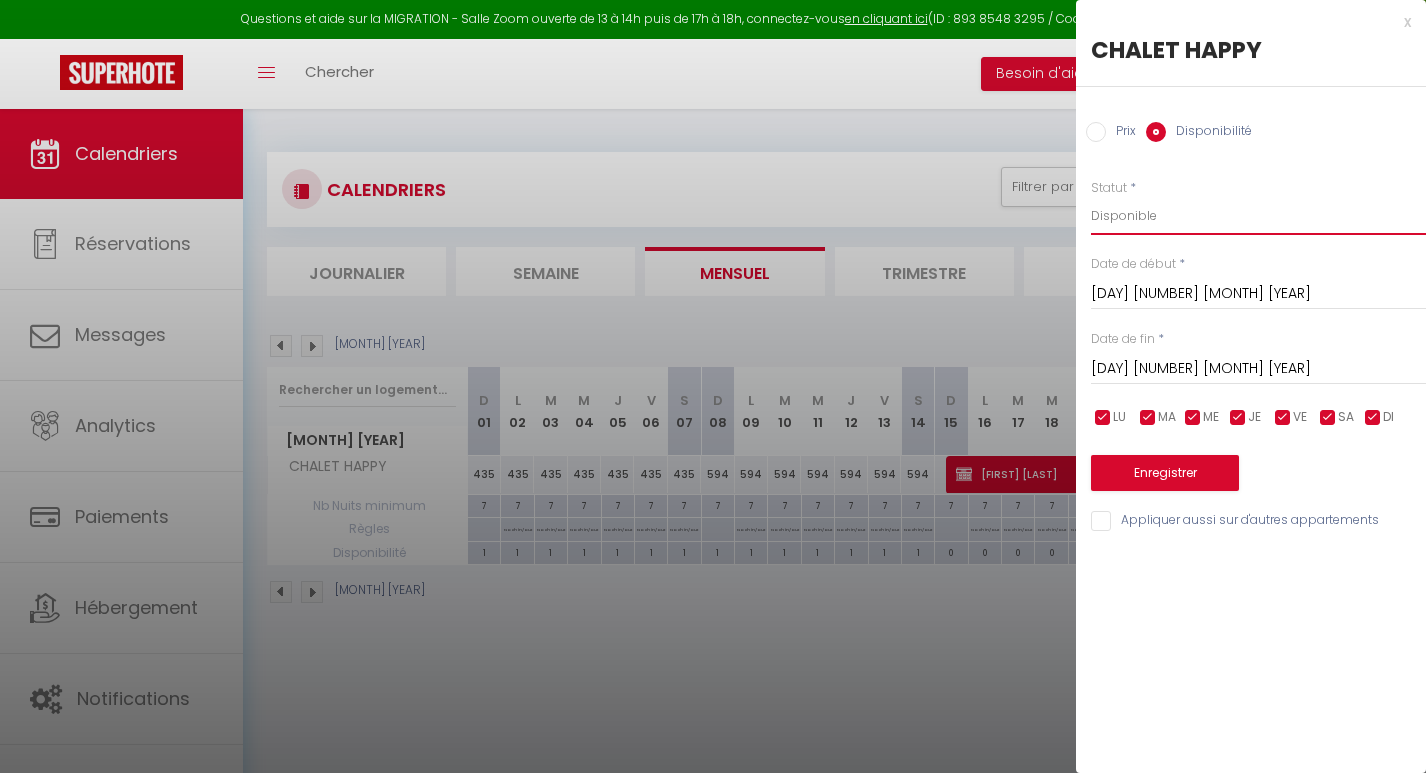 click on "Disponible
Indisponible" at bounding box center (1258, 216) 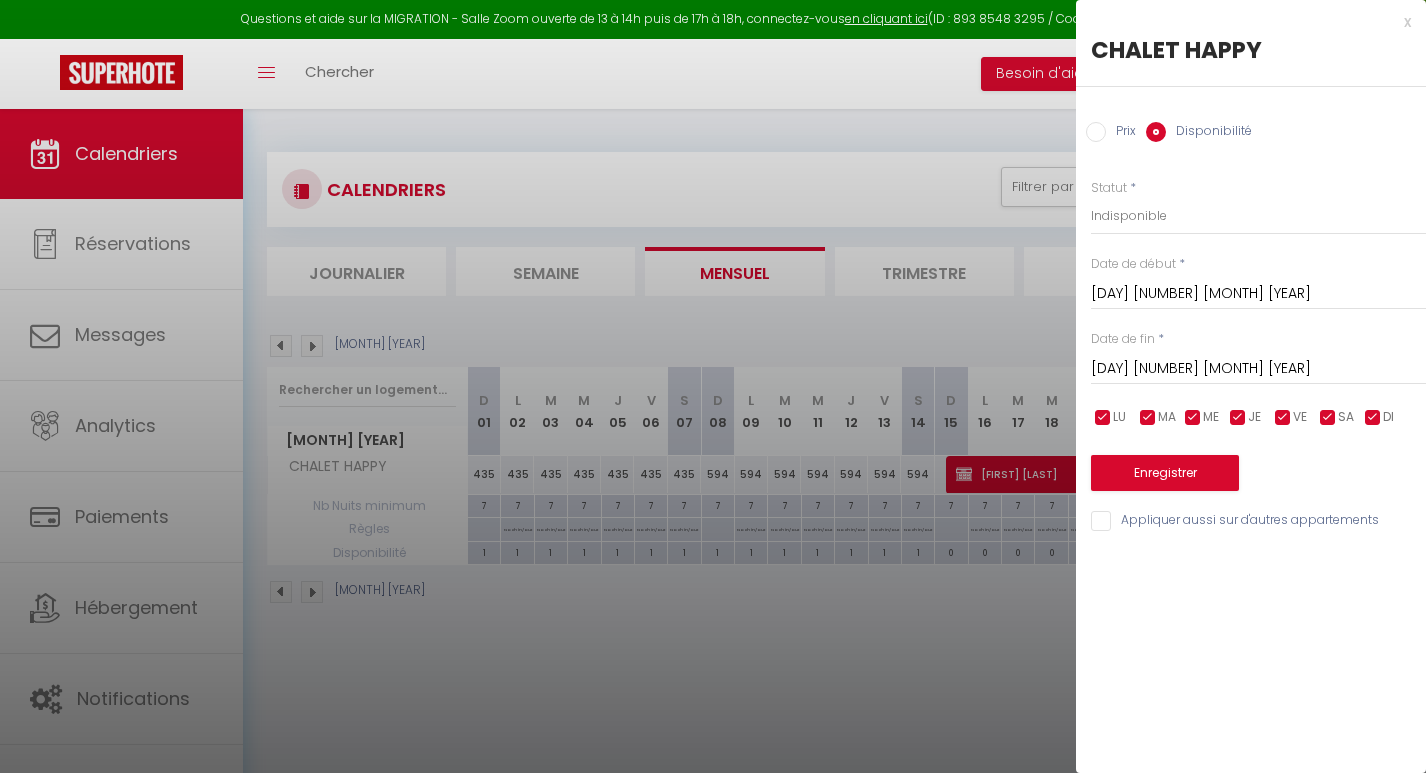click on "[DAY] [NUMBER] [MONTH] [YEAR]" at bounding box center (1258, 294) 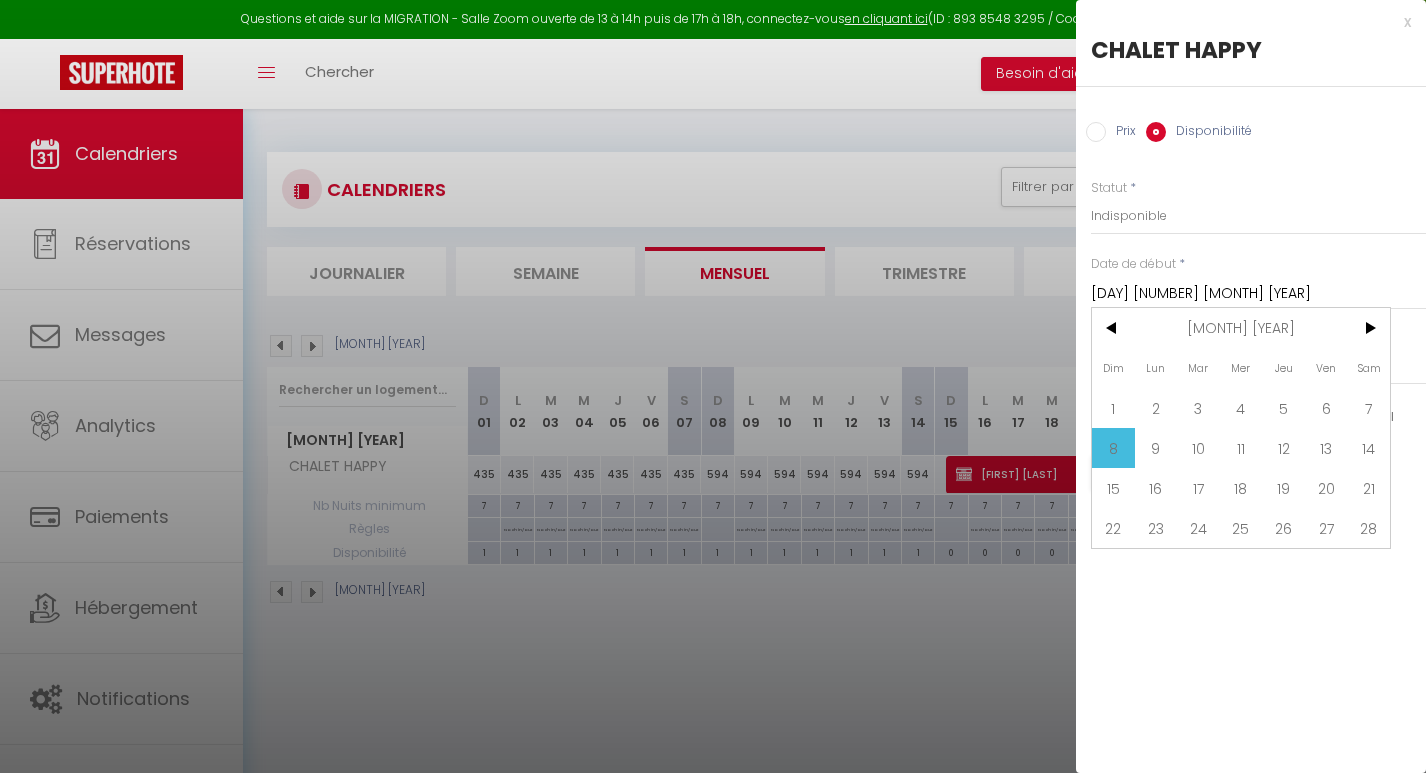 click on "8" at bounding box center (1113, 448) 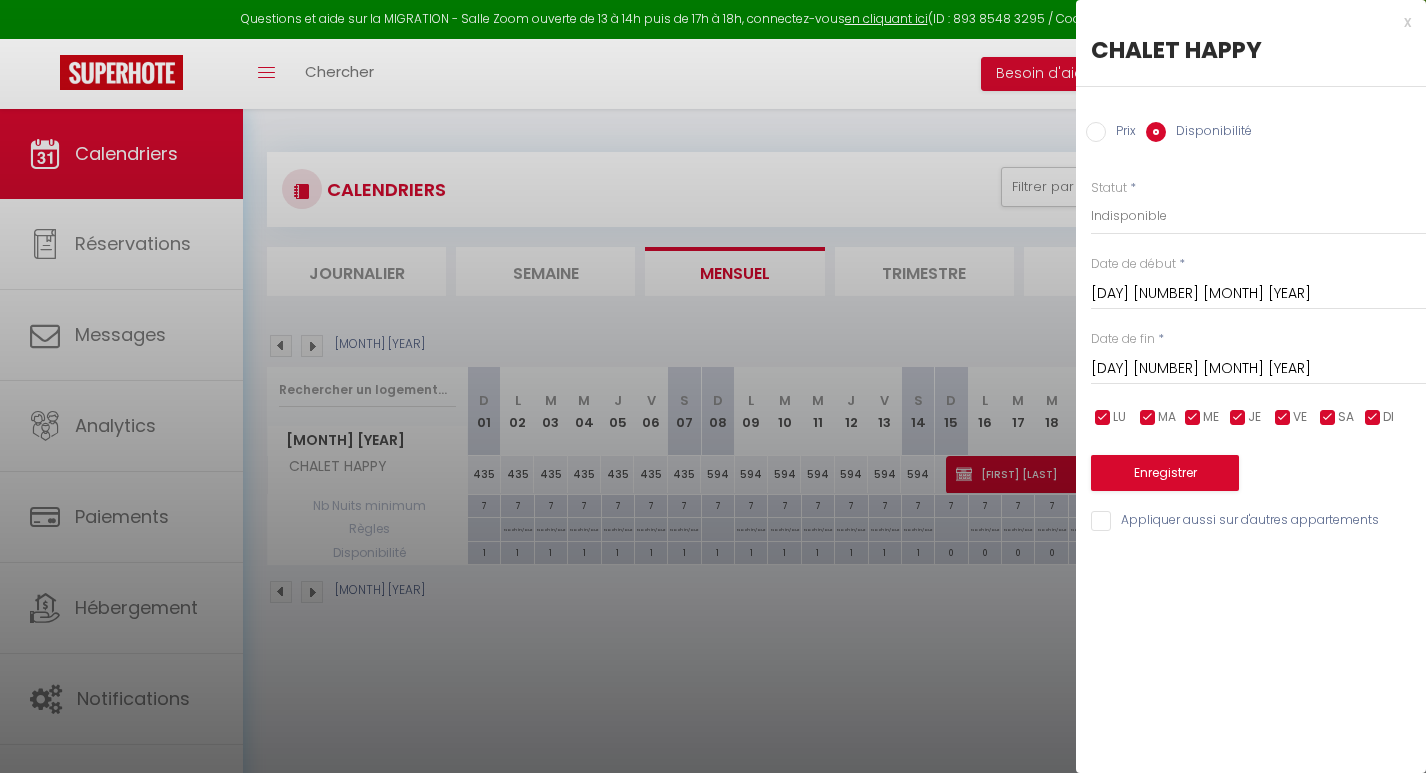 click on "[DAY] [NUMBER] [MONTH] [YEAR]" at bounding box center (1258, 369) 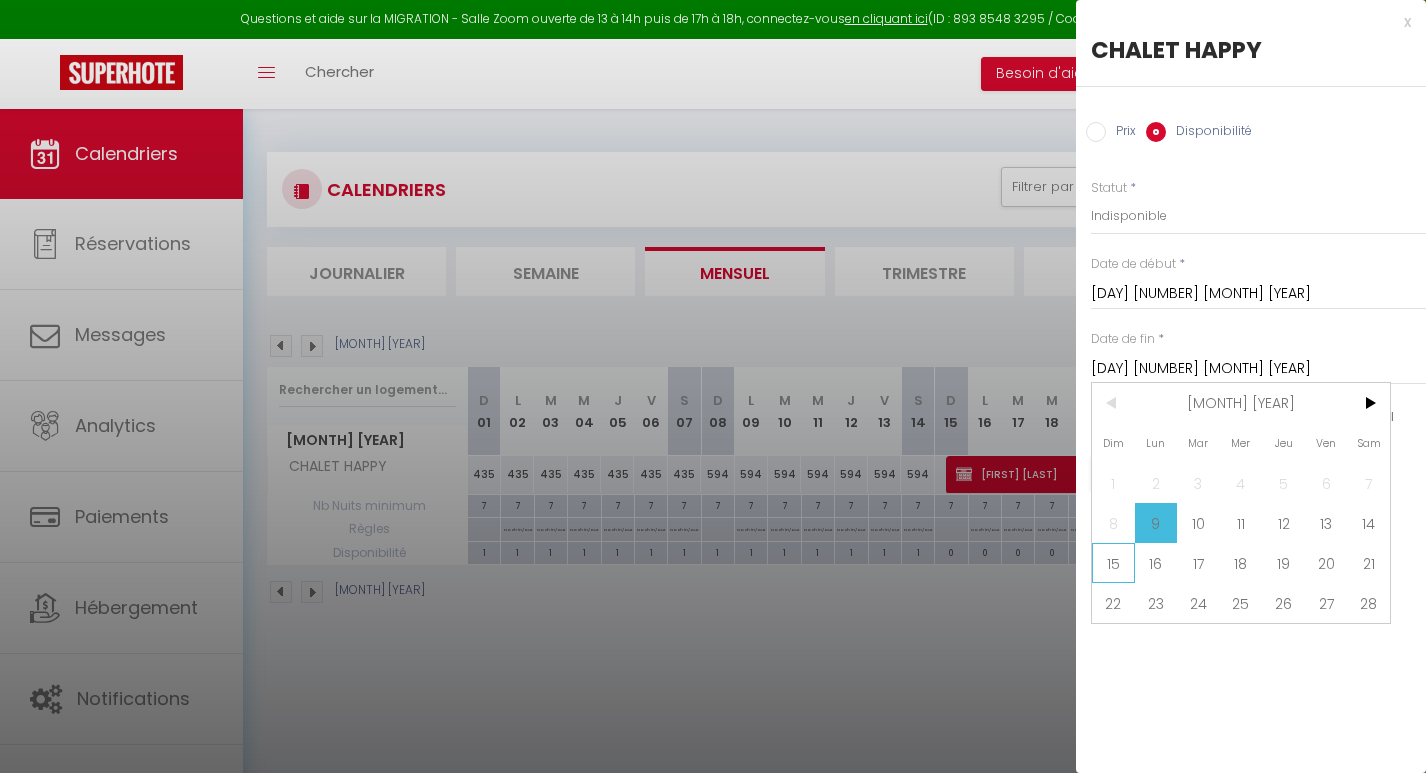 click on "15" at bounding box center (1113, 563) 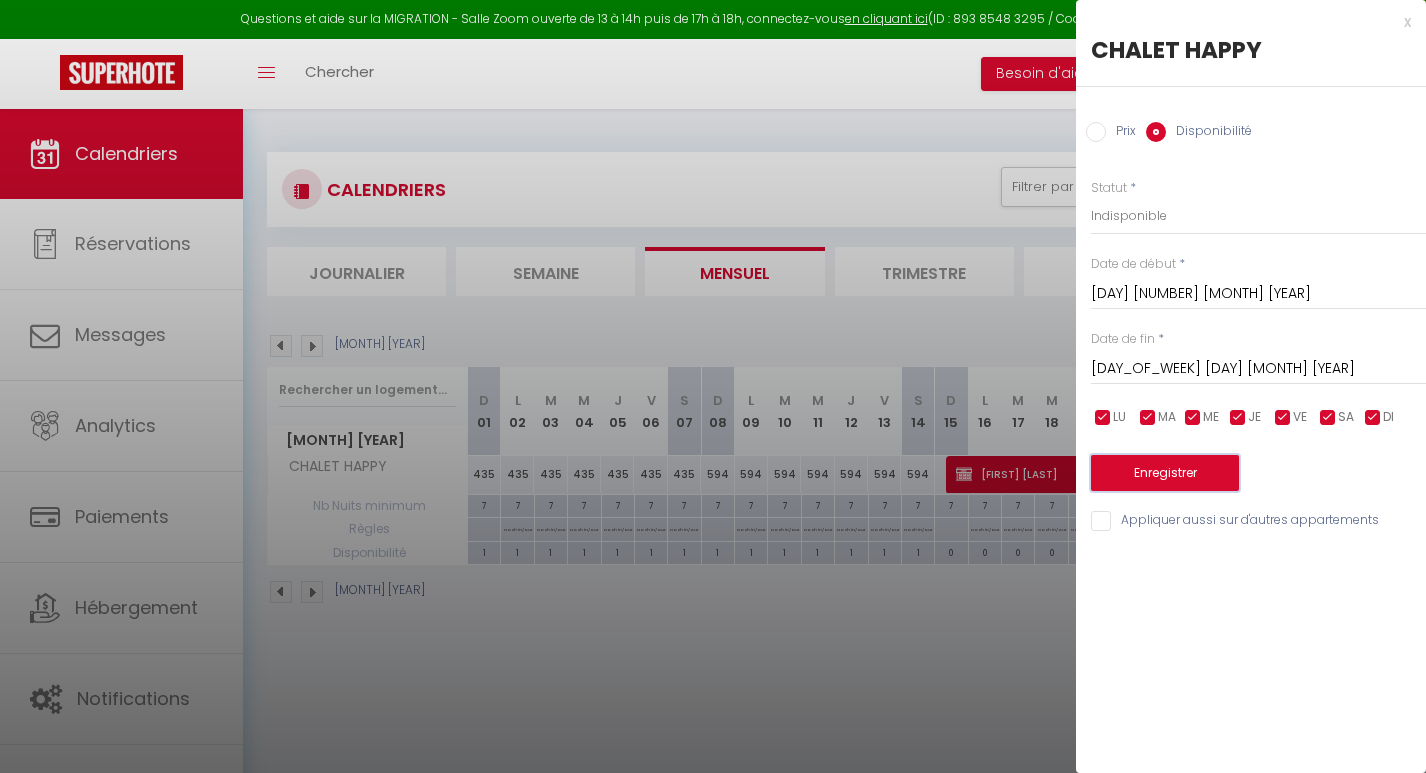 click on "Enregistrer" at bounding box center (1165, 473) 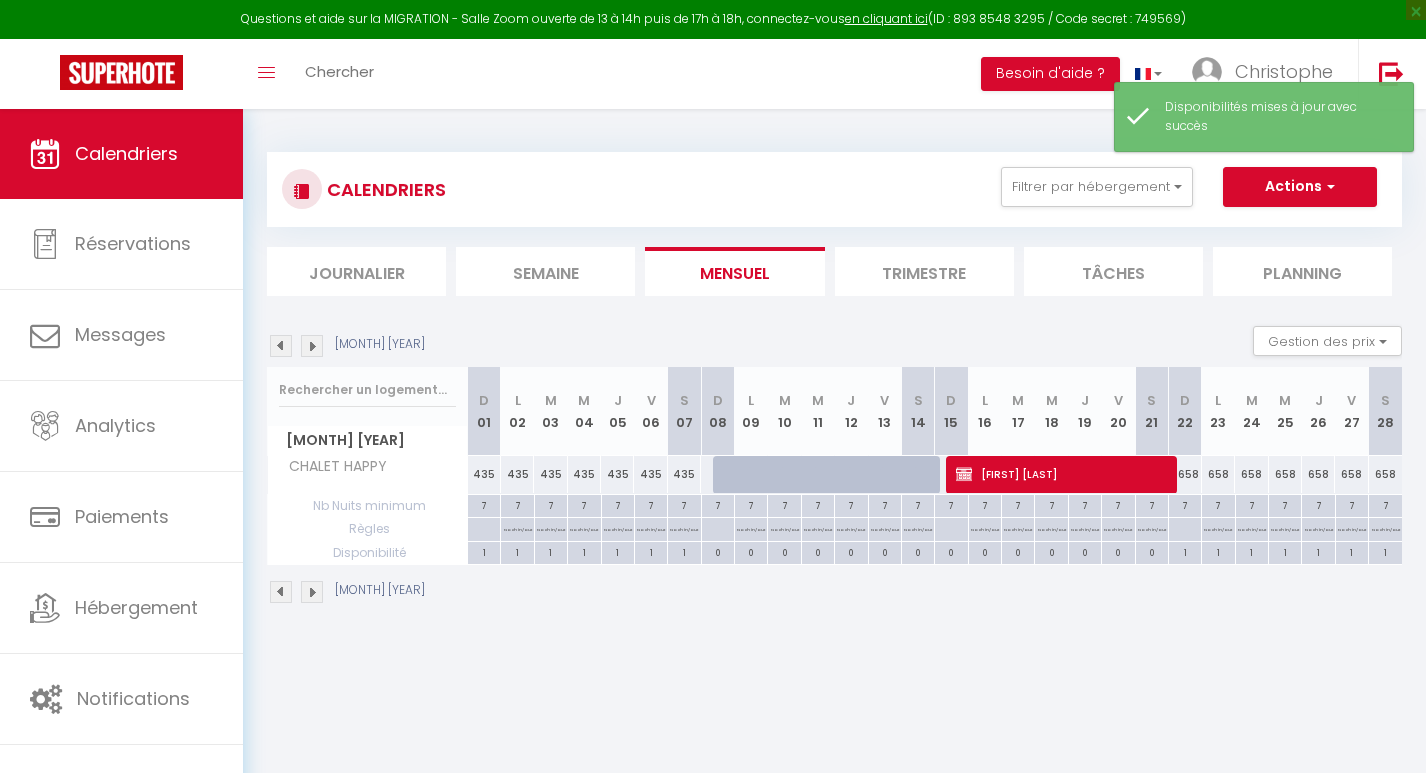 click at bounding box center [884, 475] 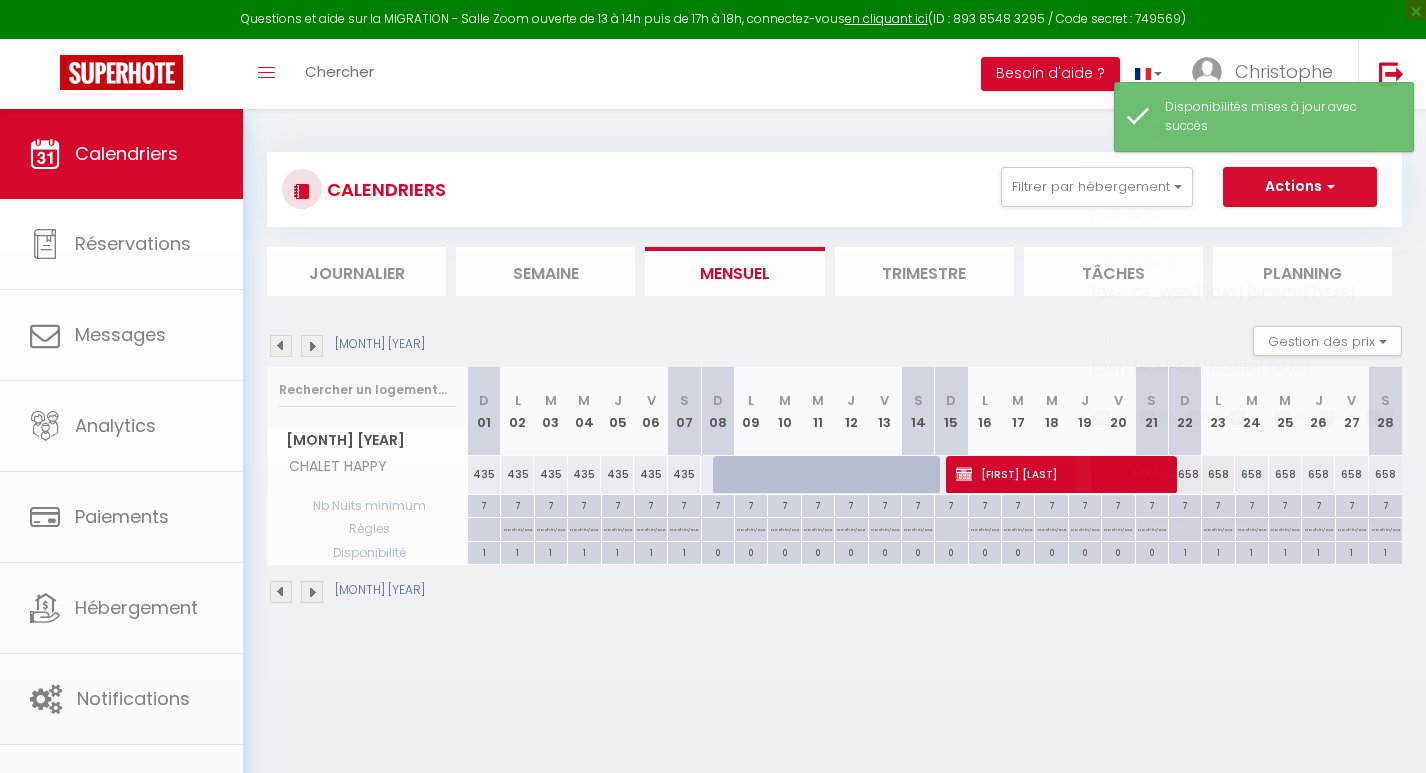 click at bounding box center (713, 386) 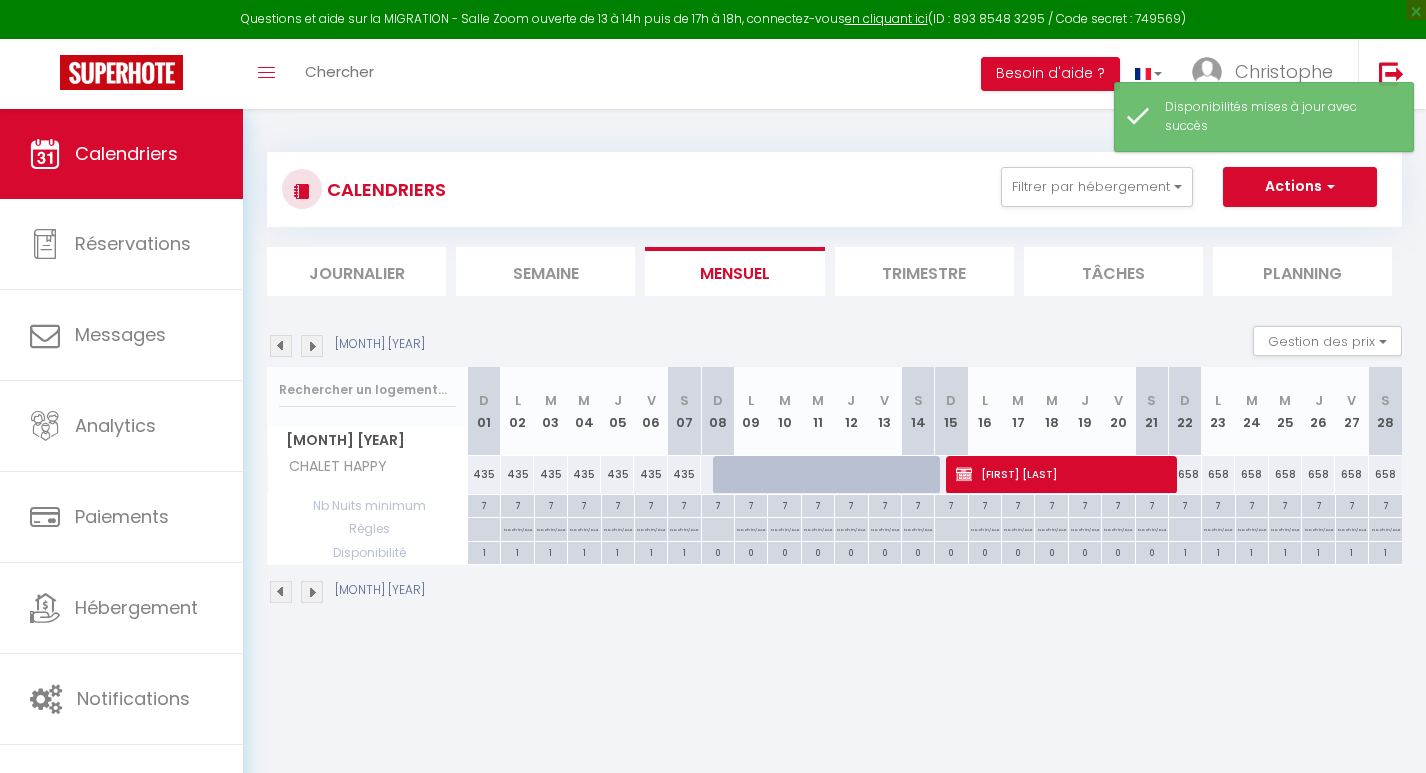 click at bounding box center (884, 475) 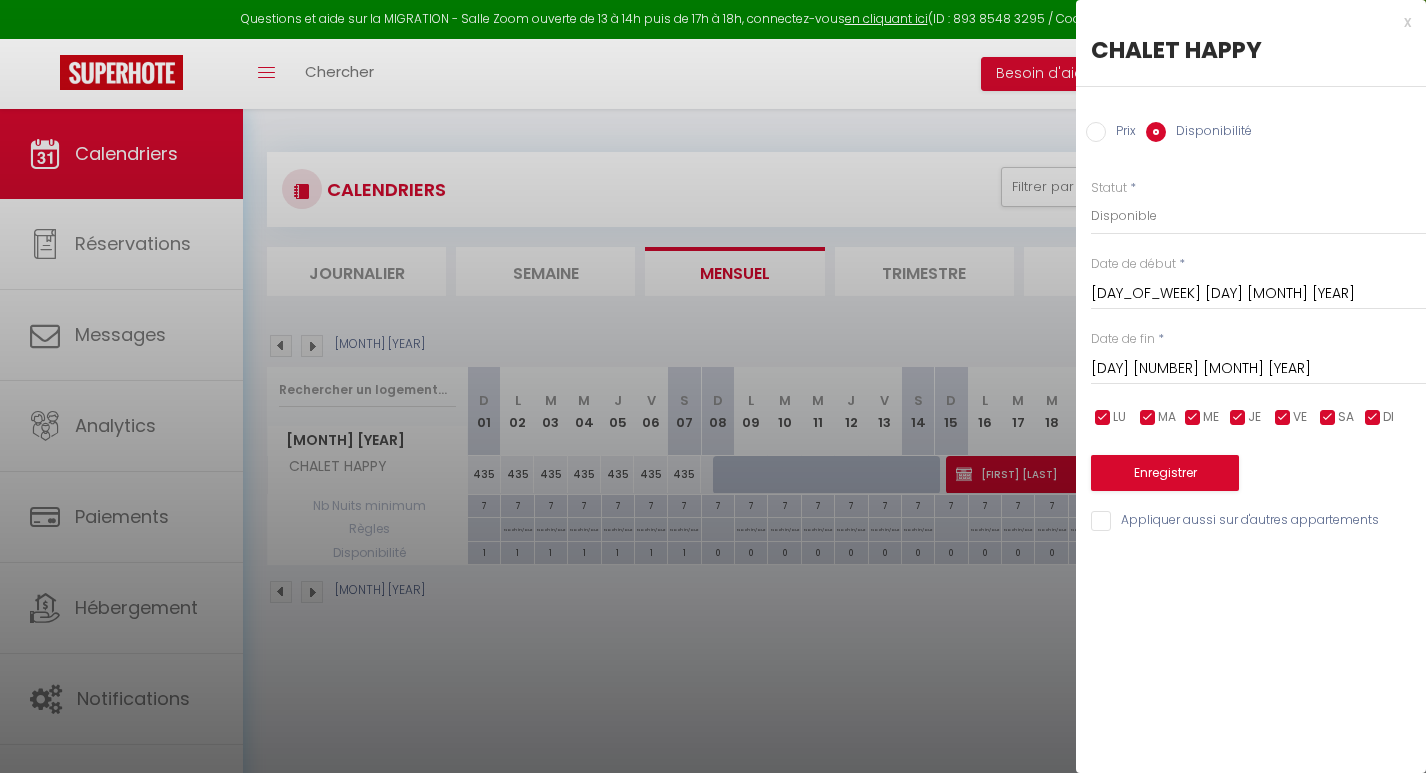 click at bounding box center (713, 386) 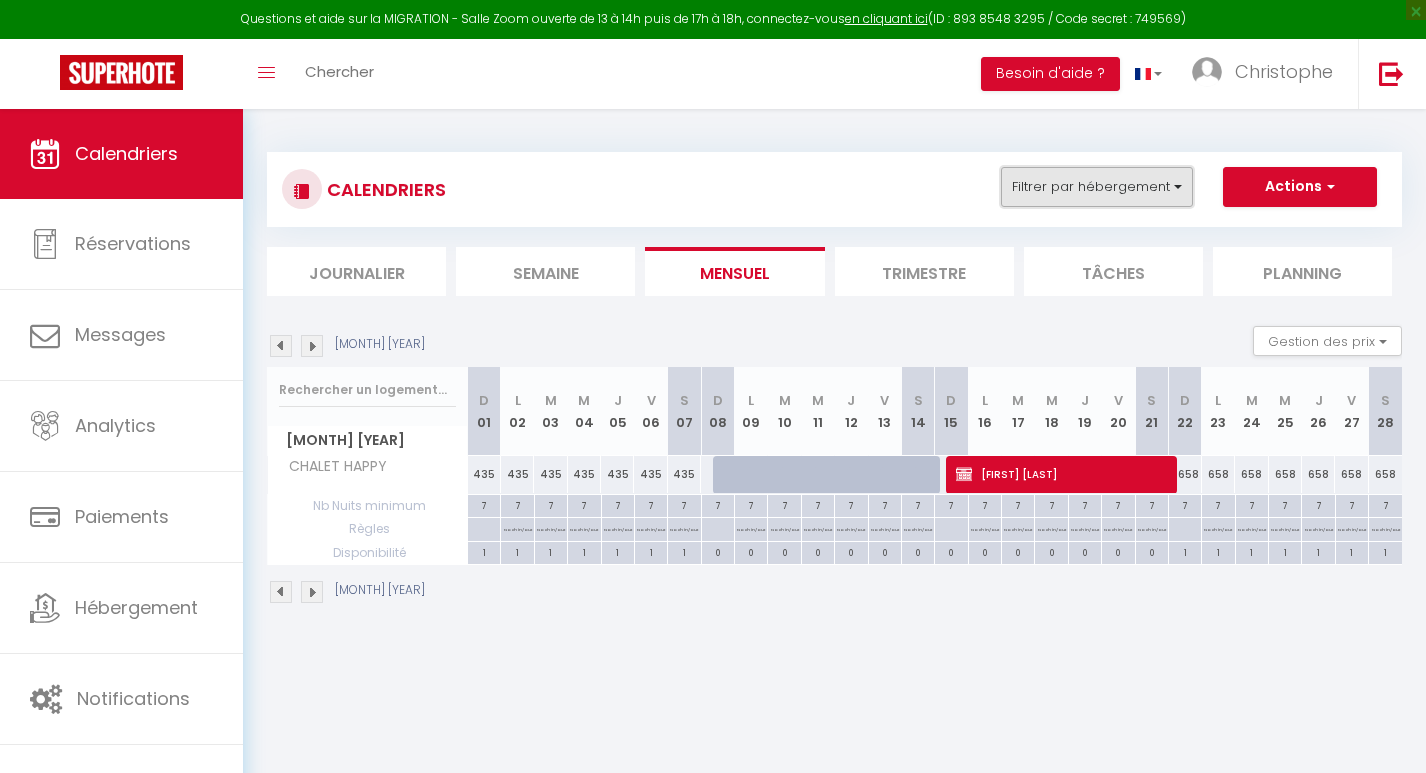 click on "Filtrer par hébergement" at bounding box center [1097, 187] 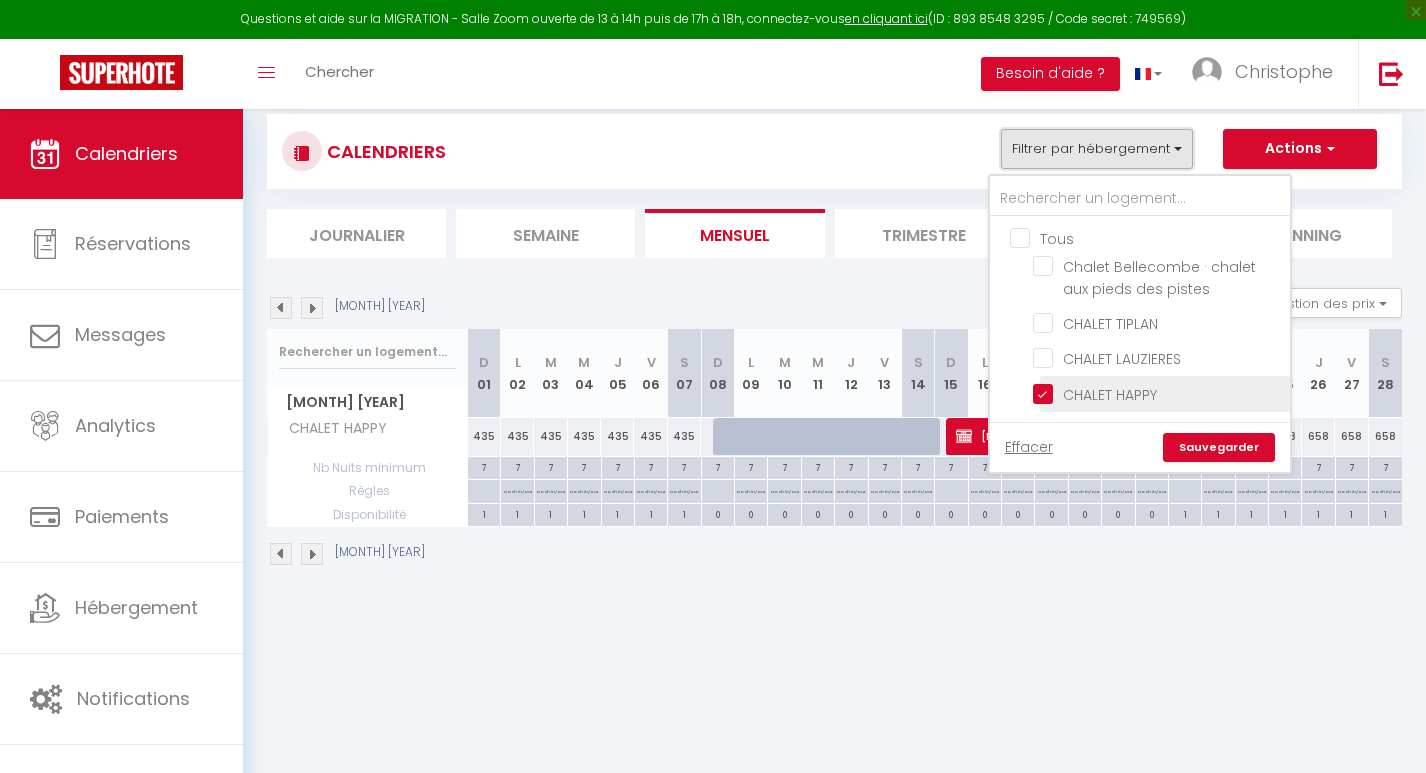 scroll, scrollTop: 40, scrollLeft: 0, axis: vertical 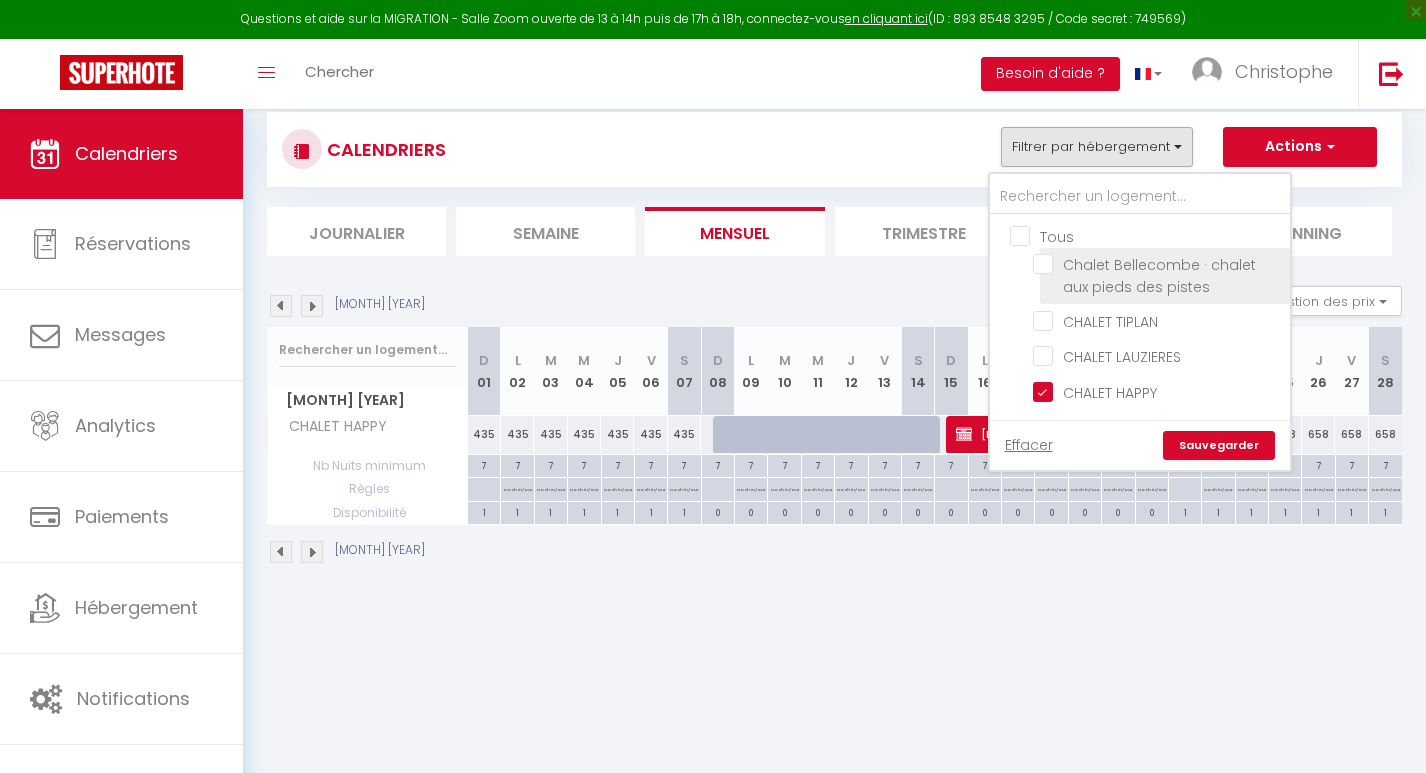 click on "Chalet Bellecombe · chalet aux pieds des pistes" at bounding box center [1158, 264] 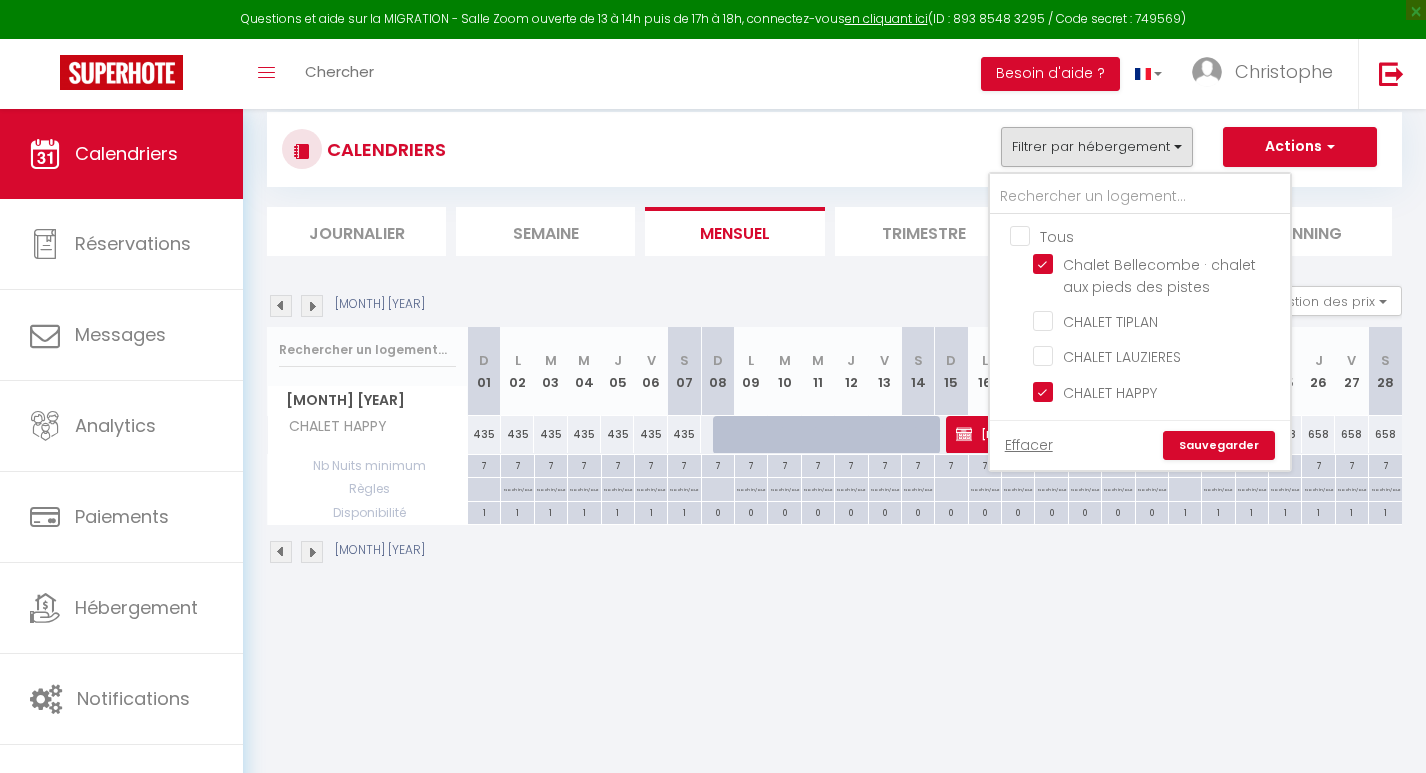 click on "Sauvegarder" at bounding box center (1219, 446) 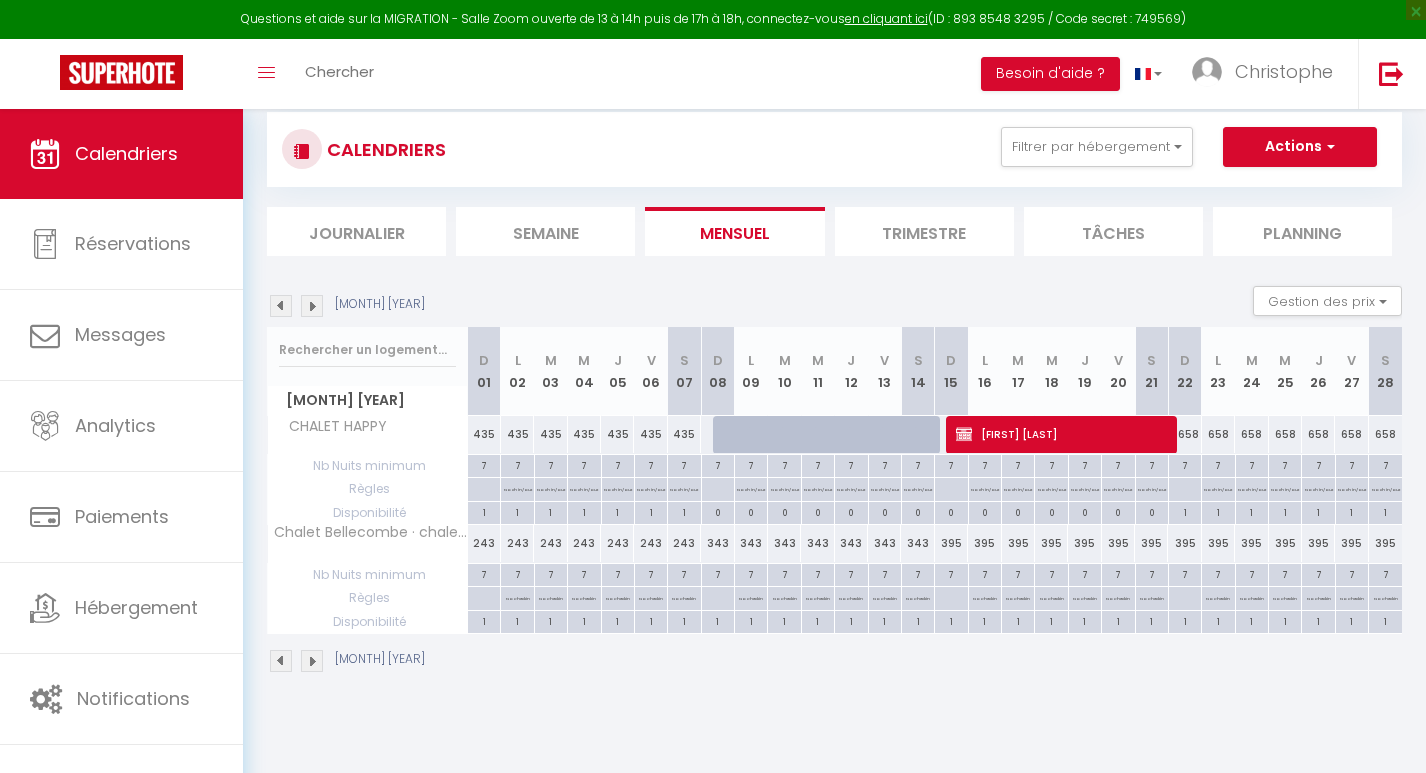 click at bounding box center (281, 306) 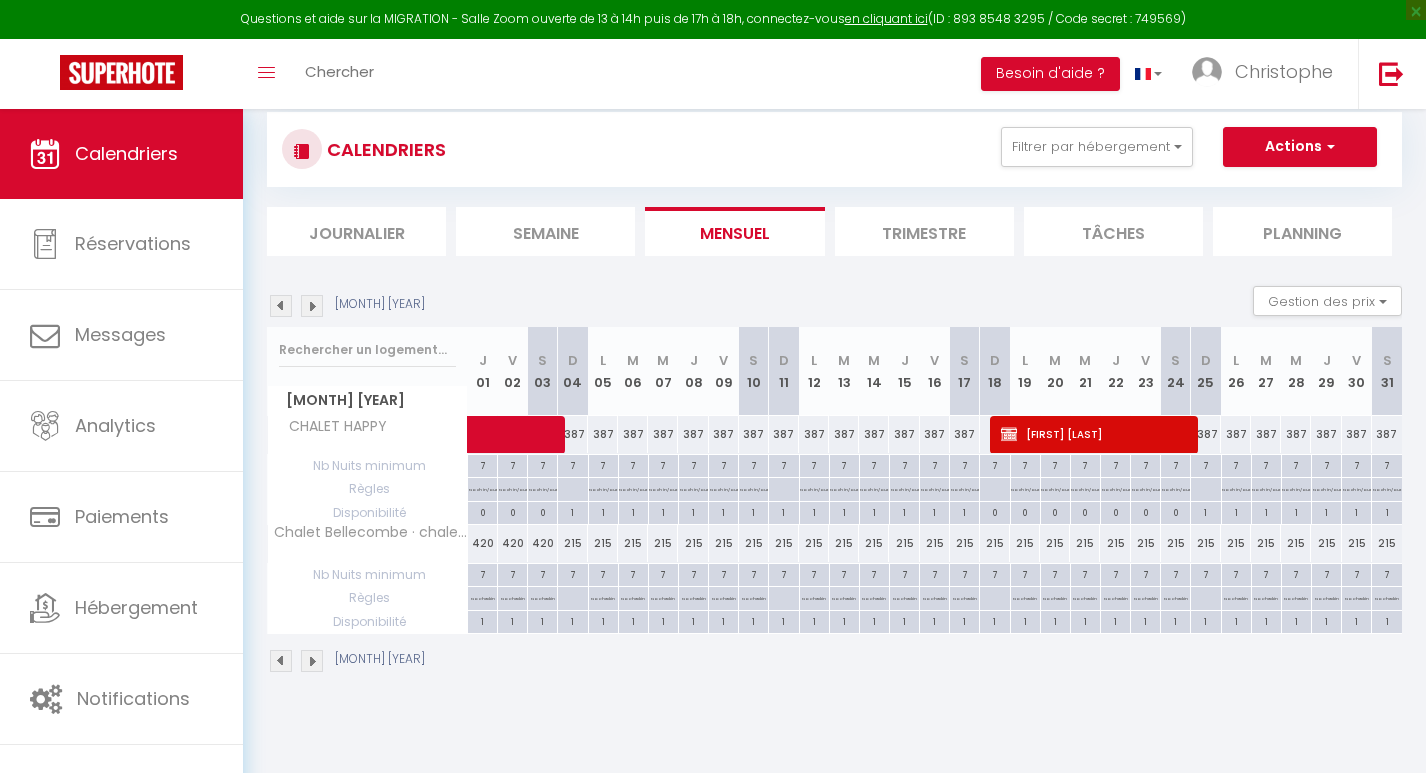 click at bounding box center [281, 306] 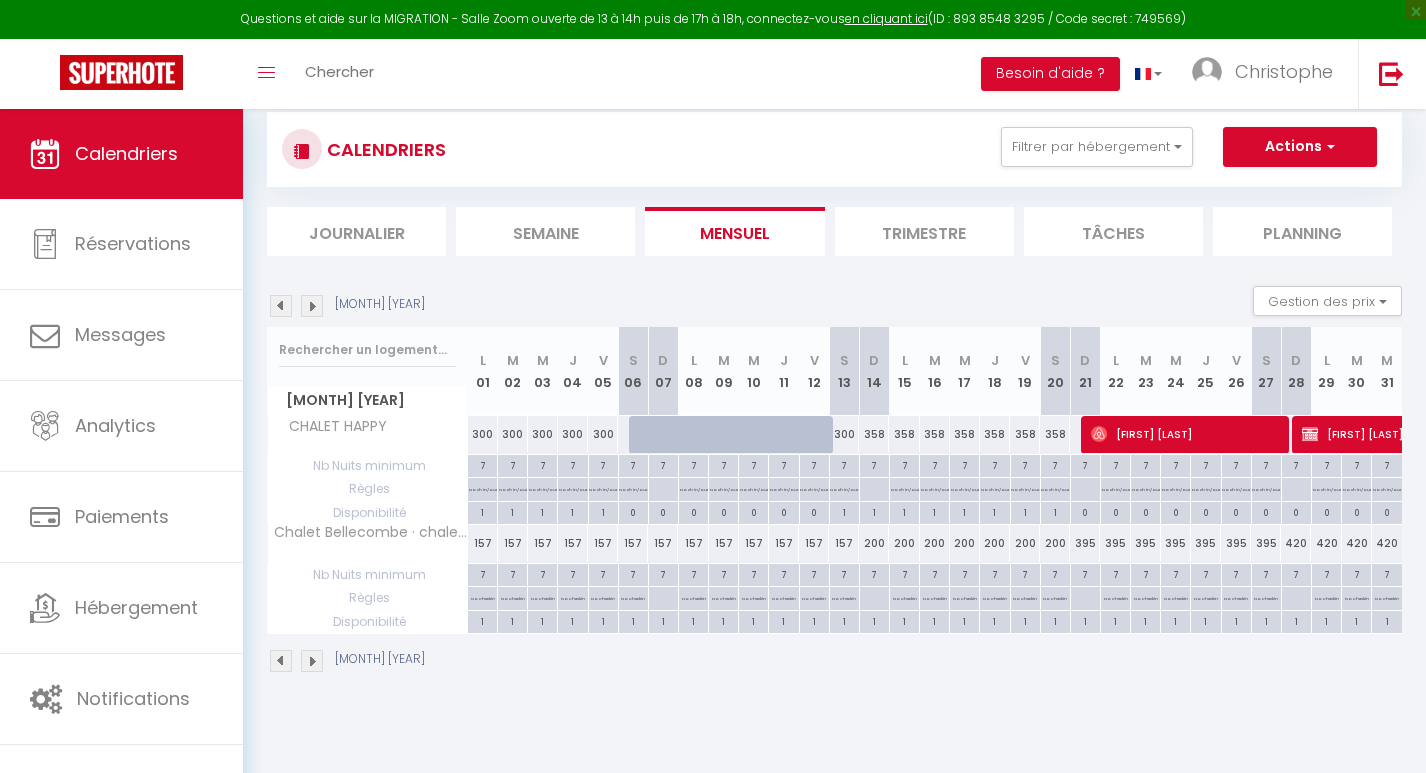 click at bounding box center [281, 306] 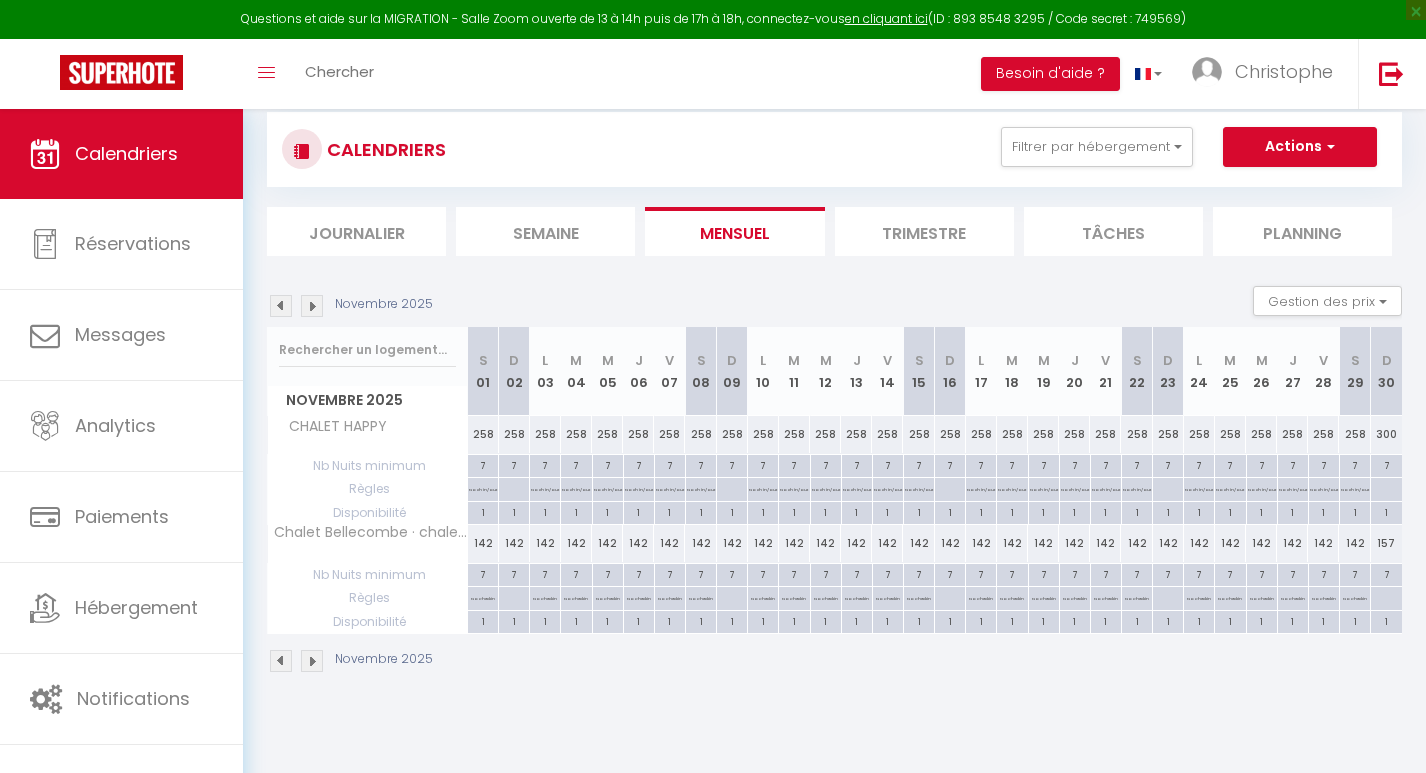 click at bounding box center (281, 306) 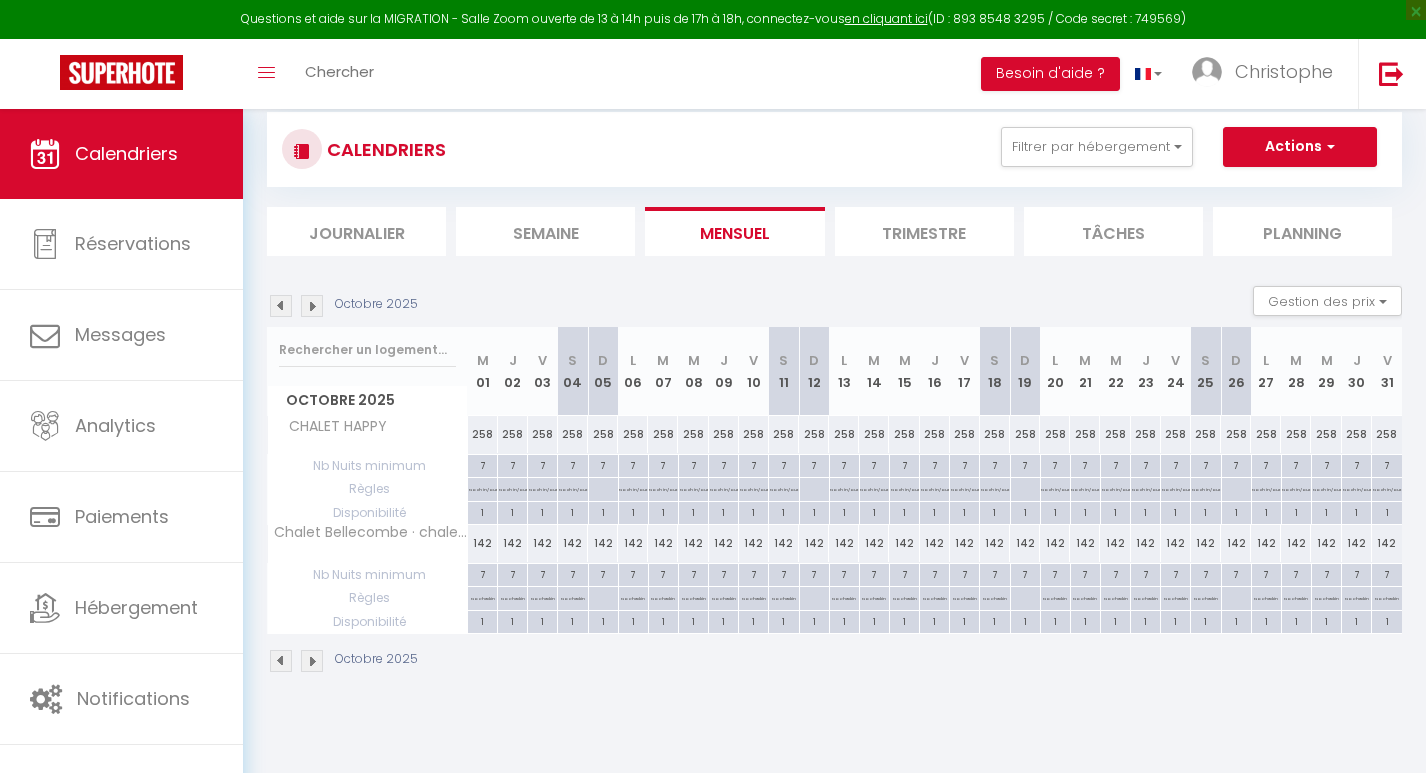 click at bounding box center [312, 306] 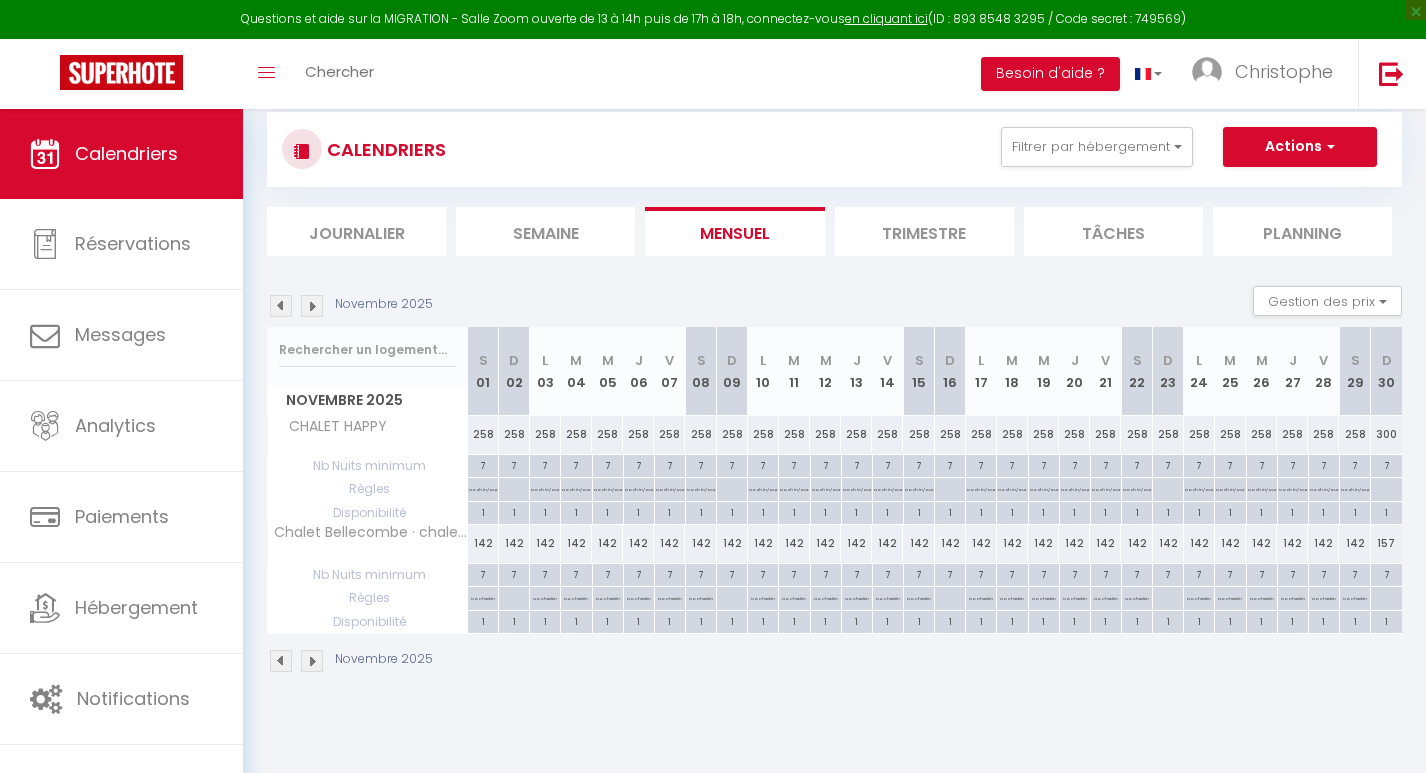 click at bounding box center (312, 306) 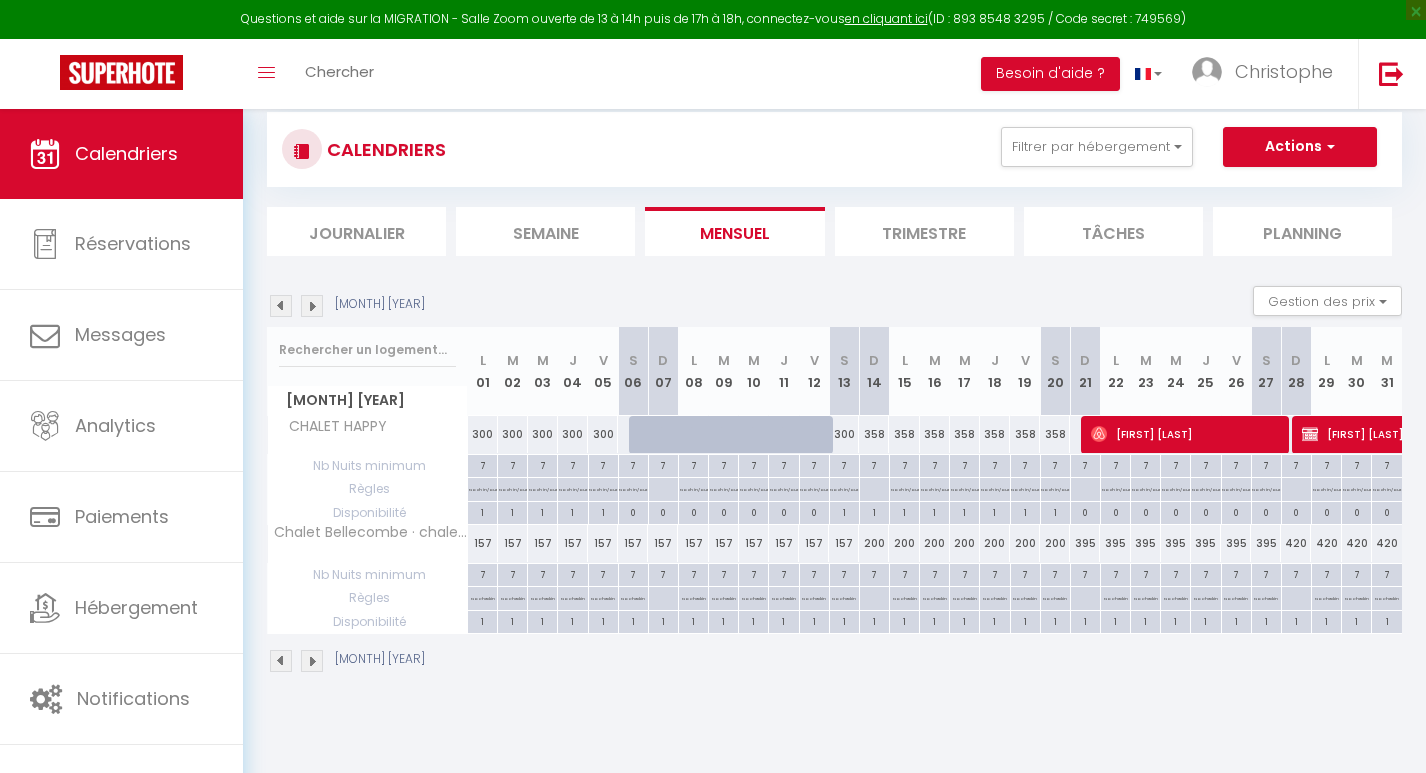click at bounding box center (312, 306) 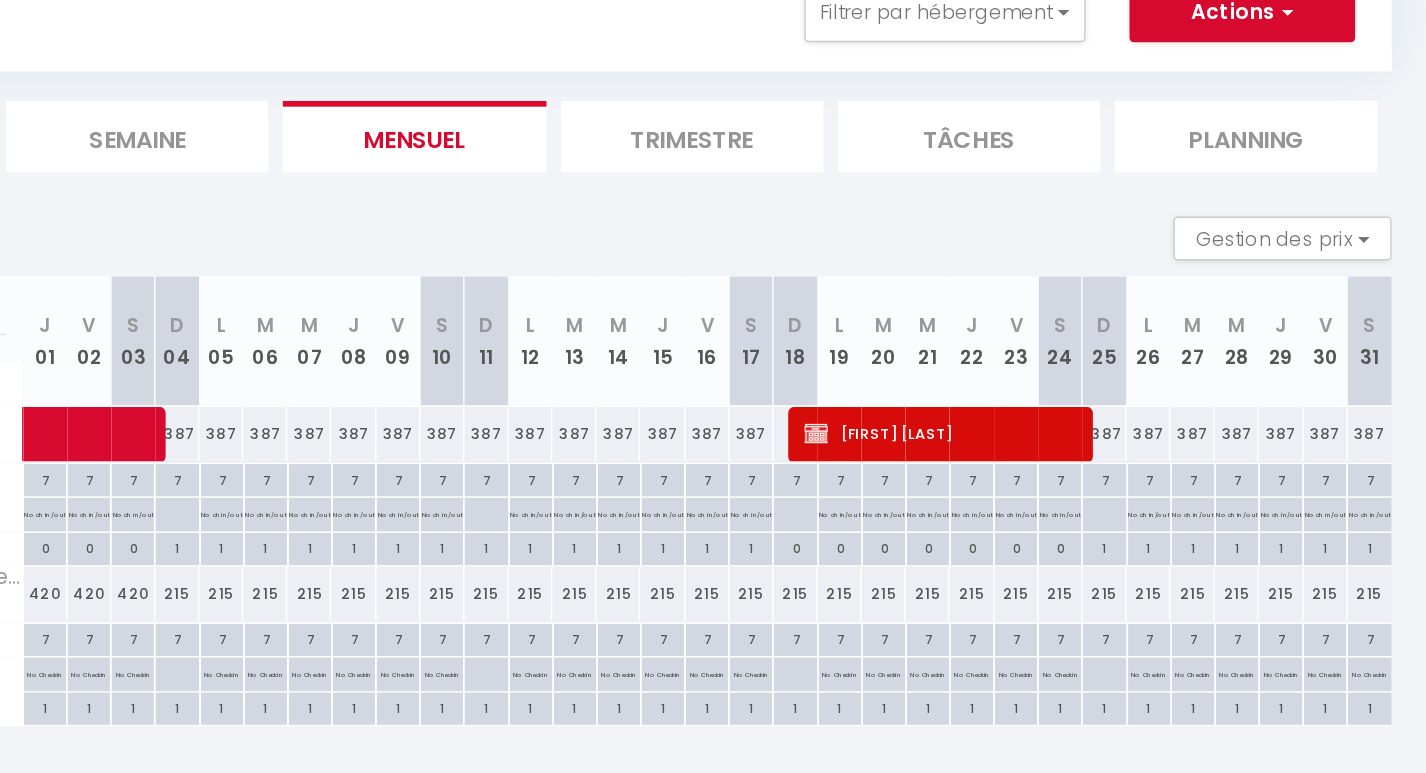 scroll, scrollTop: 40, scrollLeft: 0, axis: vertical 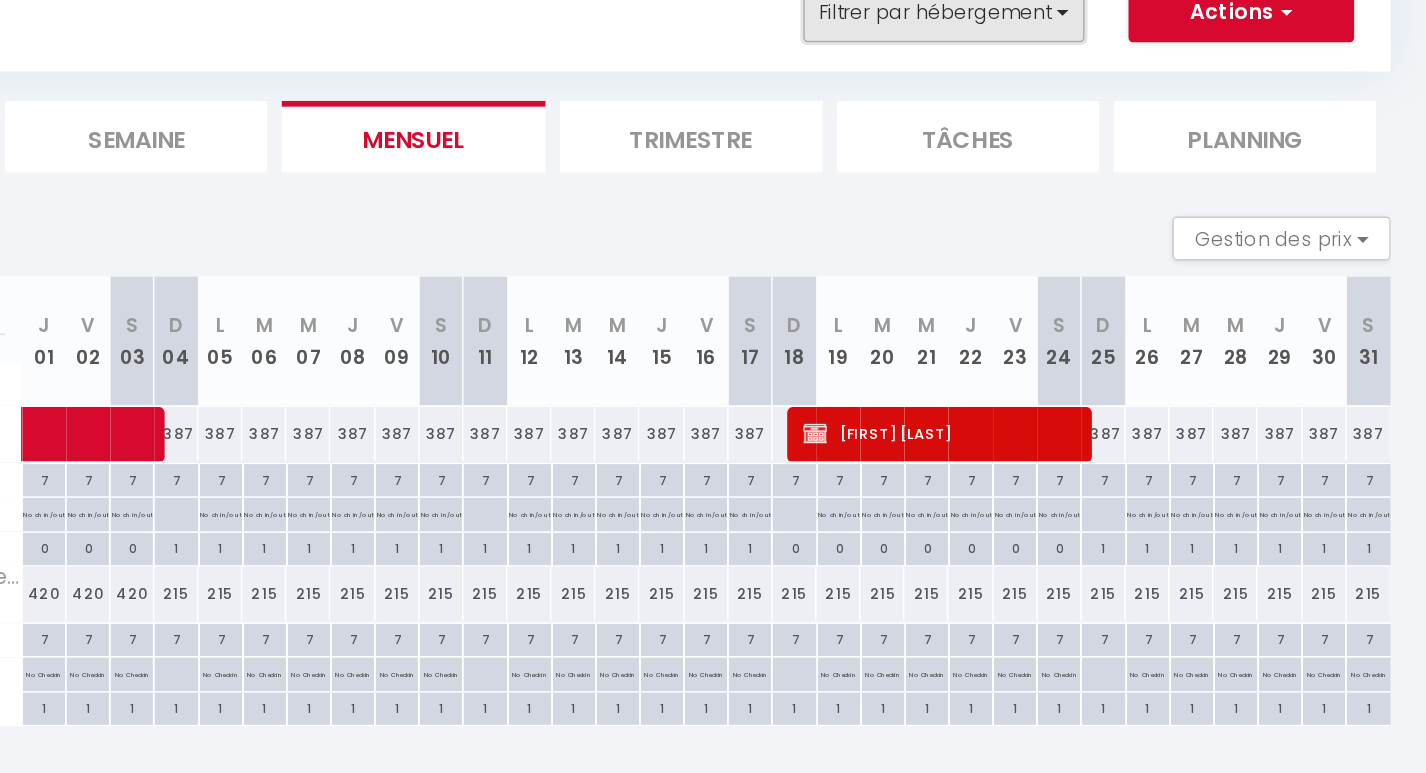 click on "Filtrer par hébergement" at bounding box center [1097, 147] 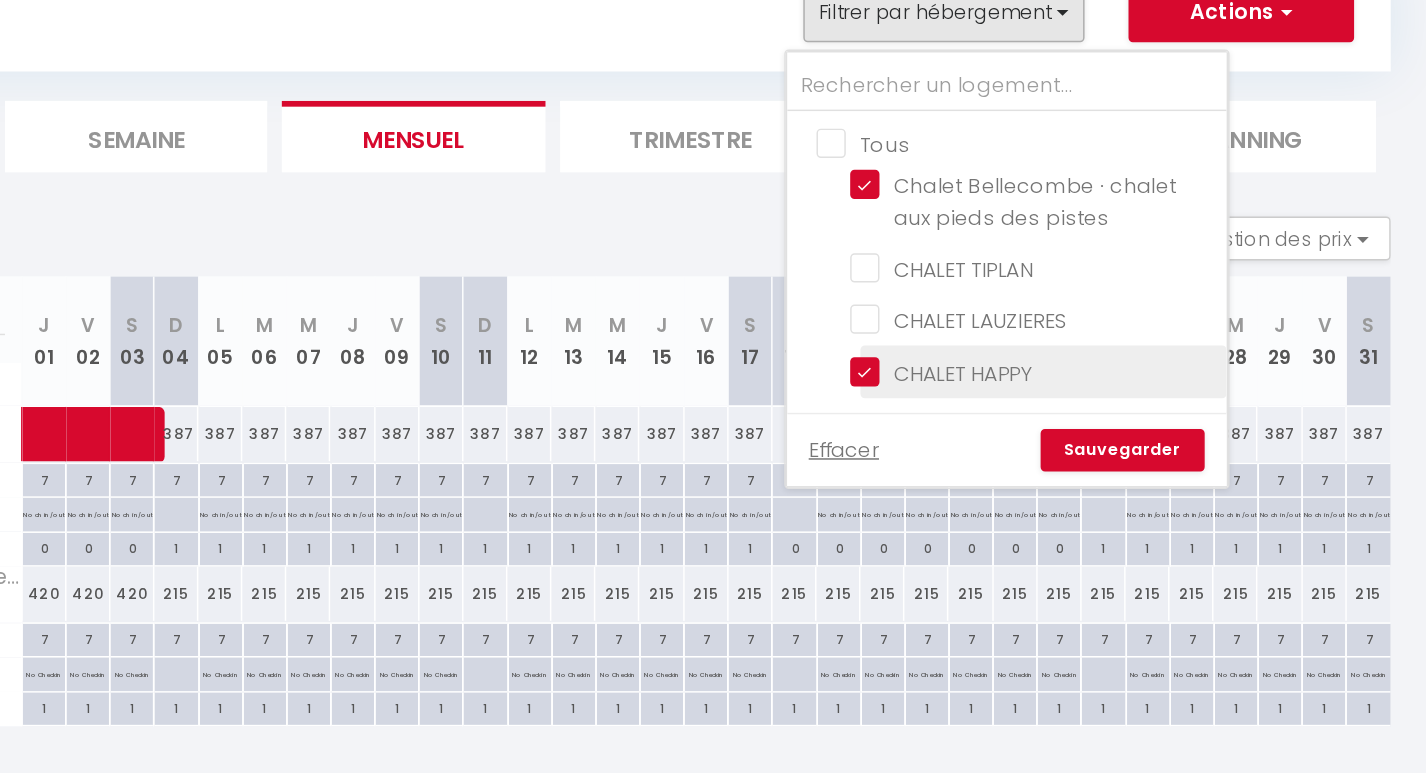 click on "CHALET HAPPY" at bounding box center (1158, 390) 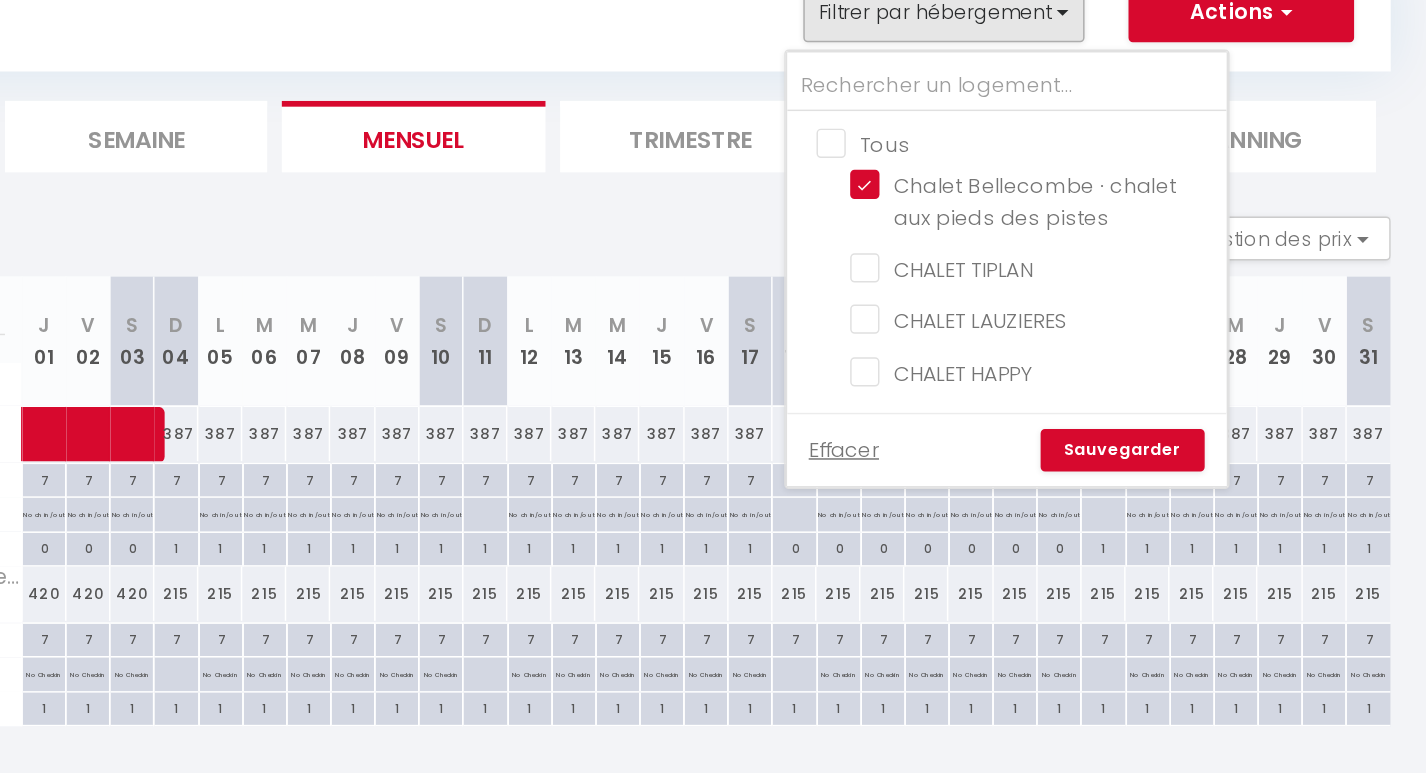 click on "Sauvegarder" at bounding box center [1219, 446] 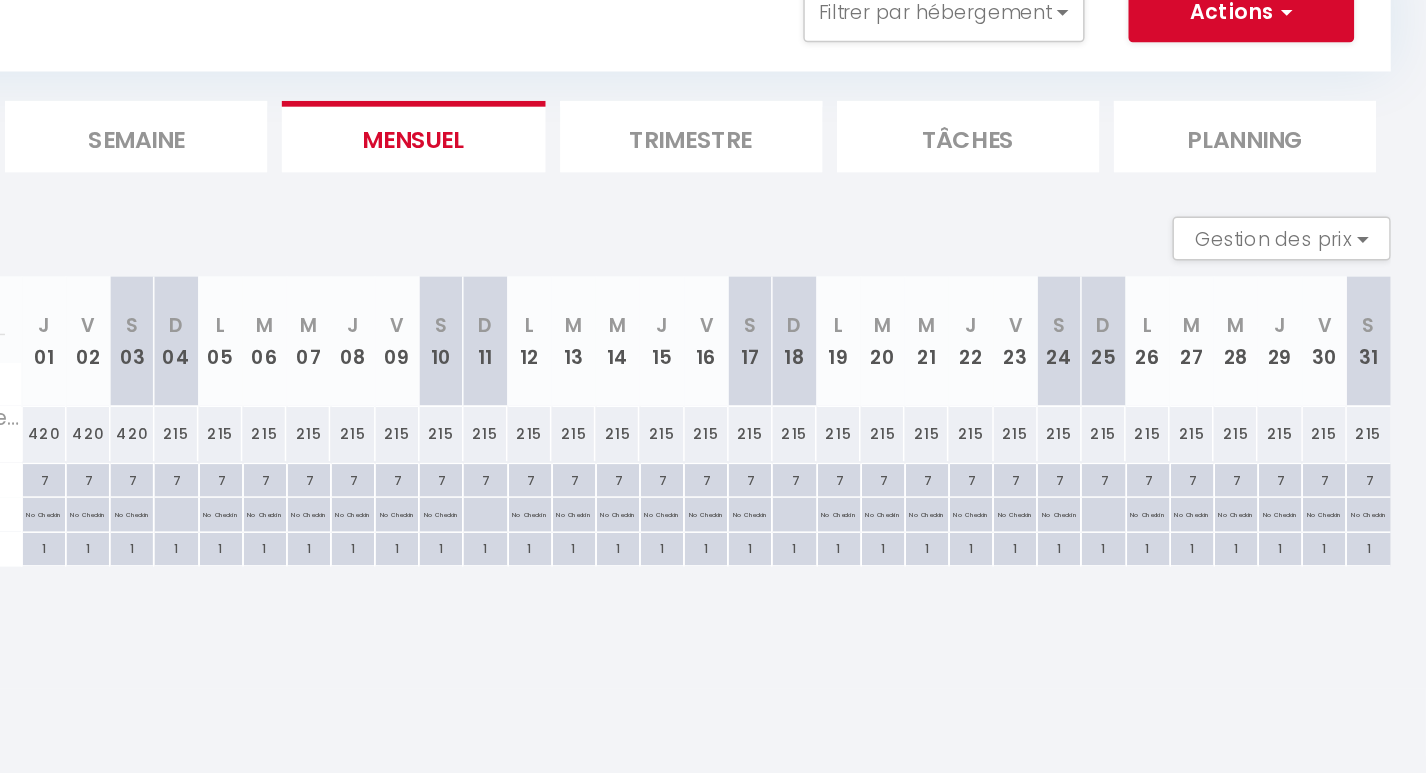 scroll, scrollTop: 40, scrollLeft: 0, axis: vertical 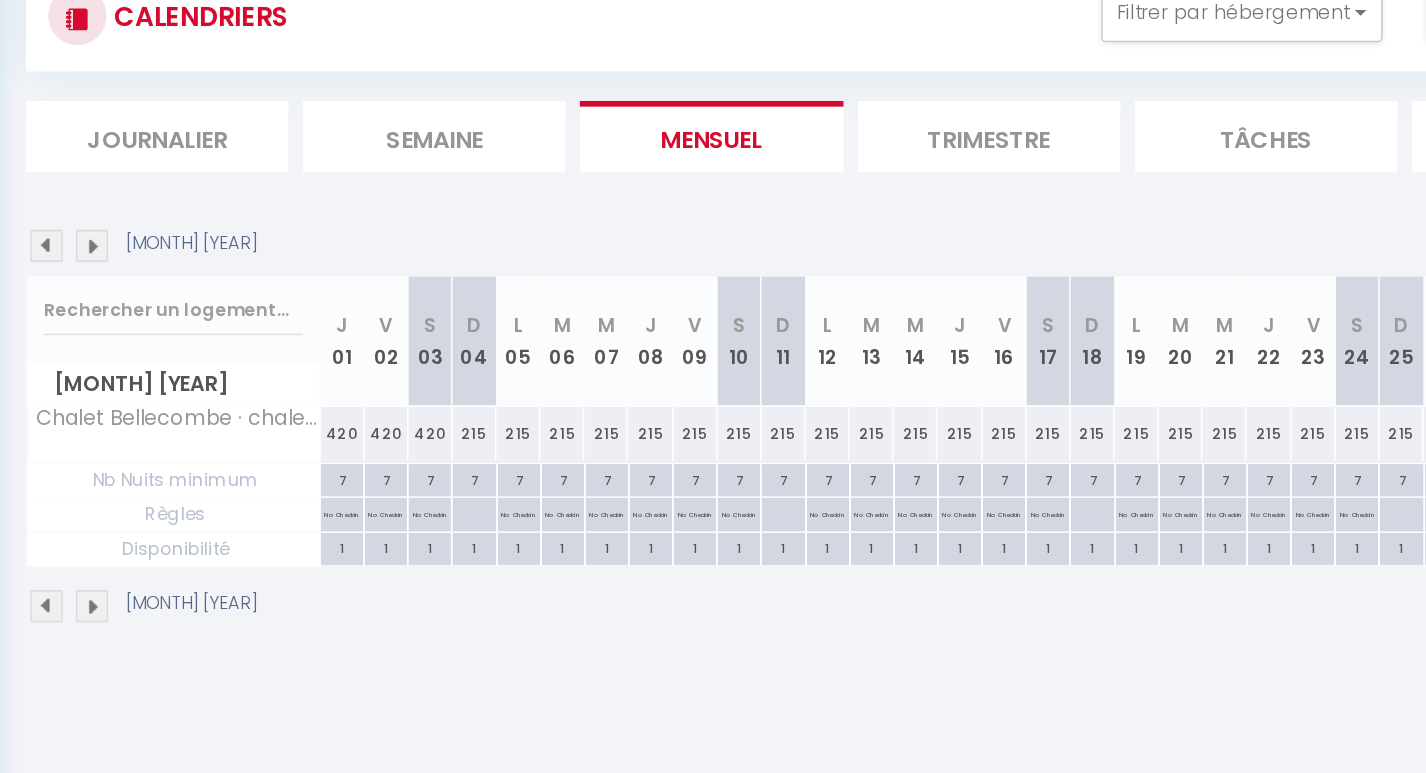 click at bounding box center (281, 306) 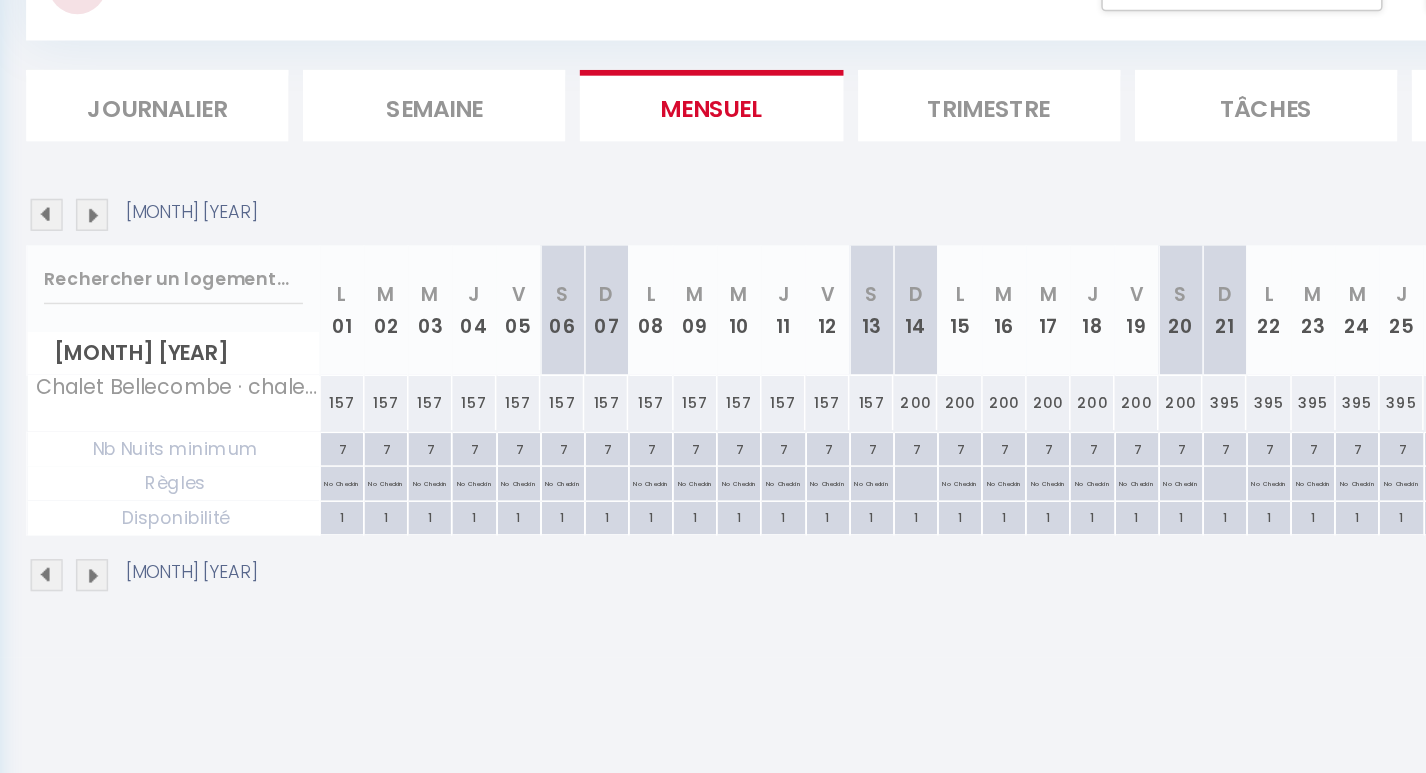 click at bounding box center (281, 306) 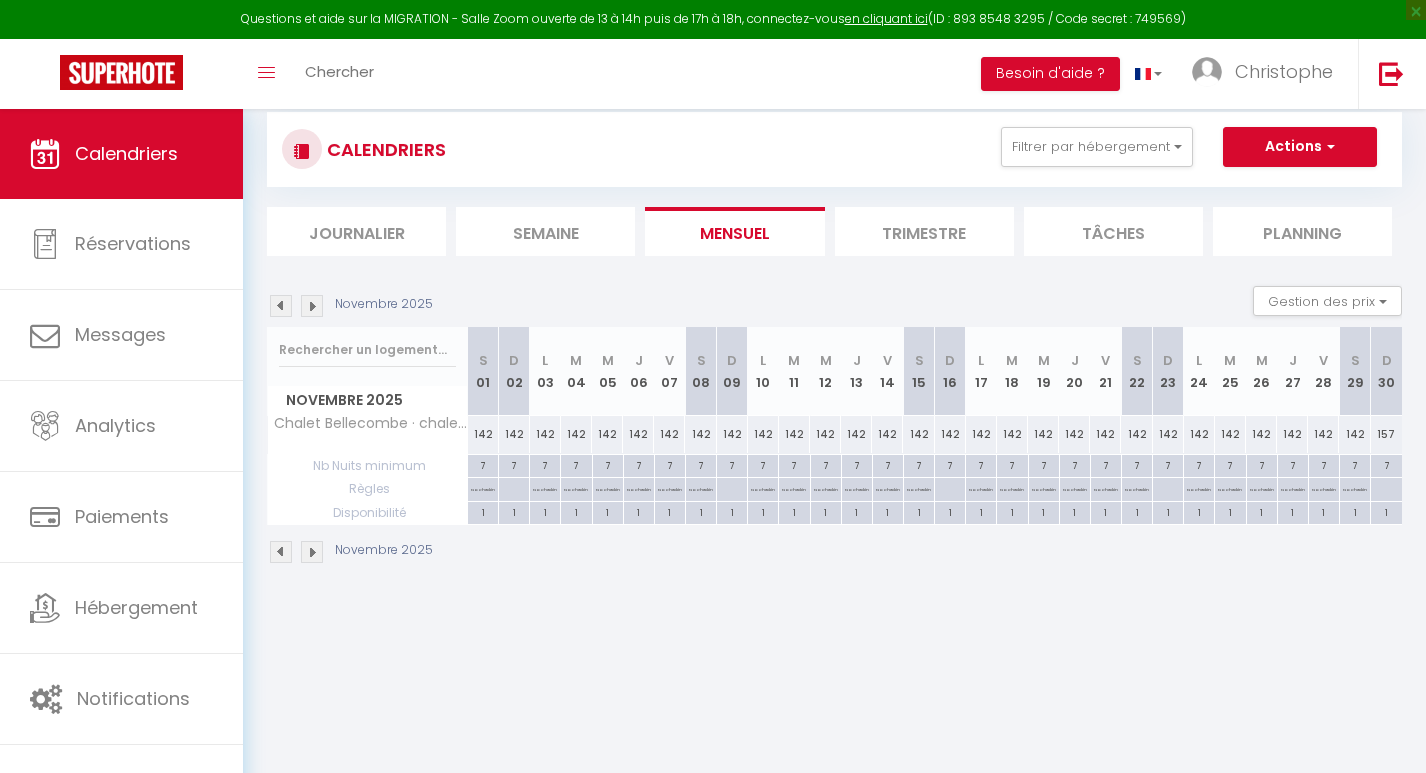 click at bounding box center [312, 306] 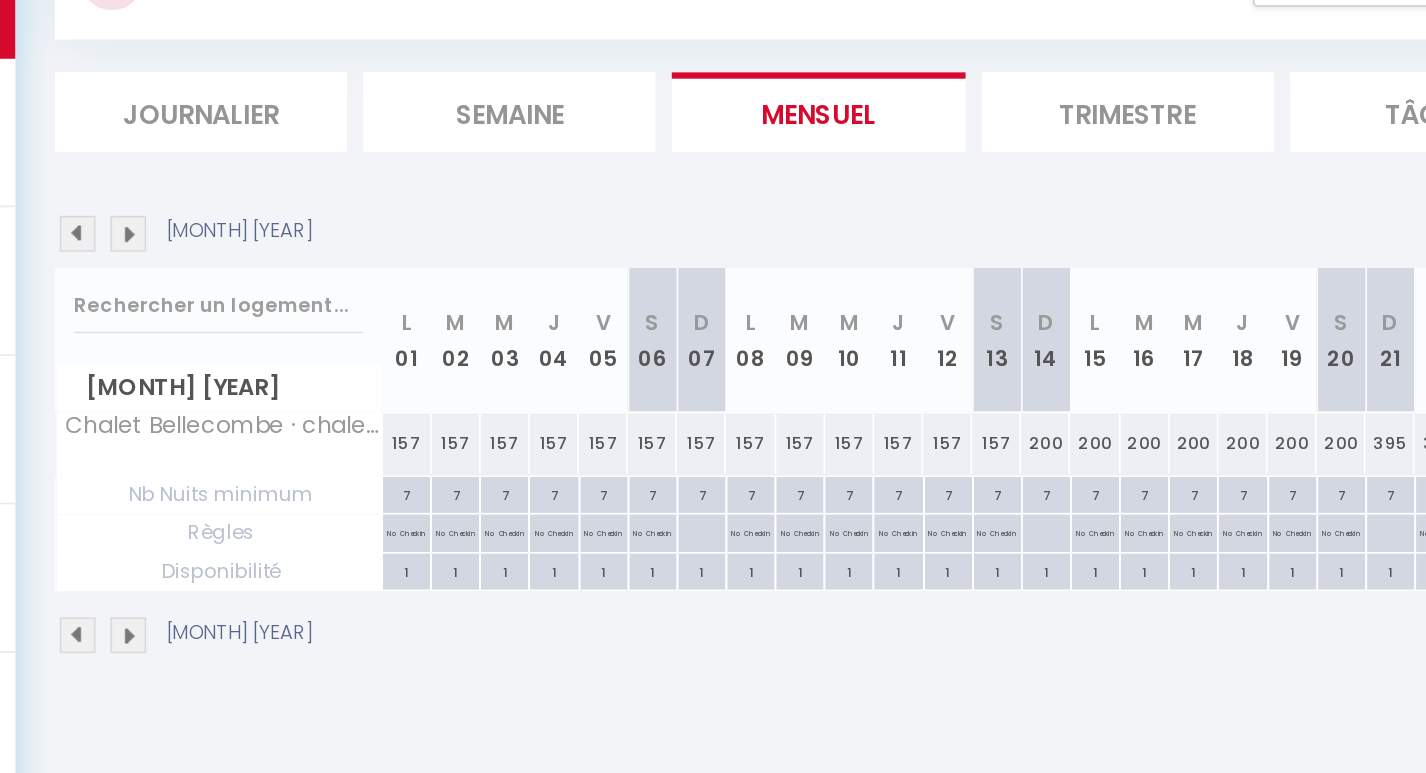 click on "Semaine" at bounding box center (545, 231) 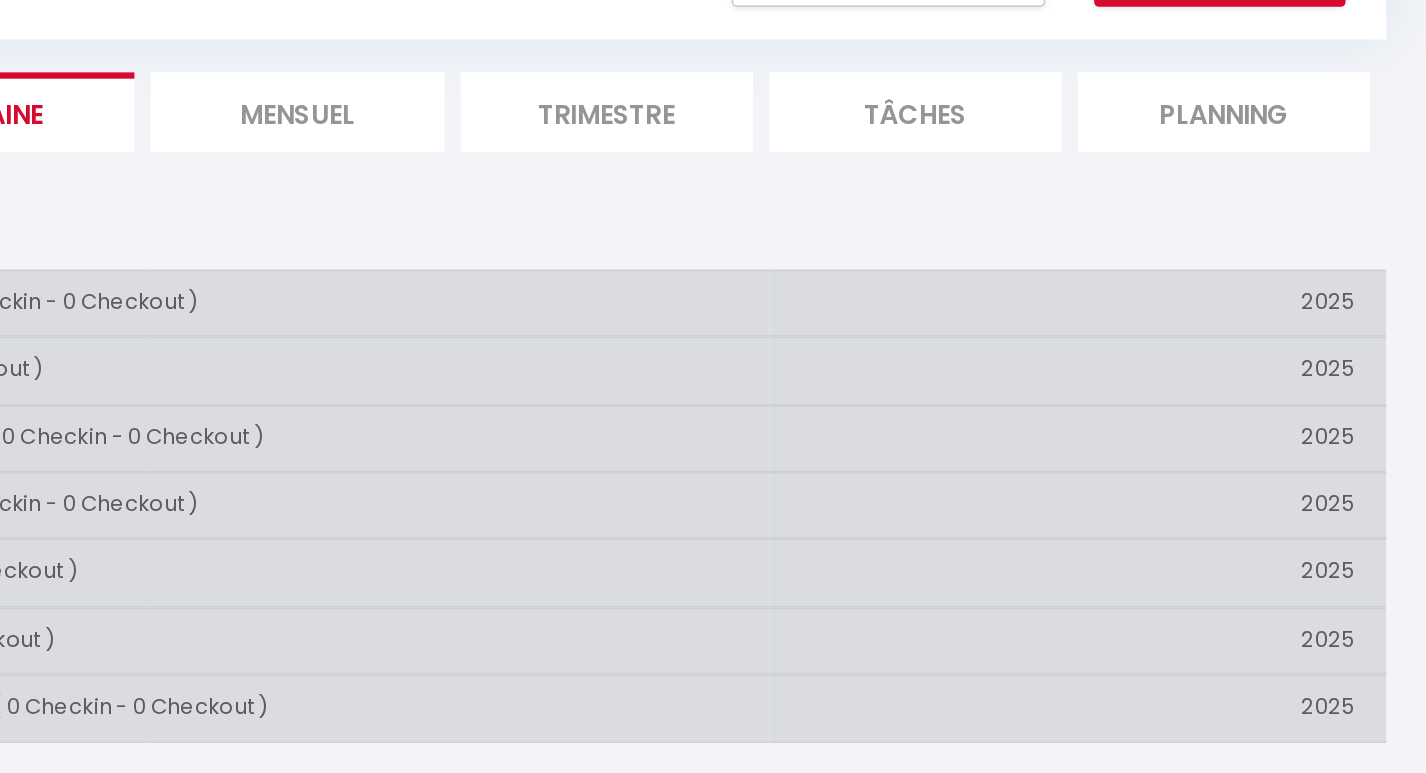 scroll, scrollTop: 40, scrollLeft: 0, axis: vertical 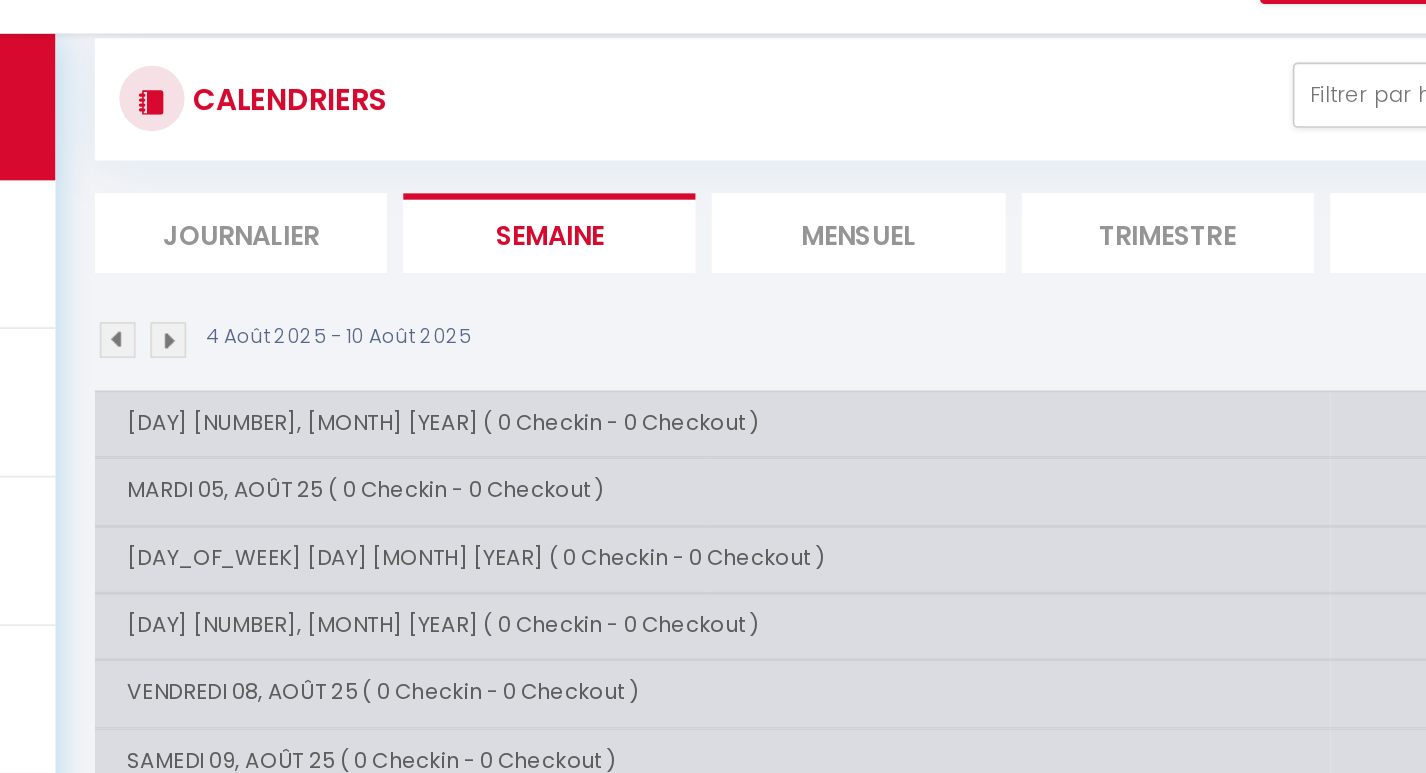 click on "Mensuel" at bounding box center [734, 231] 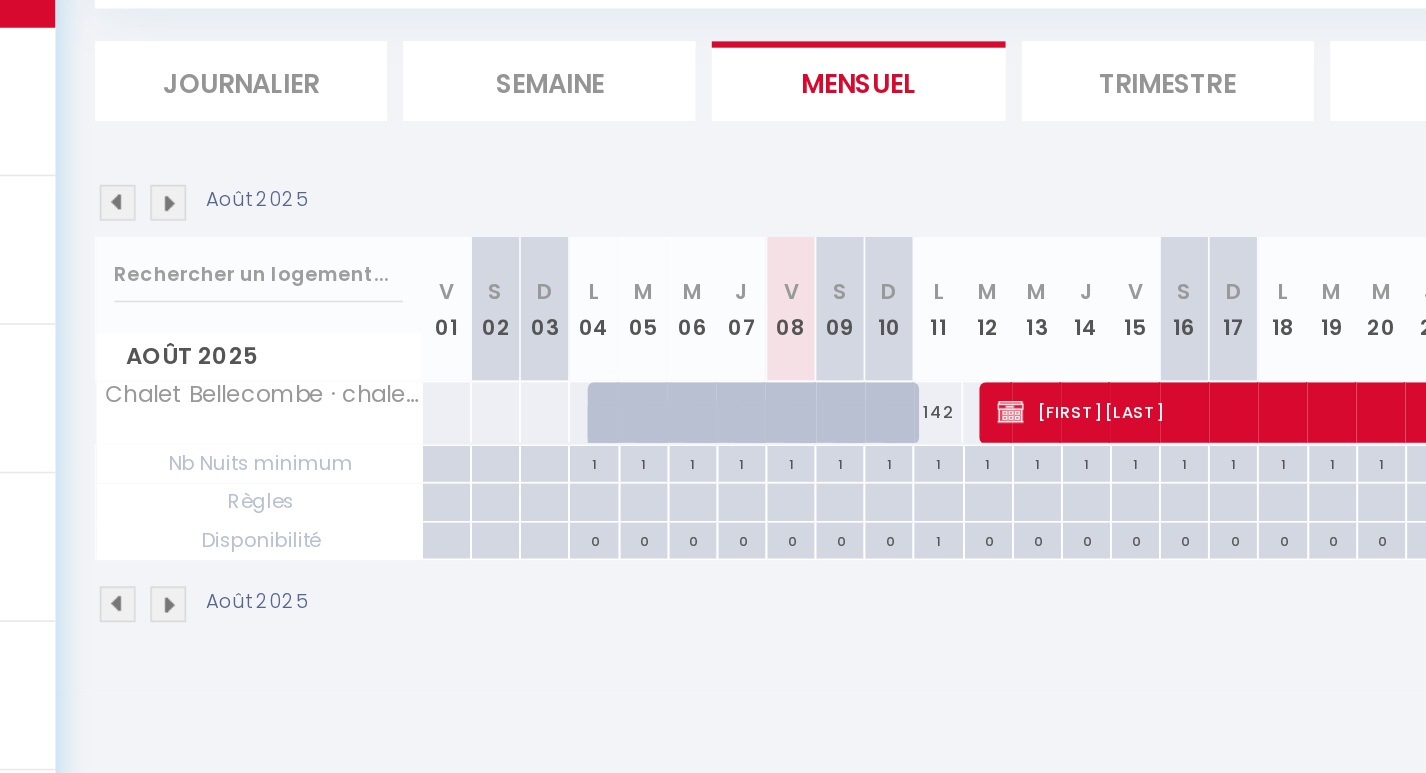 click on "Août 2025
Gestion des prix
Nb Nuits minimum   Règles   Disponibilité" at bounding box center [834, 306] 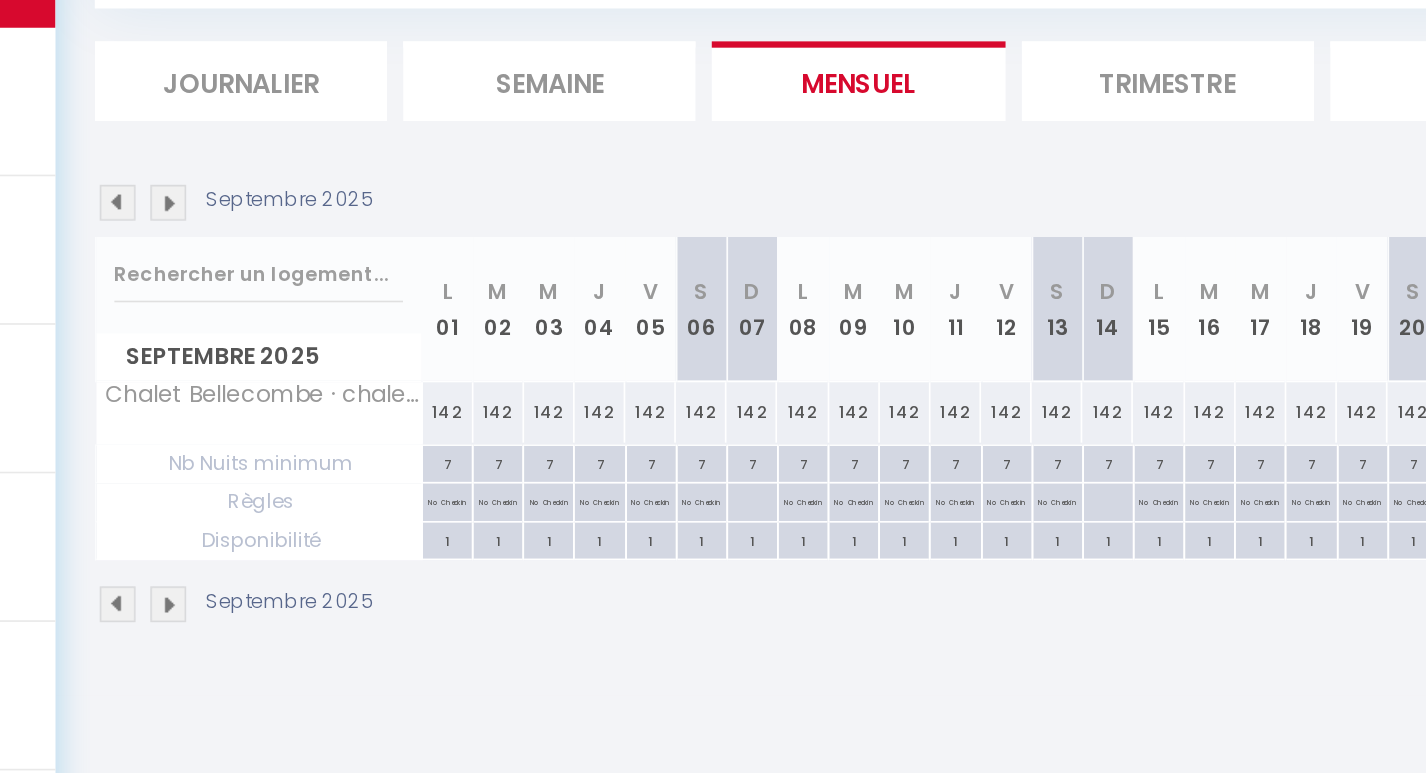 click at bounding box center (312, 306) 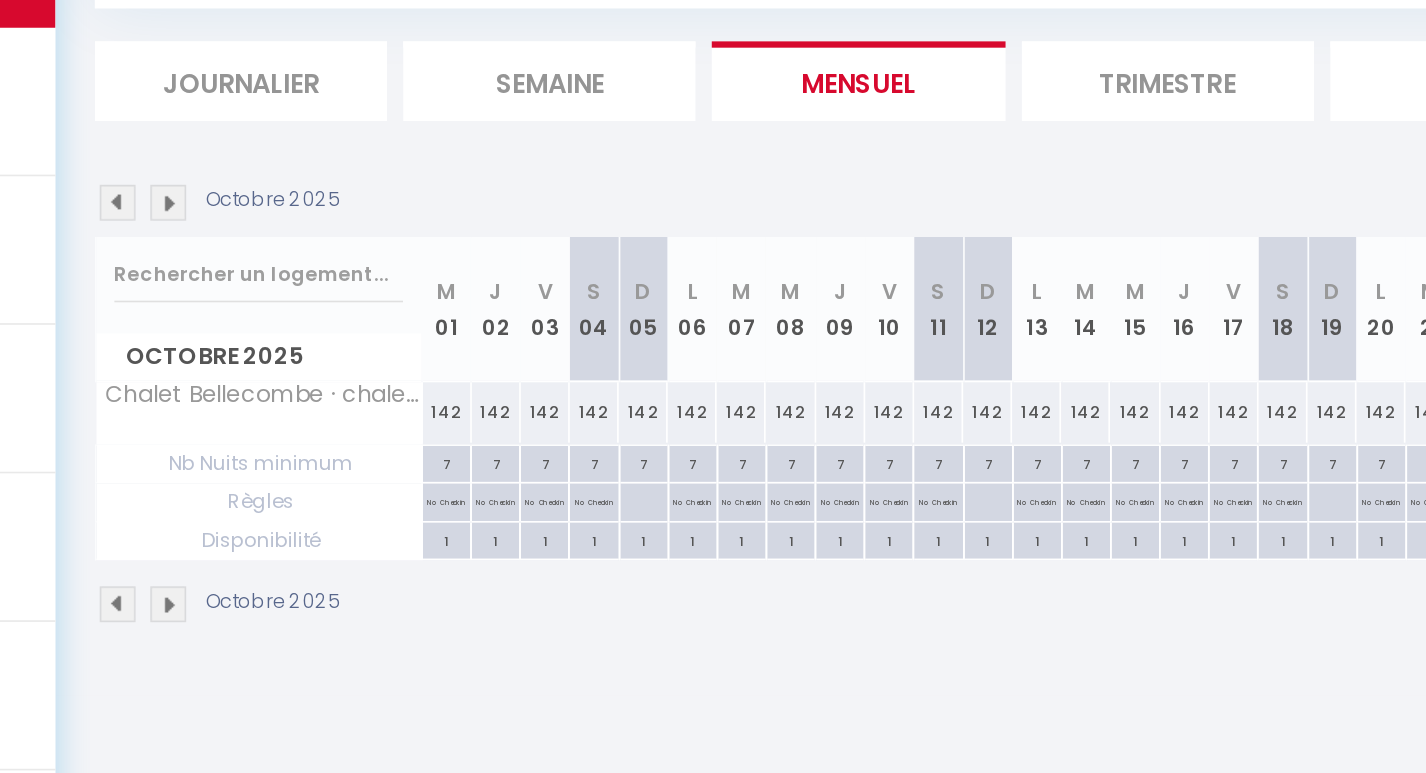click at bounding box center (312, 306) 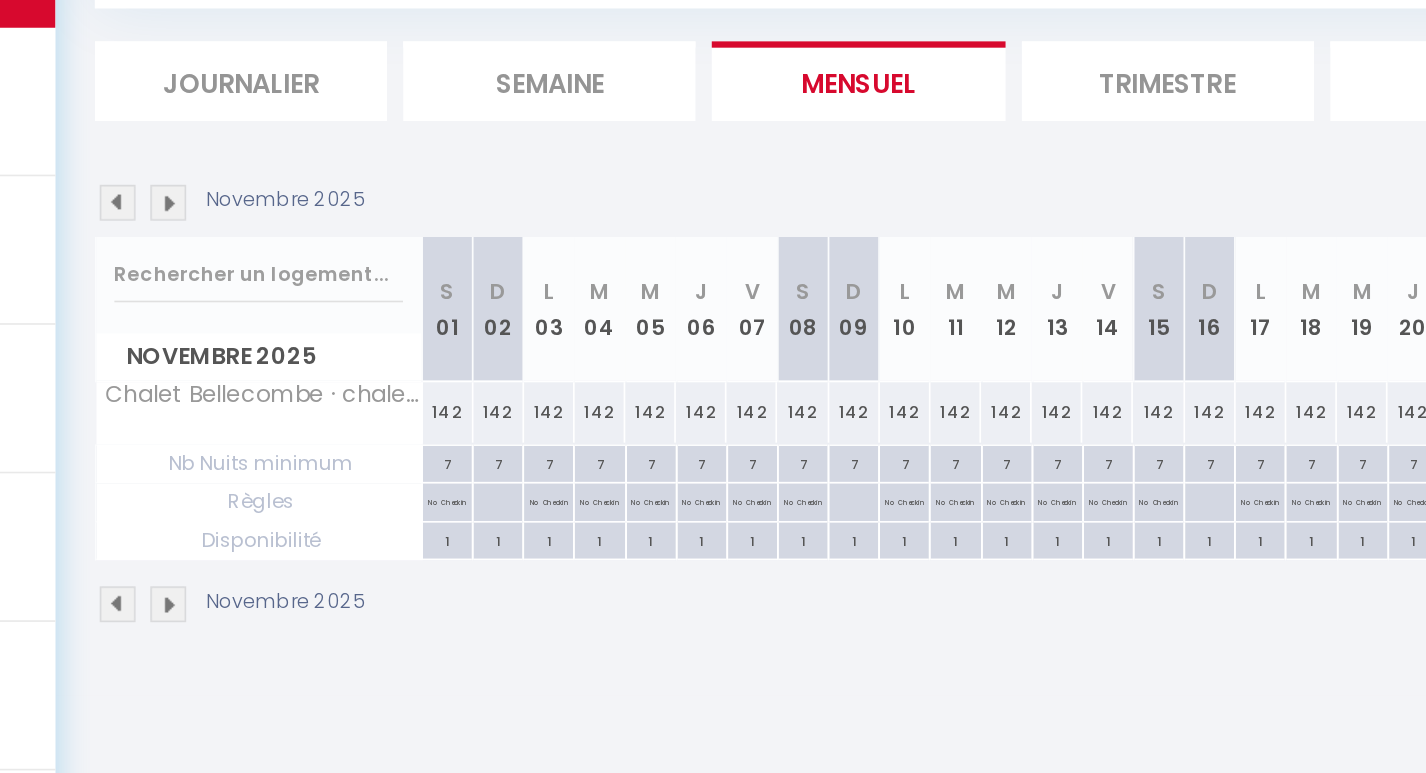 click at bounding box center (312, 306) 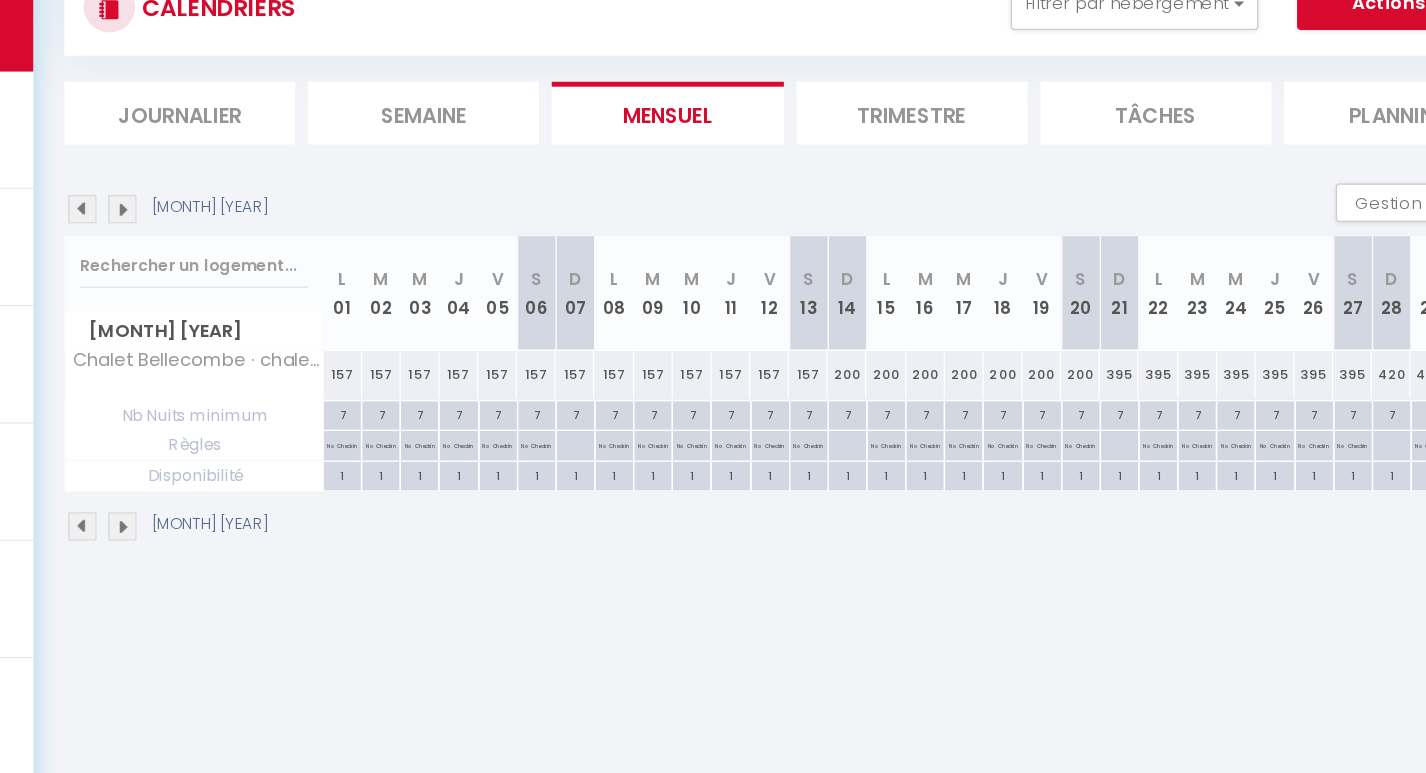 click at bounding box center [281, 306] 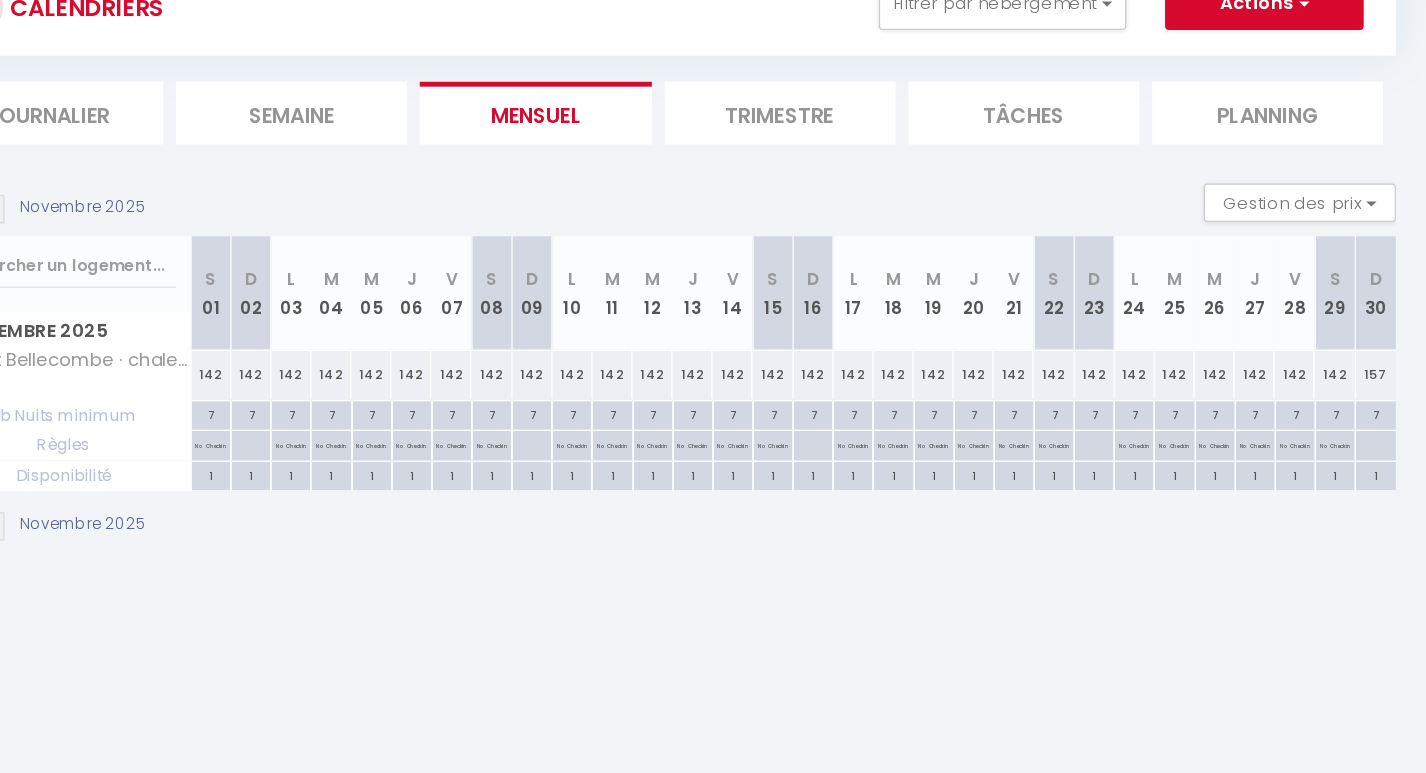 scroll, scrollTop: 40, scrollLeft: 0, axis: vertical 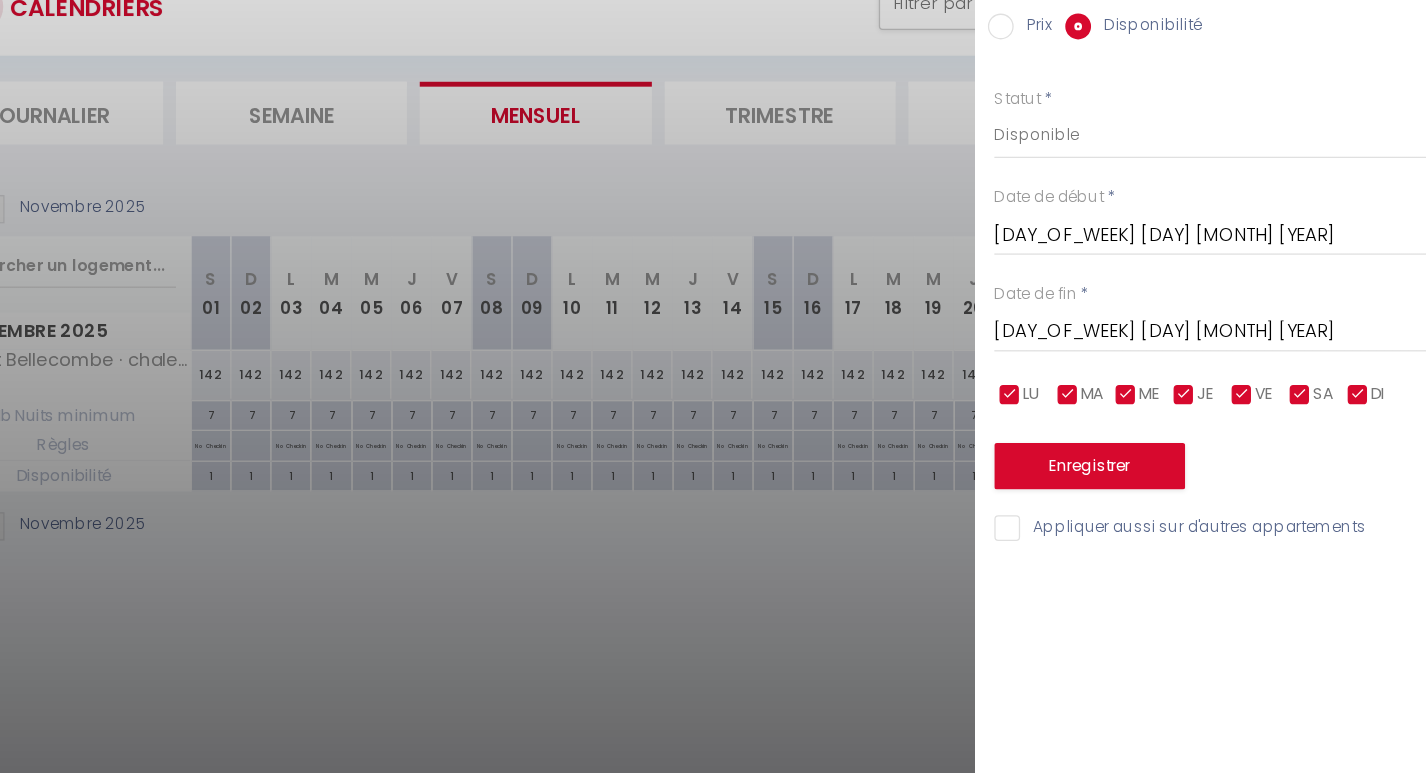 click on "Prix" at bounding box center (1096, 164) 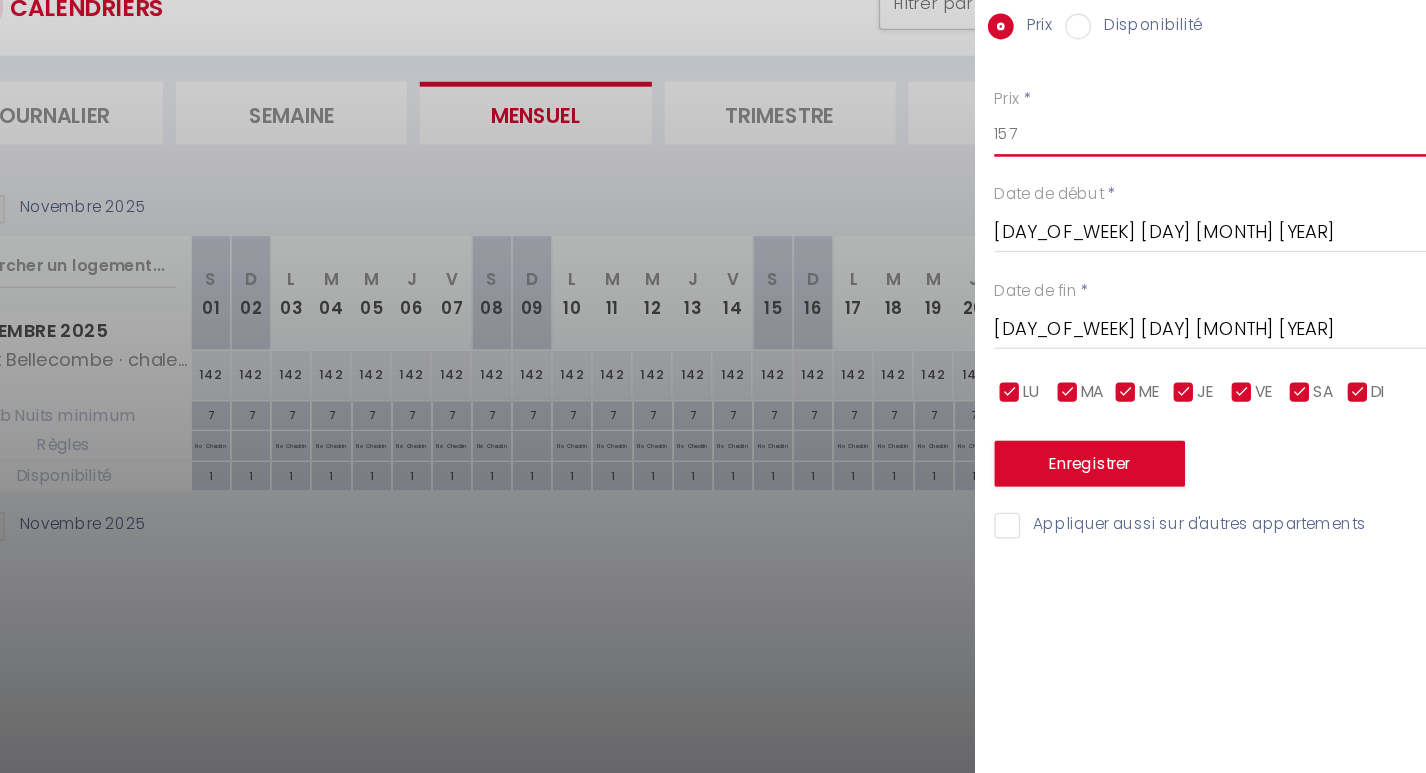 drag, startPoint x: 1121, startPoint y: 248, endPoint x: 1082, endPoint y: 242, distance: 39.45884 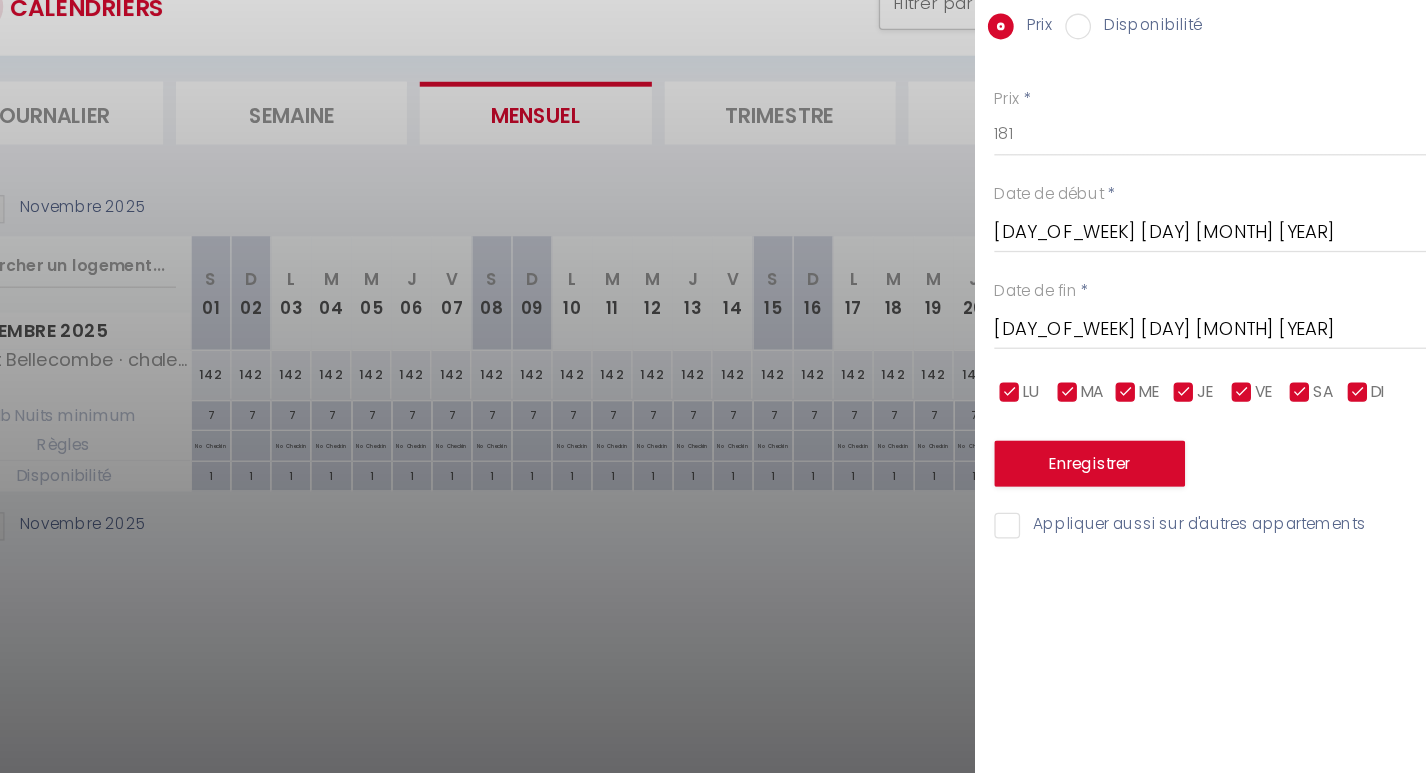 click on "[DAY_OF_WEEK] [DAY] [MONTH] [YEAR]" at bounding box center [1258, 399] 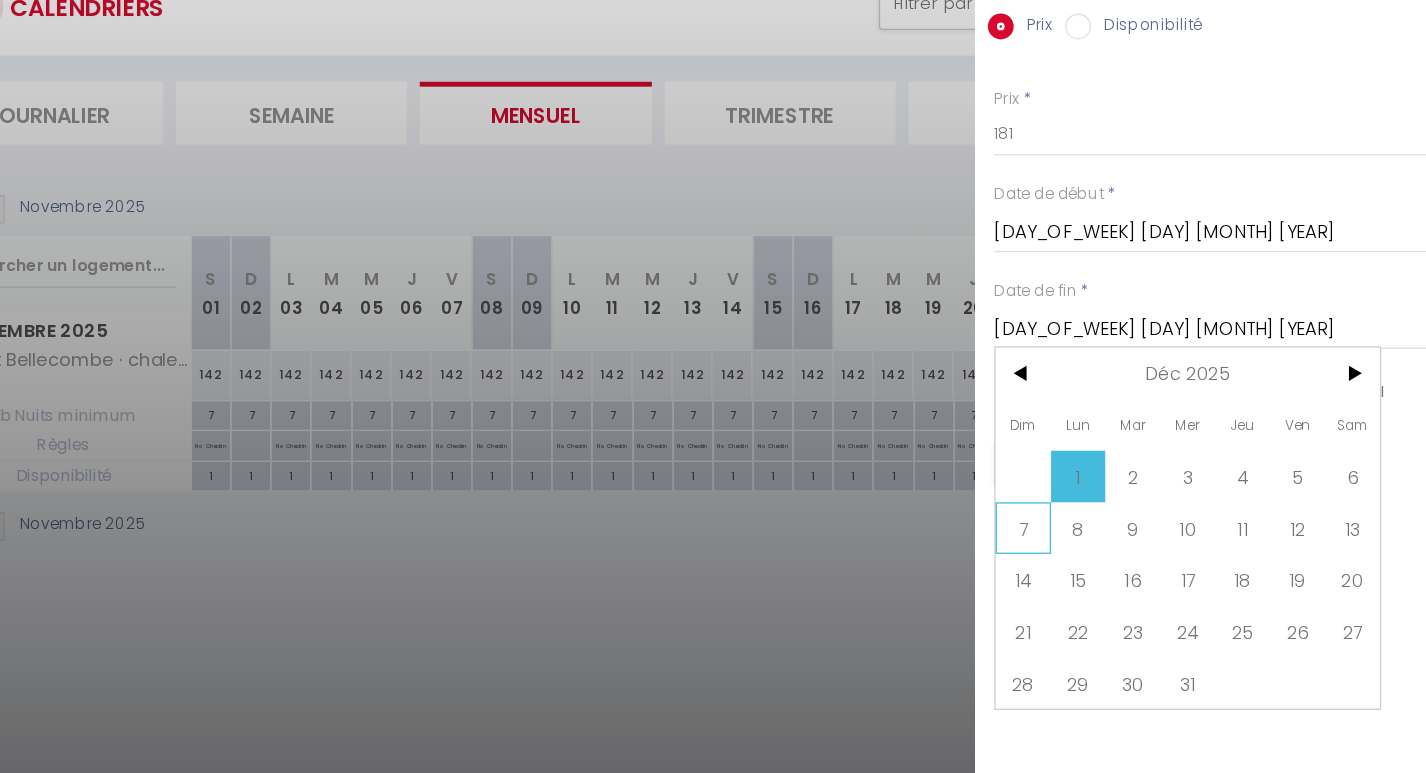 click on "7" at bounding box center (1113, 553) 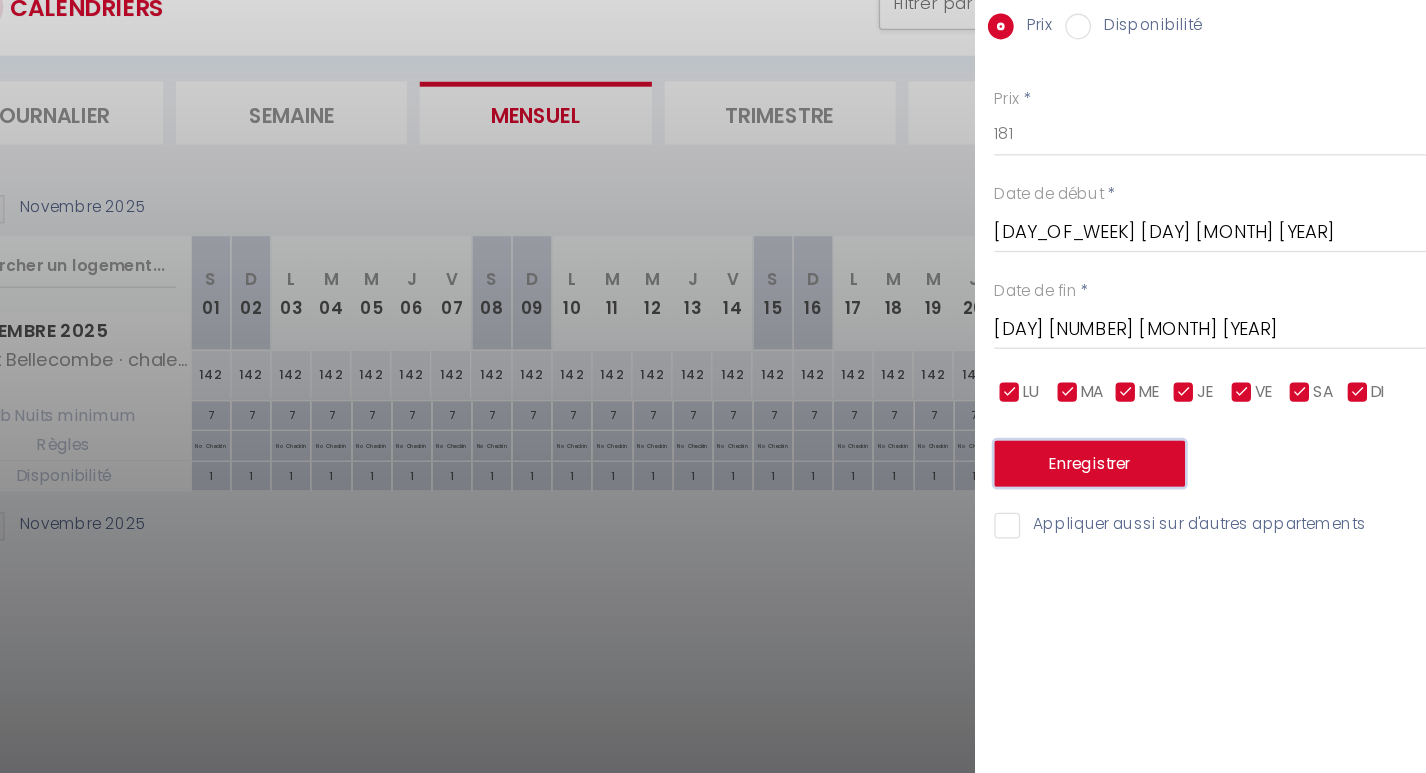 click on "Enregistrer" at bounding box center (1165, 503) 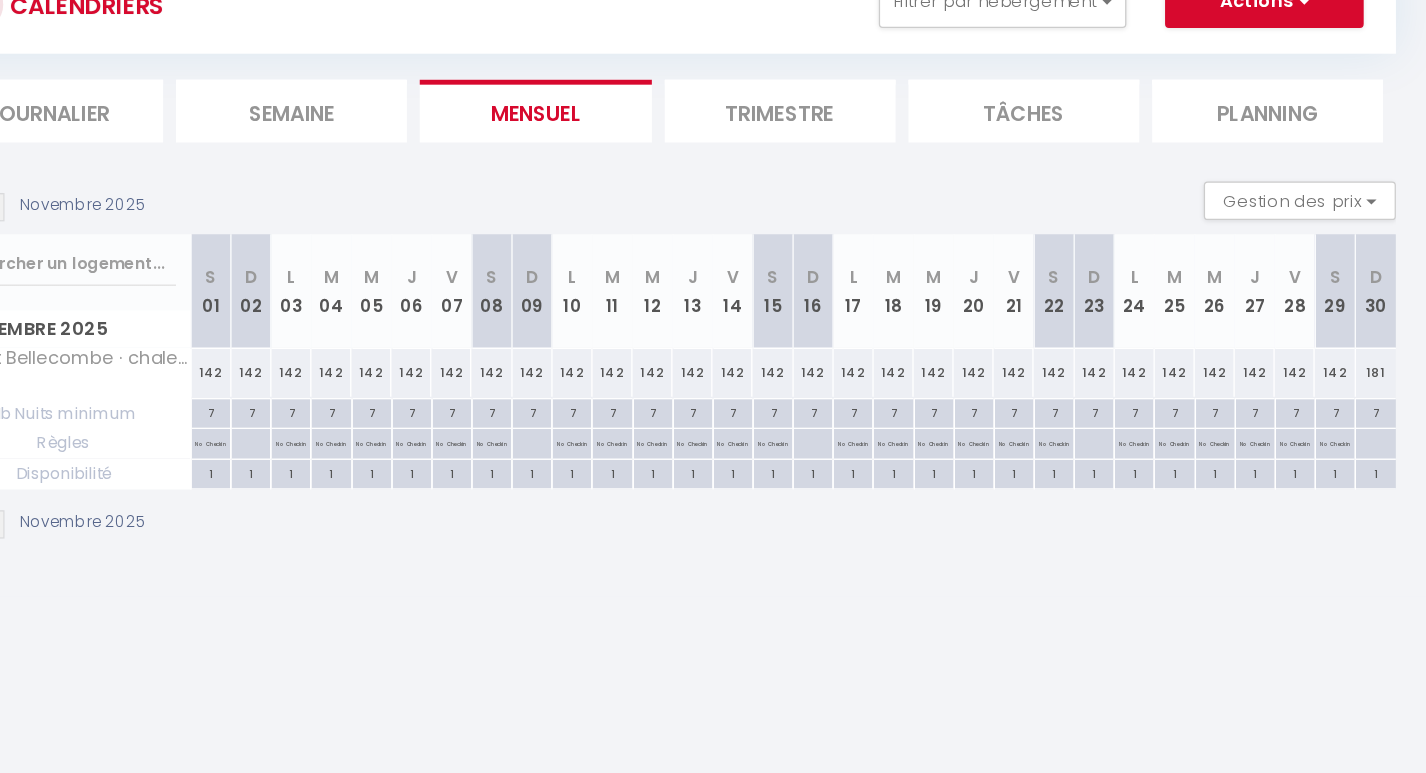 scroll, scrollTop: 40, scrollLeft: 0, axis: vertical 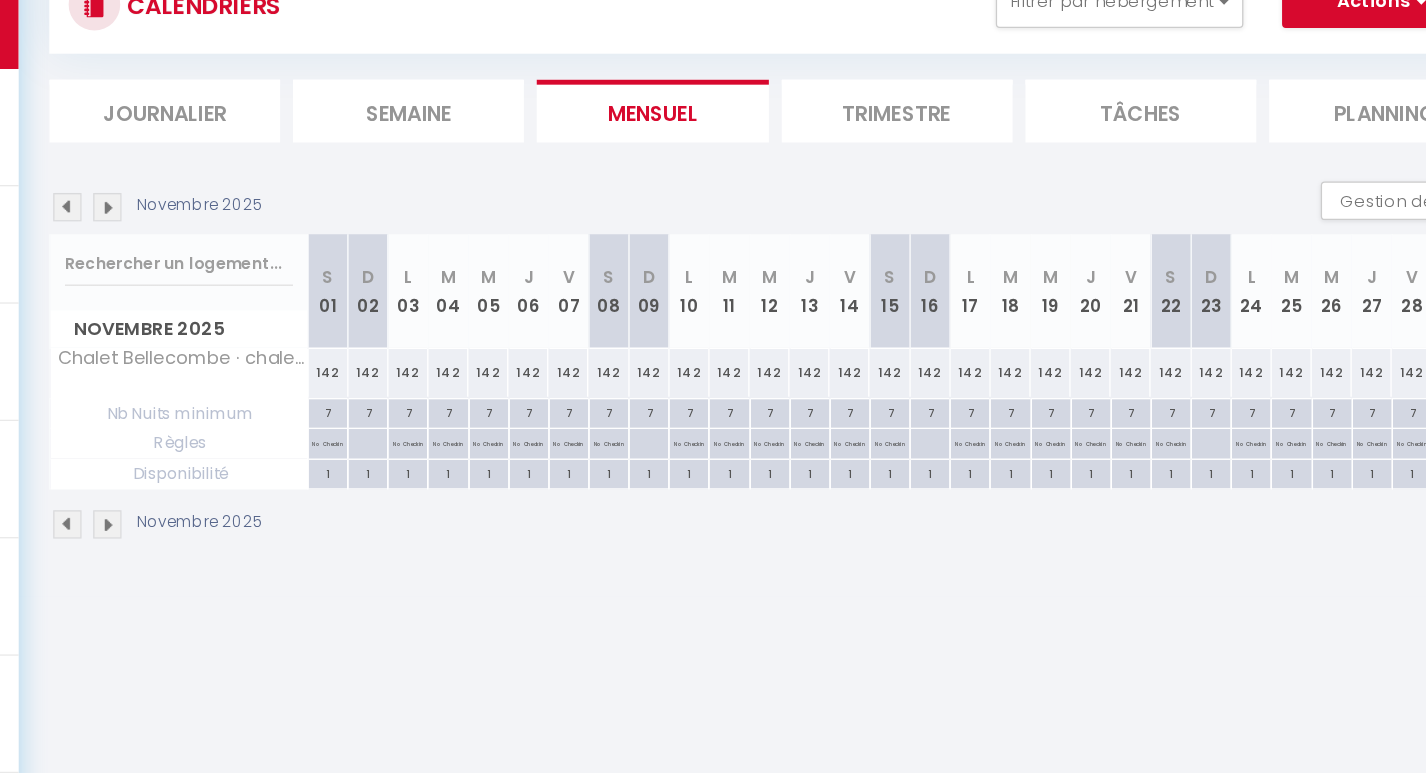 click at bounding box center [312, 306] 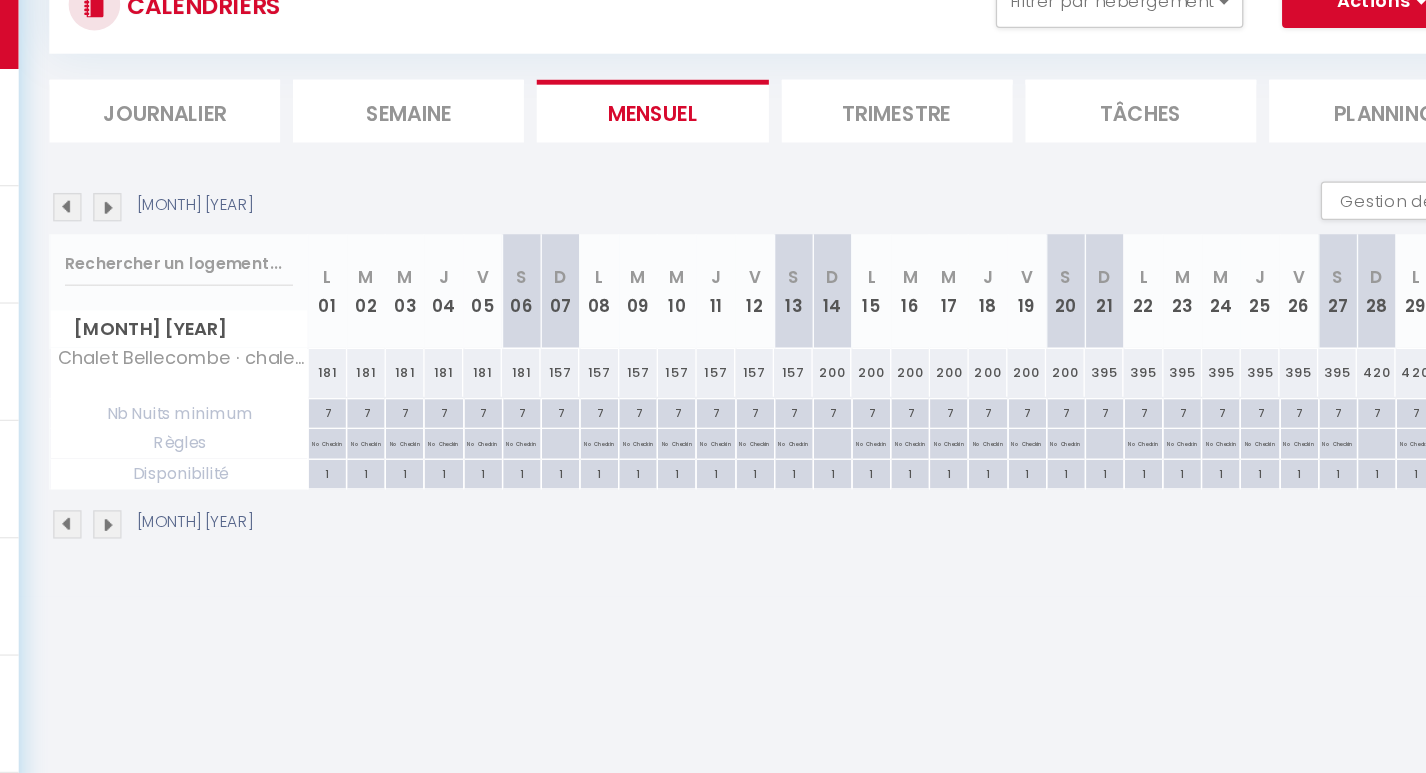 click on "157" at bounding box center [663, 434] 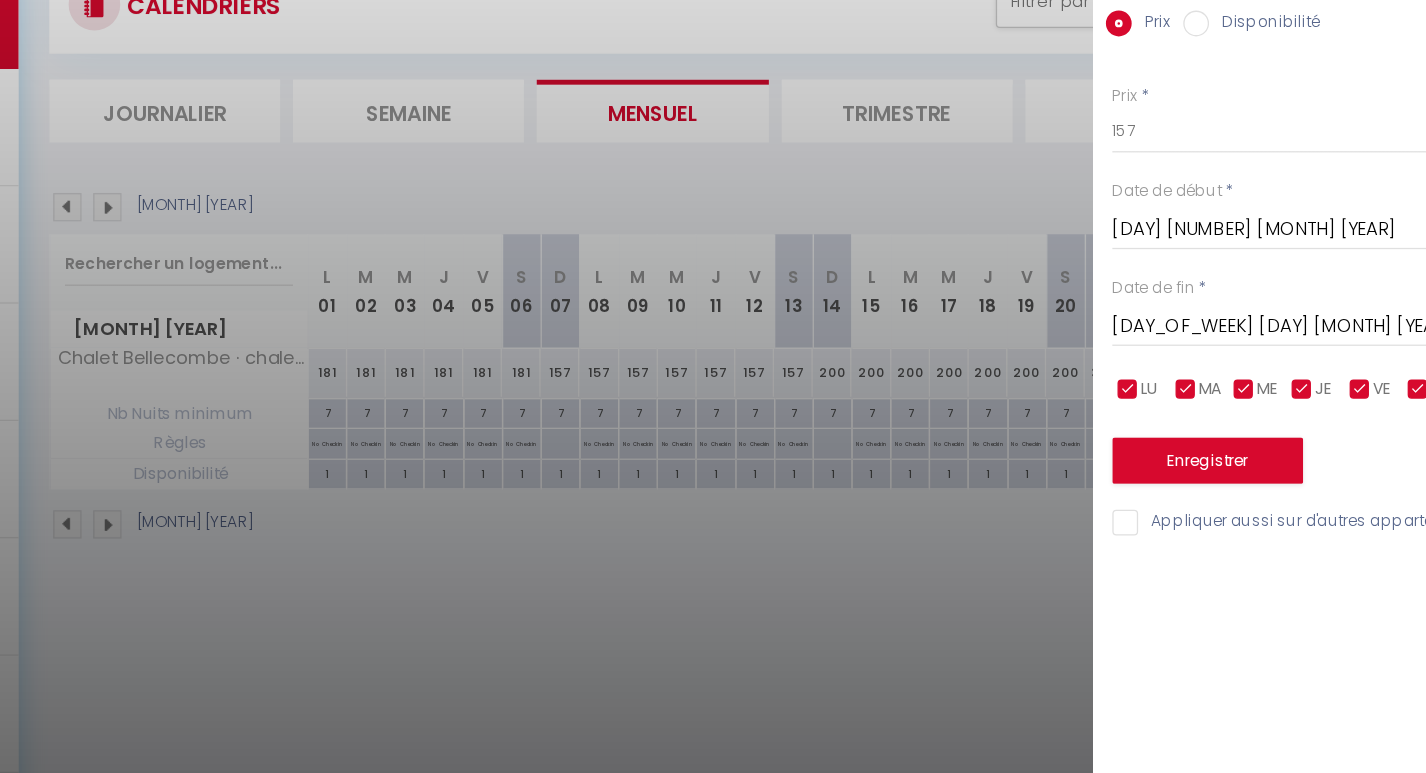 click on "[DAY_OF_WEEK] [DAY] [MONTH] [YEAR]" at bounding box center (1258, 399) 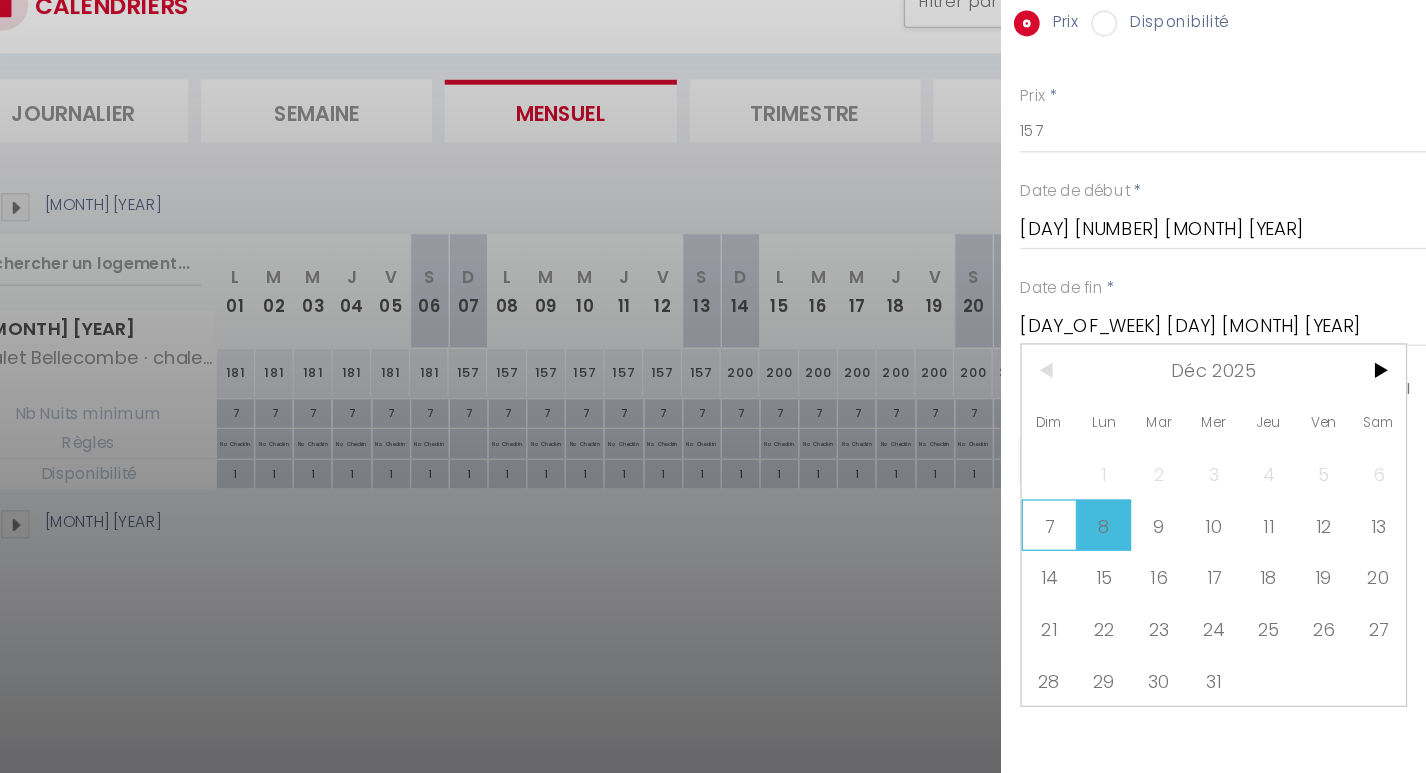 scroll, scrollTop: 40, scrollLeft: 0, axis: vertical 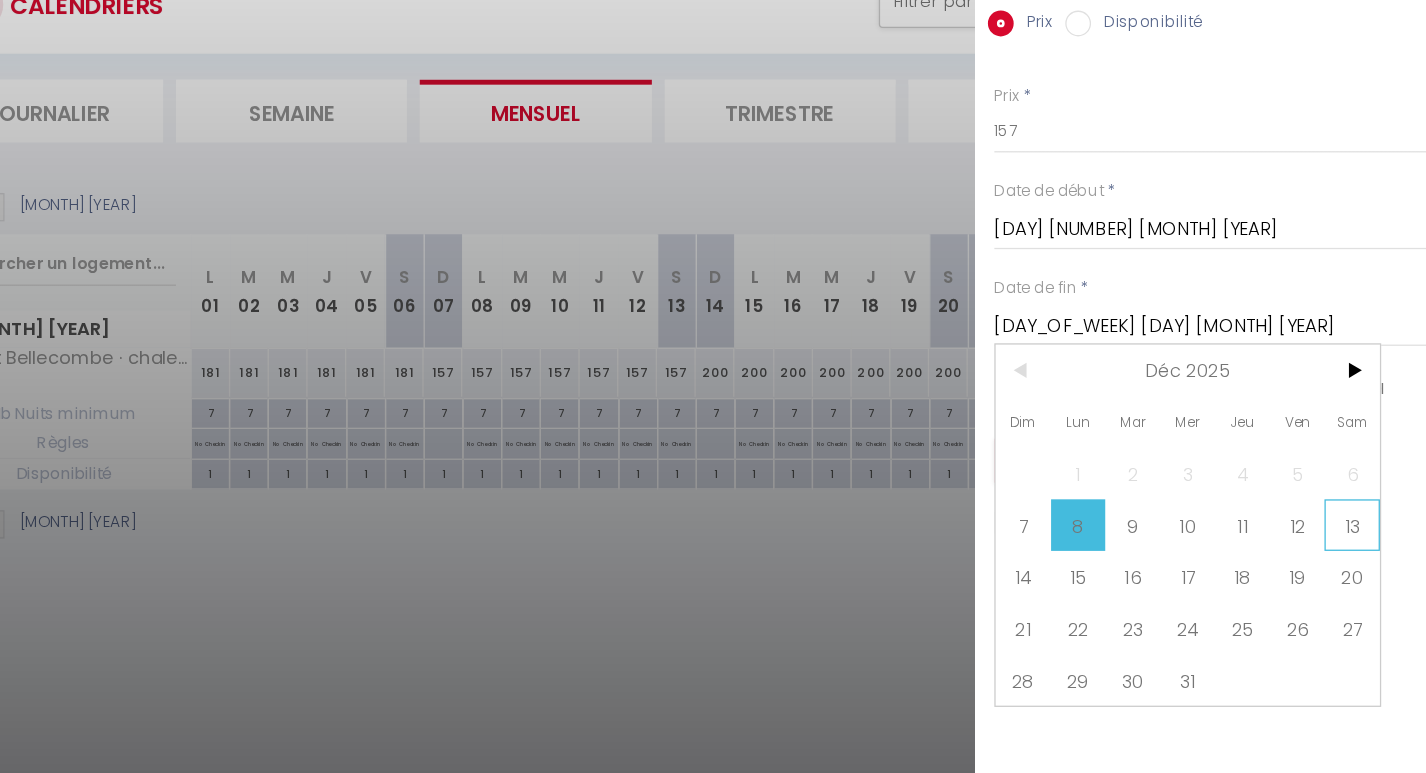 click on "13" at bounding box center (1368, 553) 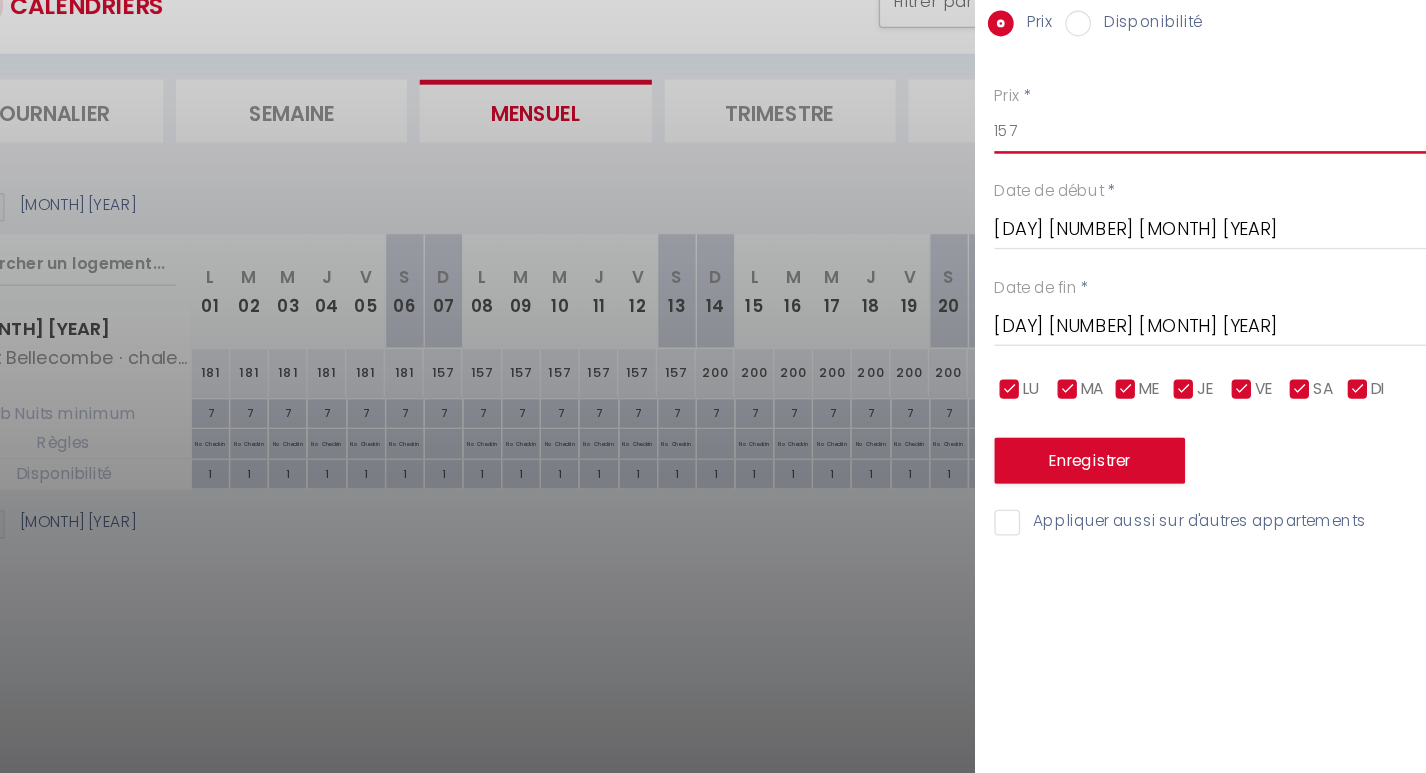 drag, startPoint x: 1115, startPoint y: 251, endPoint x: 1083, endPoint y: 251, distance: 32 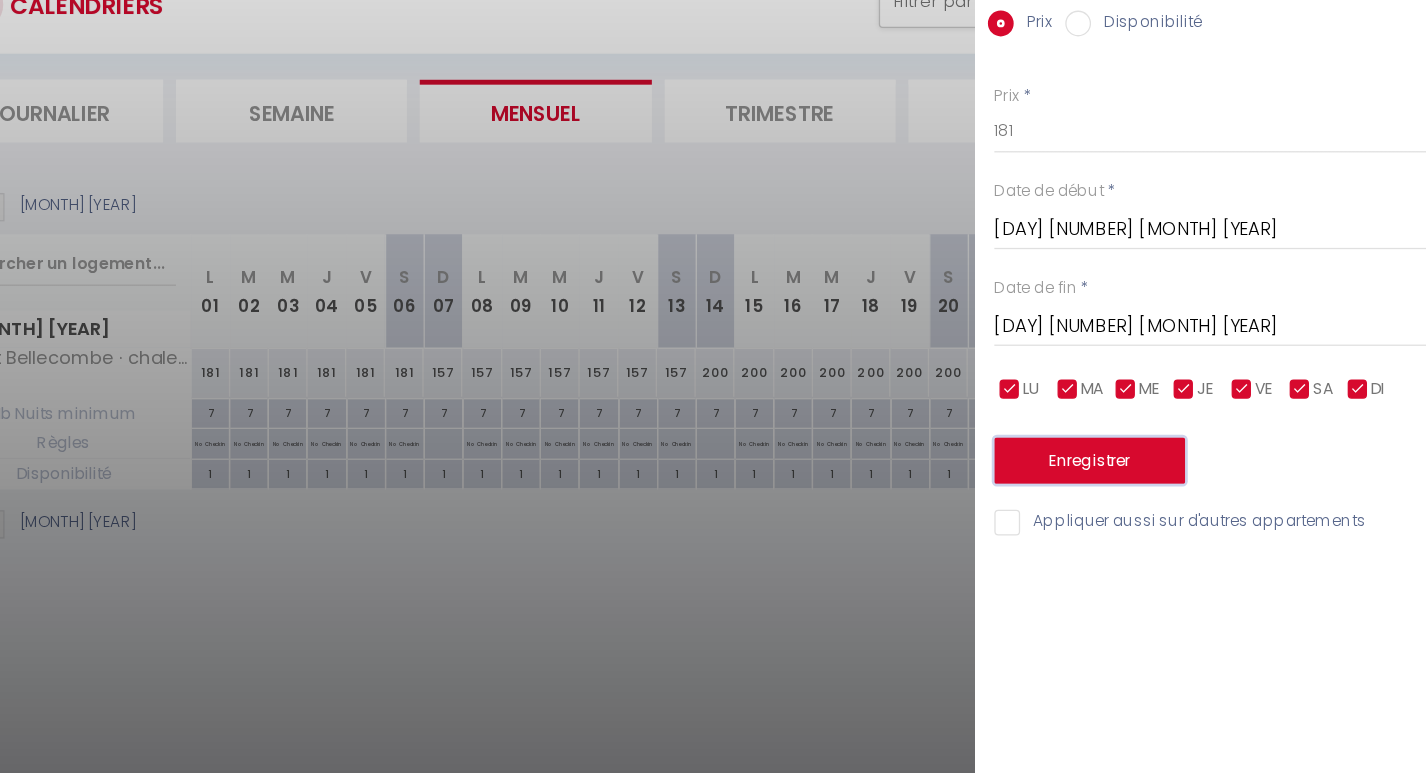 click on "Enregistrer" at bounding box center [1165, 503] 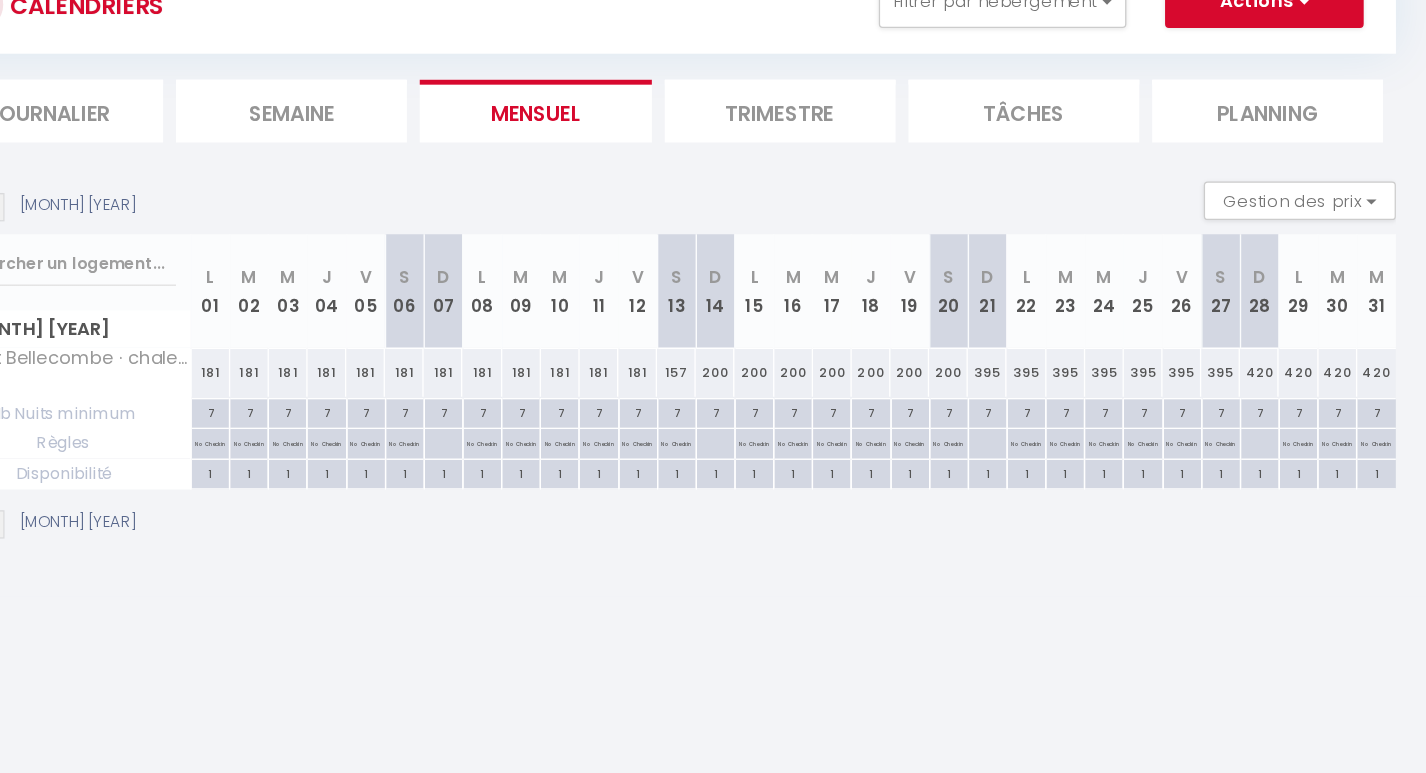 click on "157" at bounding box center [844, 434] 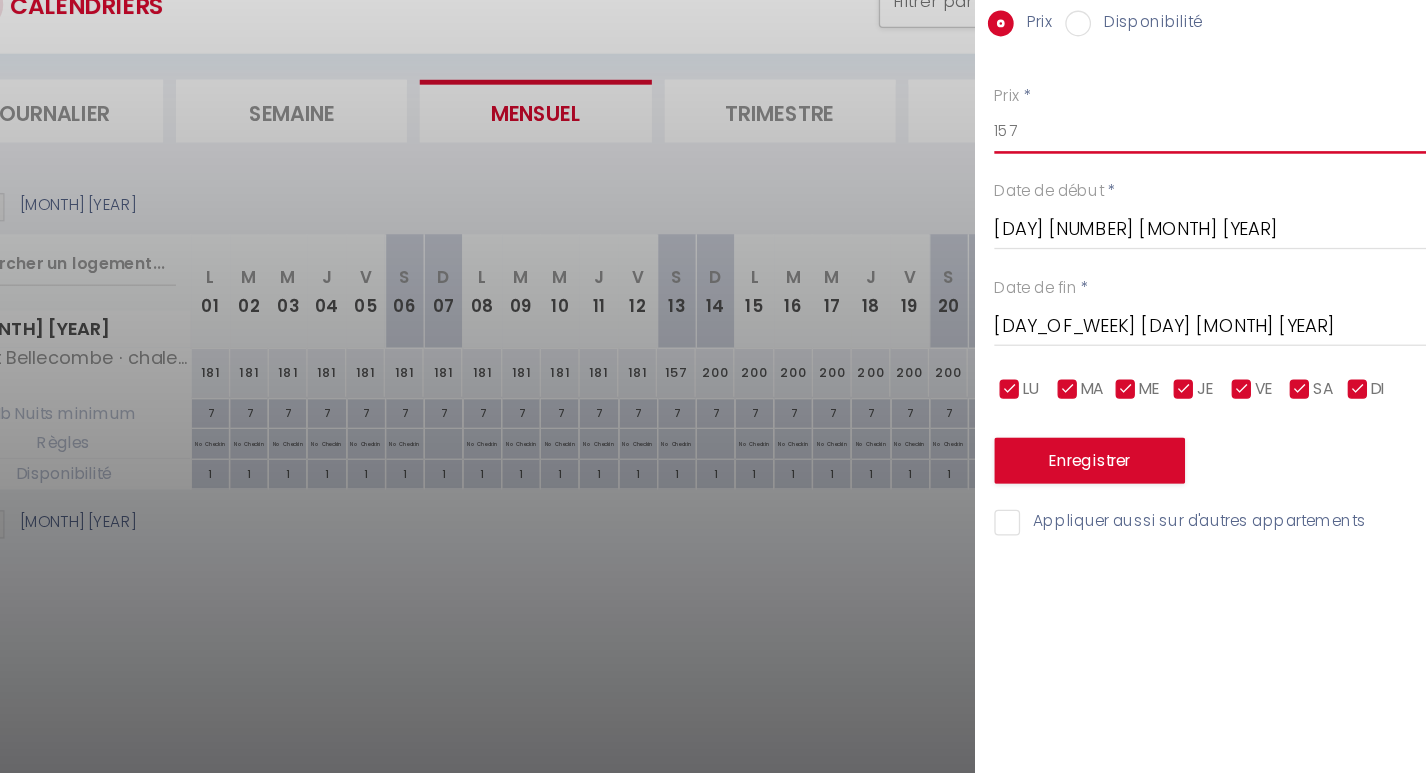 click on "157" at bounding box center (1258, 247) 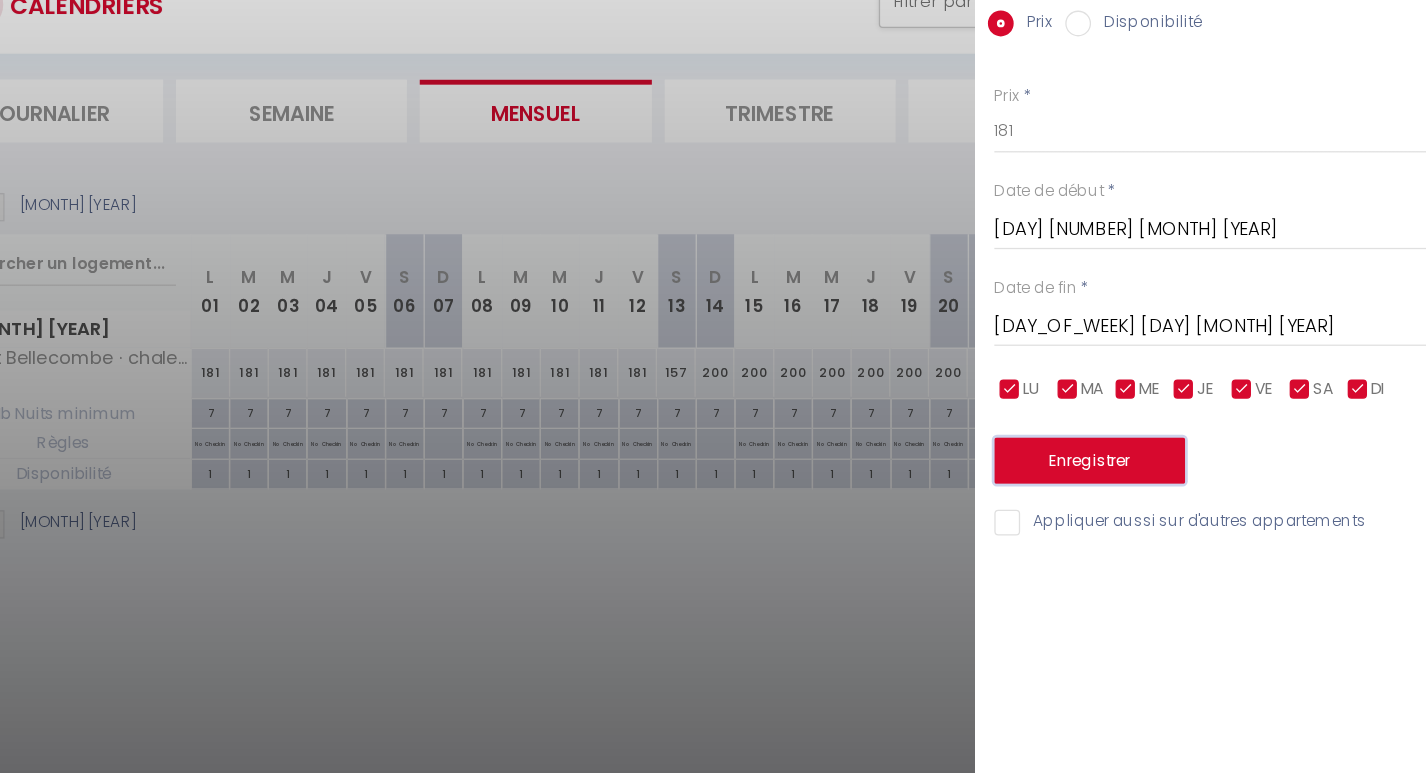 click on "Enregistrer" at bounding box center (1165, 503) 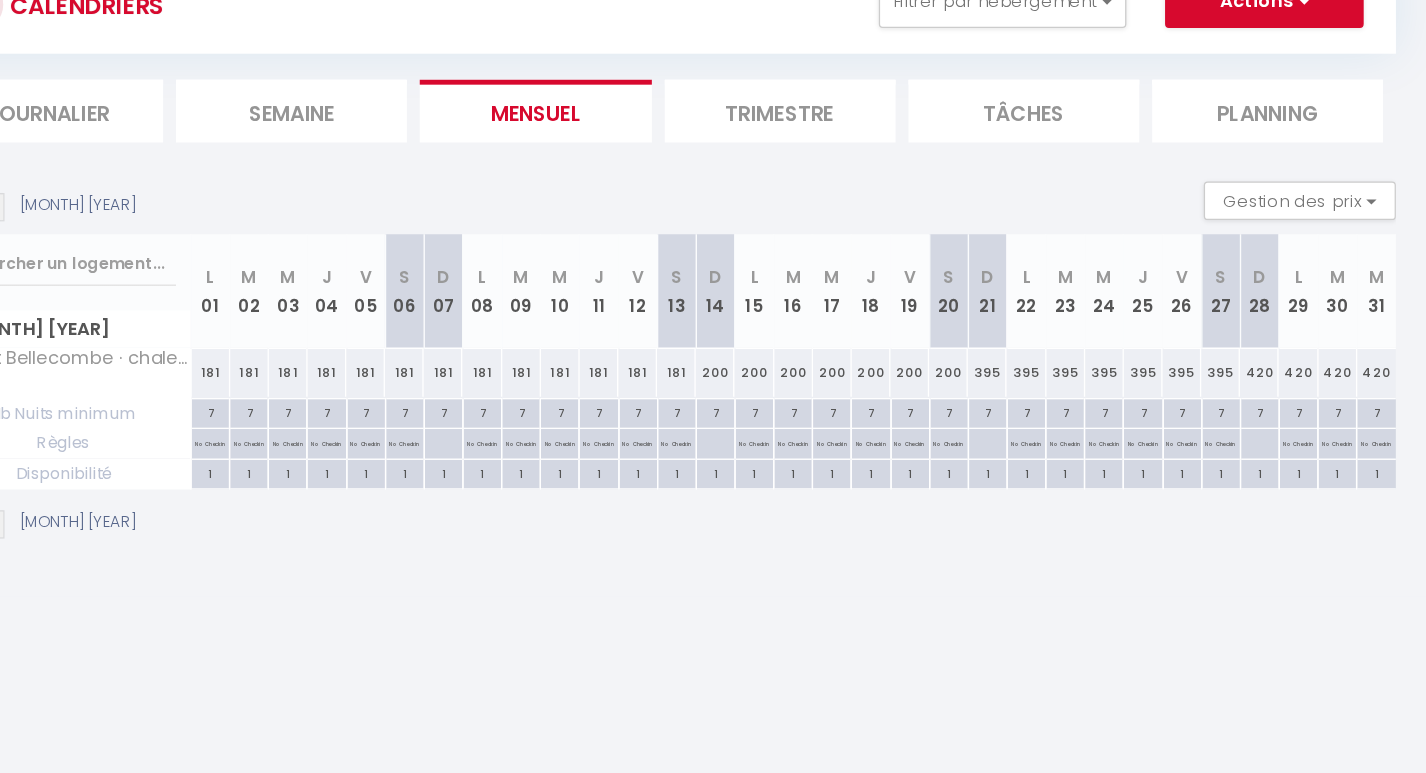scroll, scrollTop: 40, scrollLeft: 0, axis: vertical 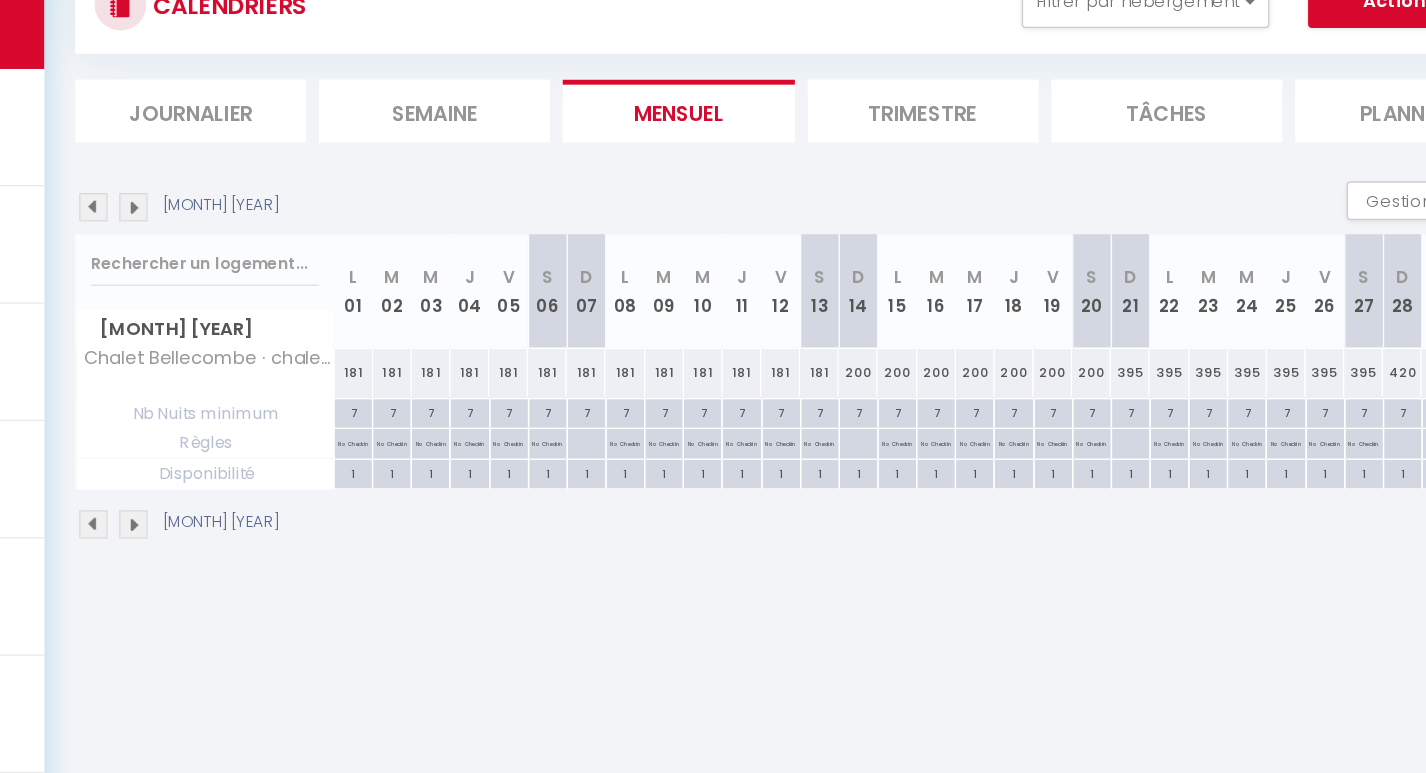 click at bounding box center (312, 306) 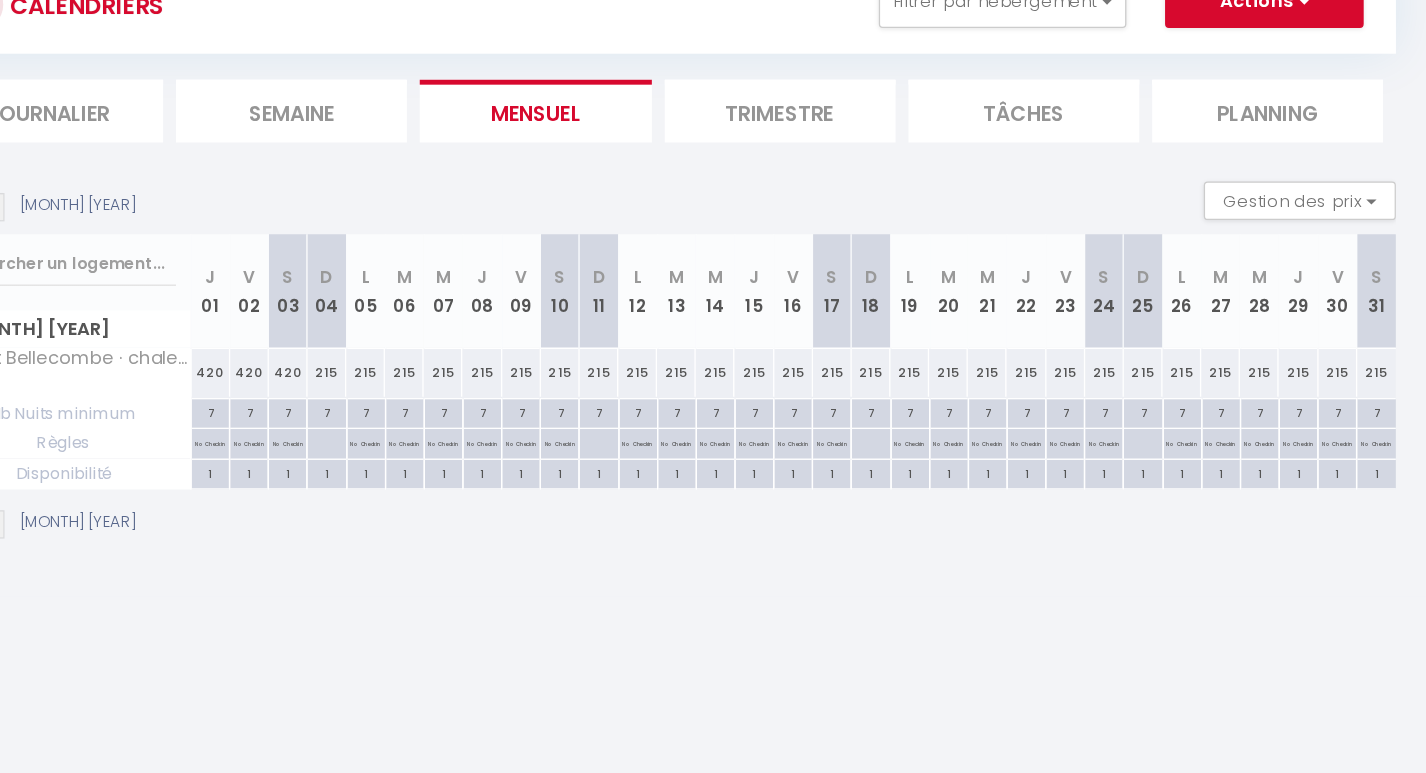 scroll, scrollTop: 40, scrollLeft: 0, axis: vertical 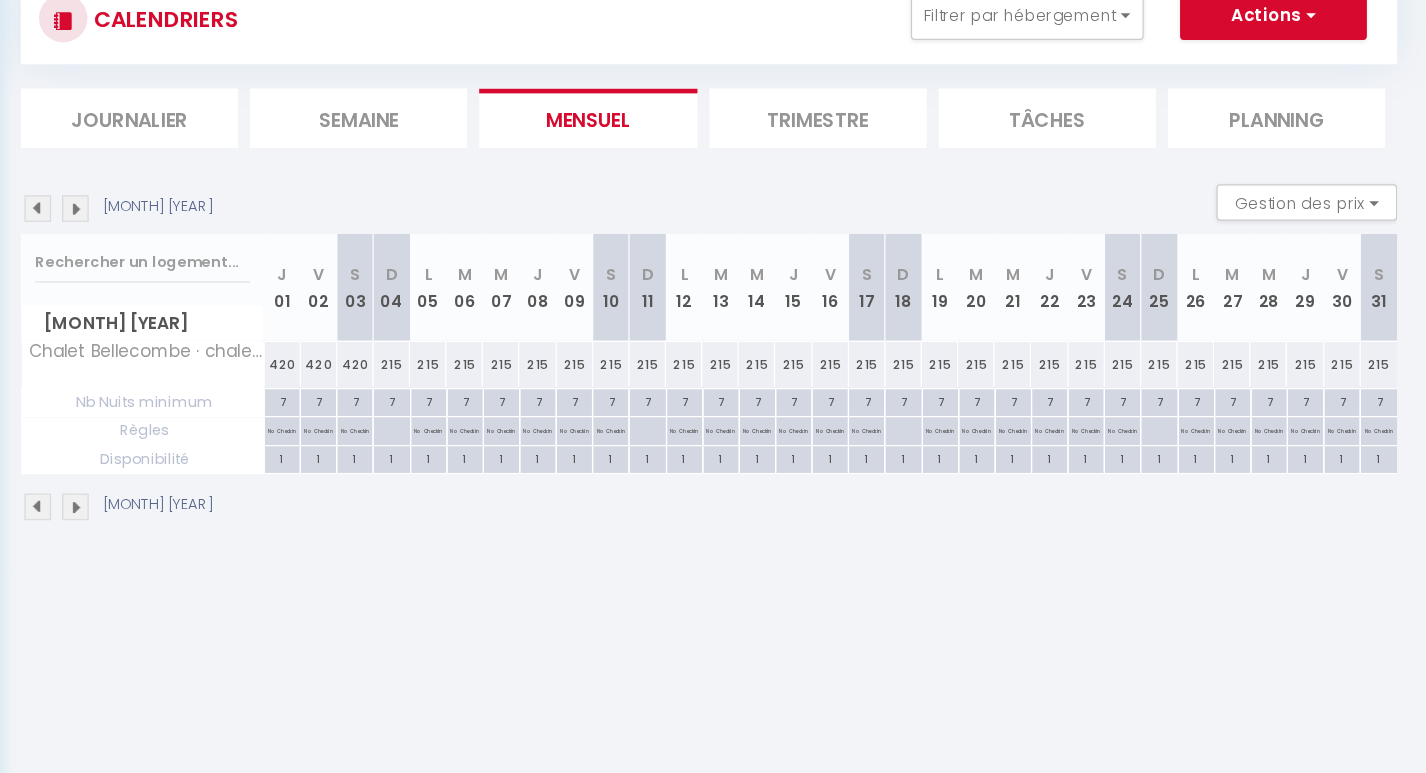 click at bounding box center (312, 306) 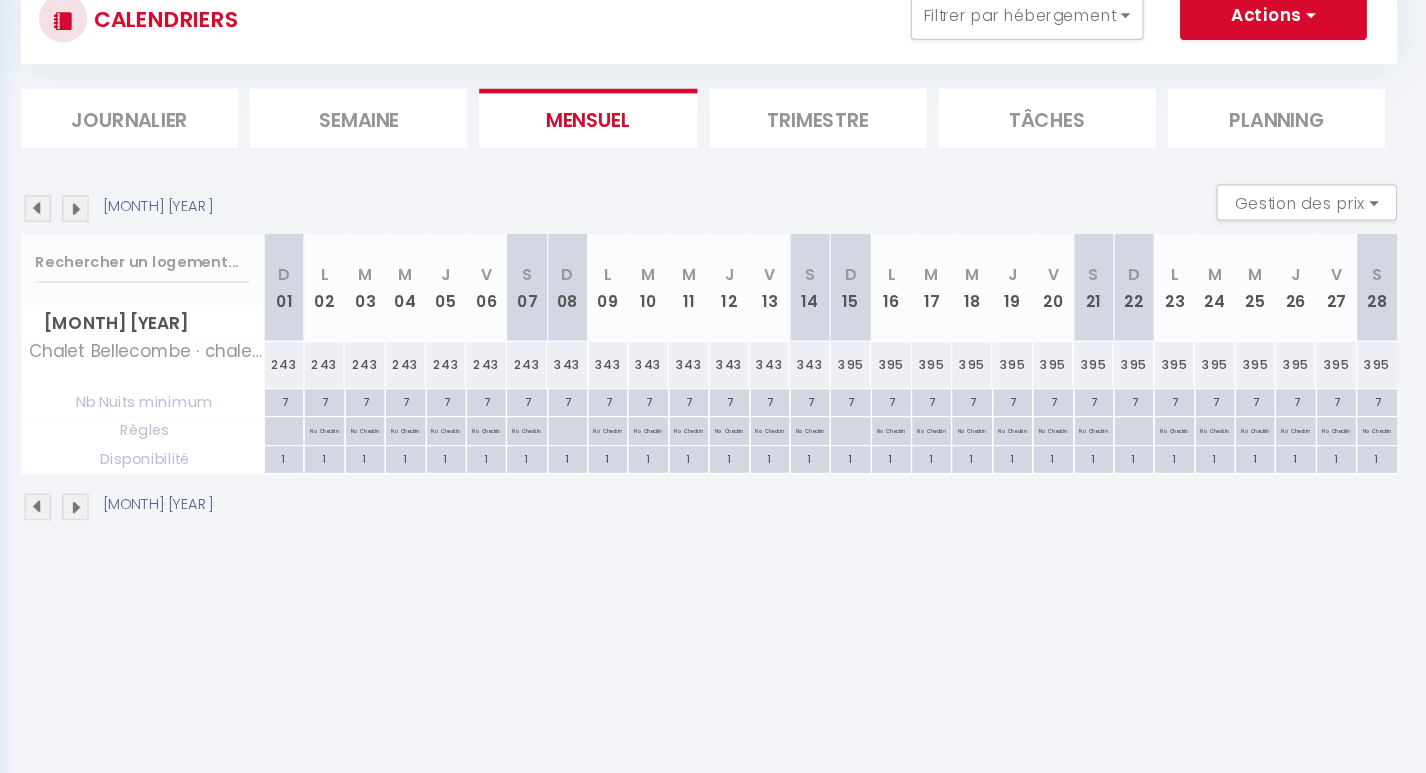scroll, scrollTop: 40, scrollLeft: 0, axis: vertical 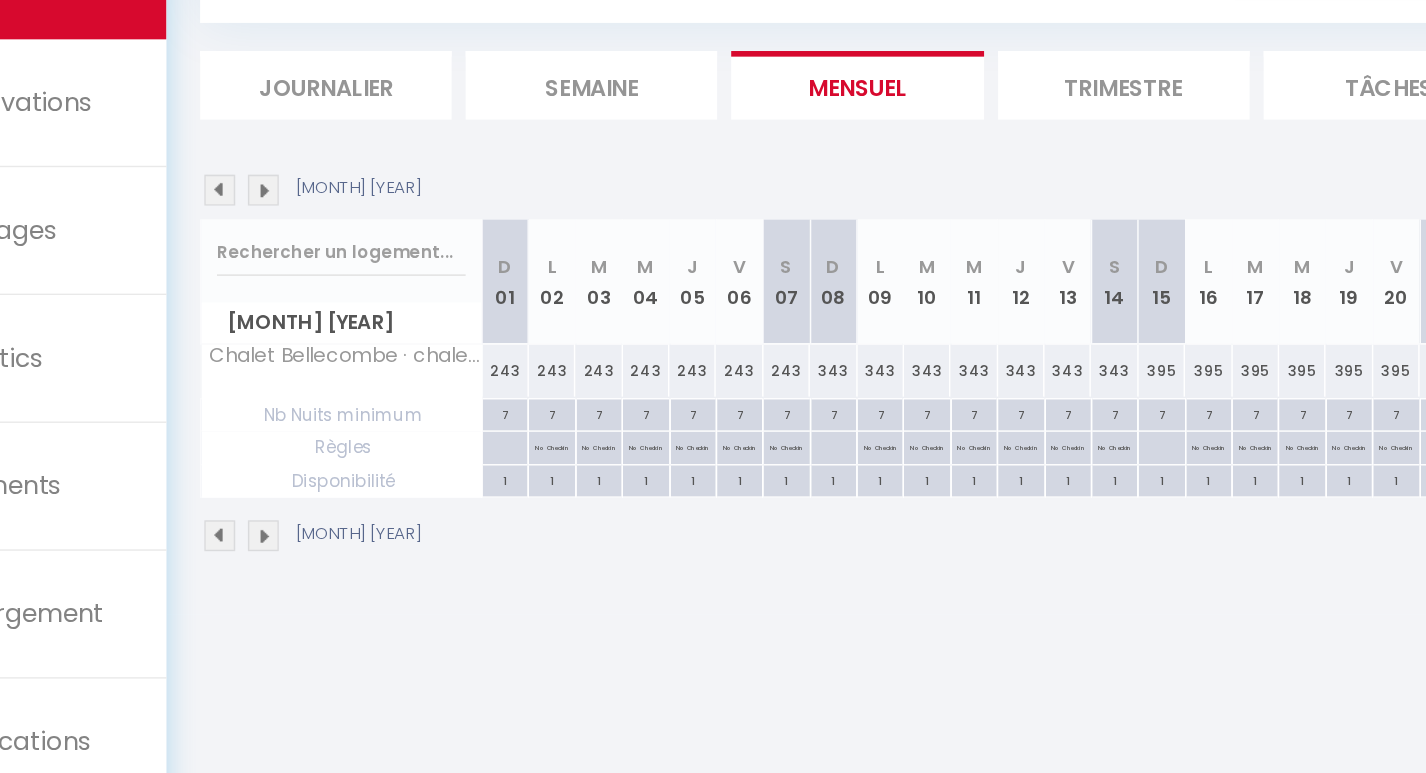 click at bounding box center (312, 306) 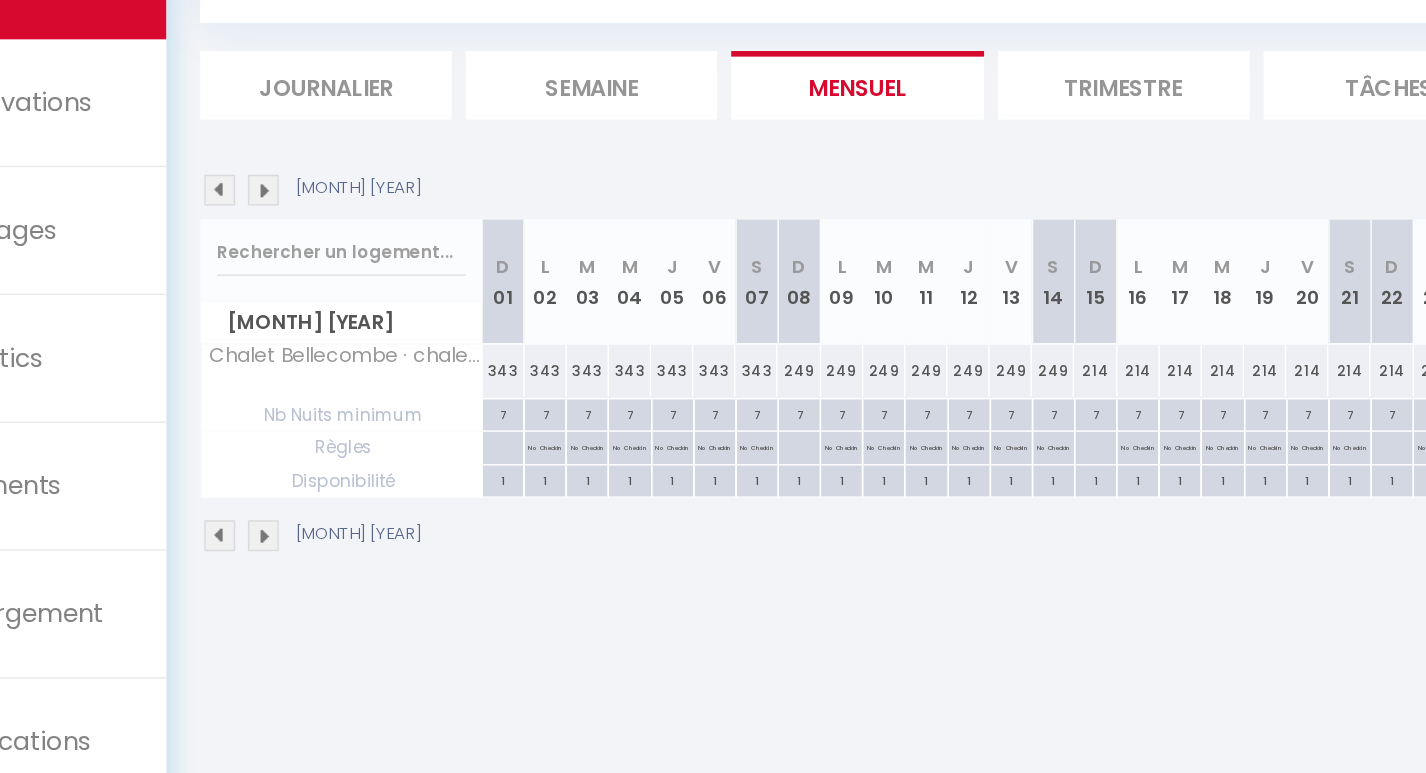 click at bounding box center (281, 306) 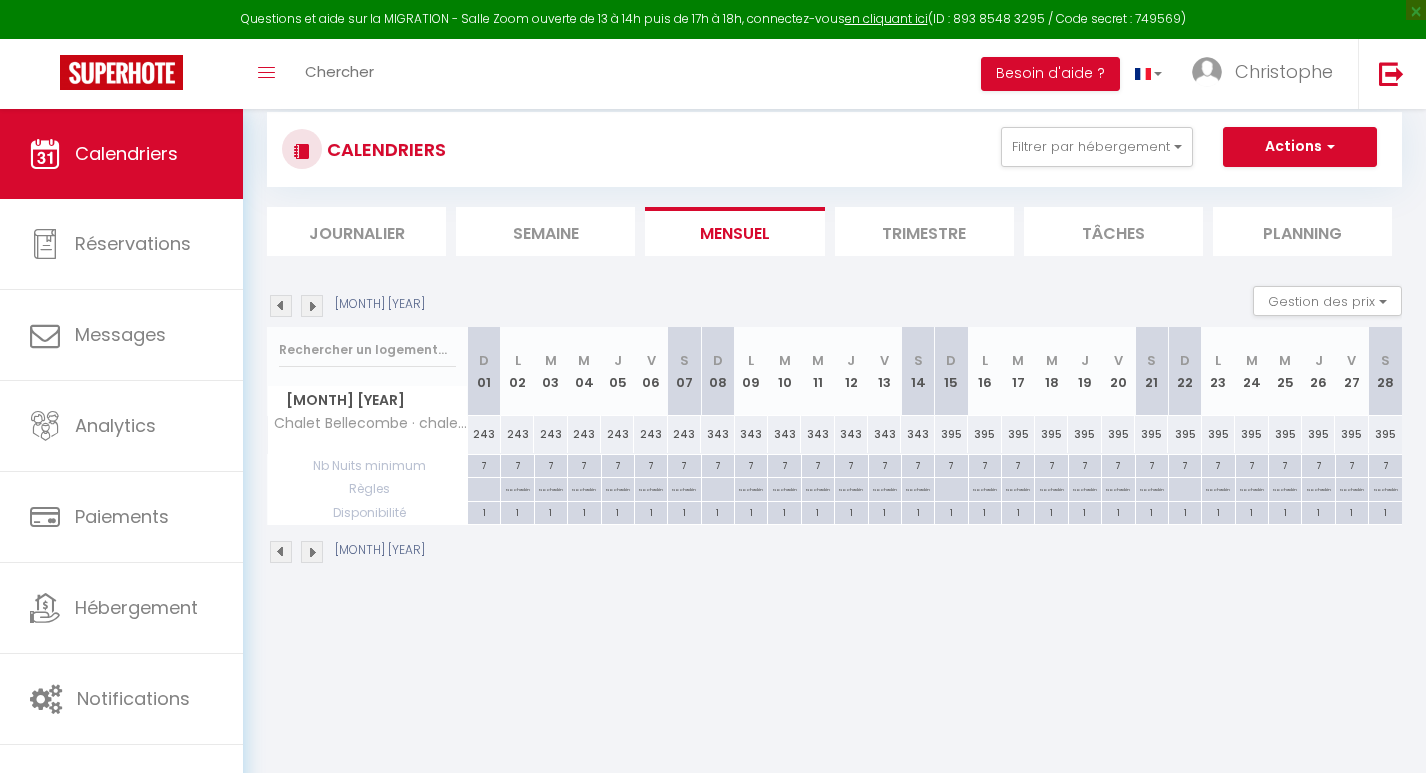 click at bounding box center (312, 306) 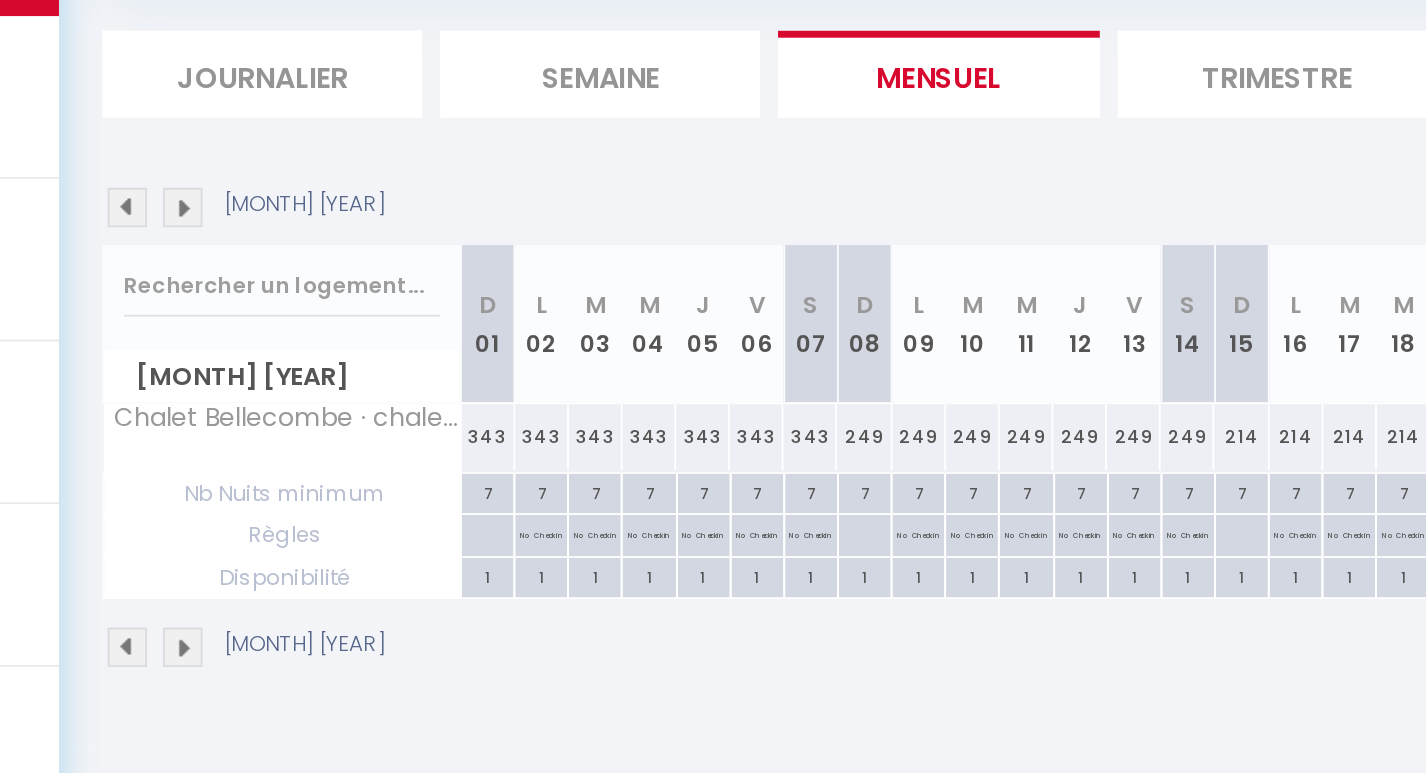 click at bounding box center [312, 306] 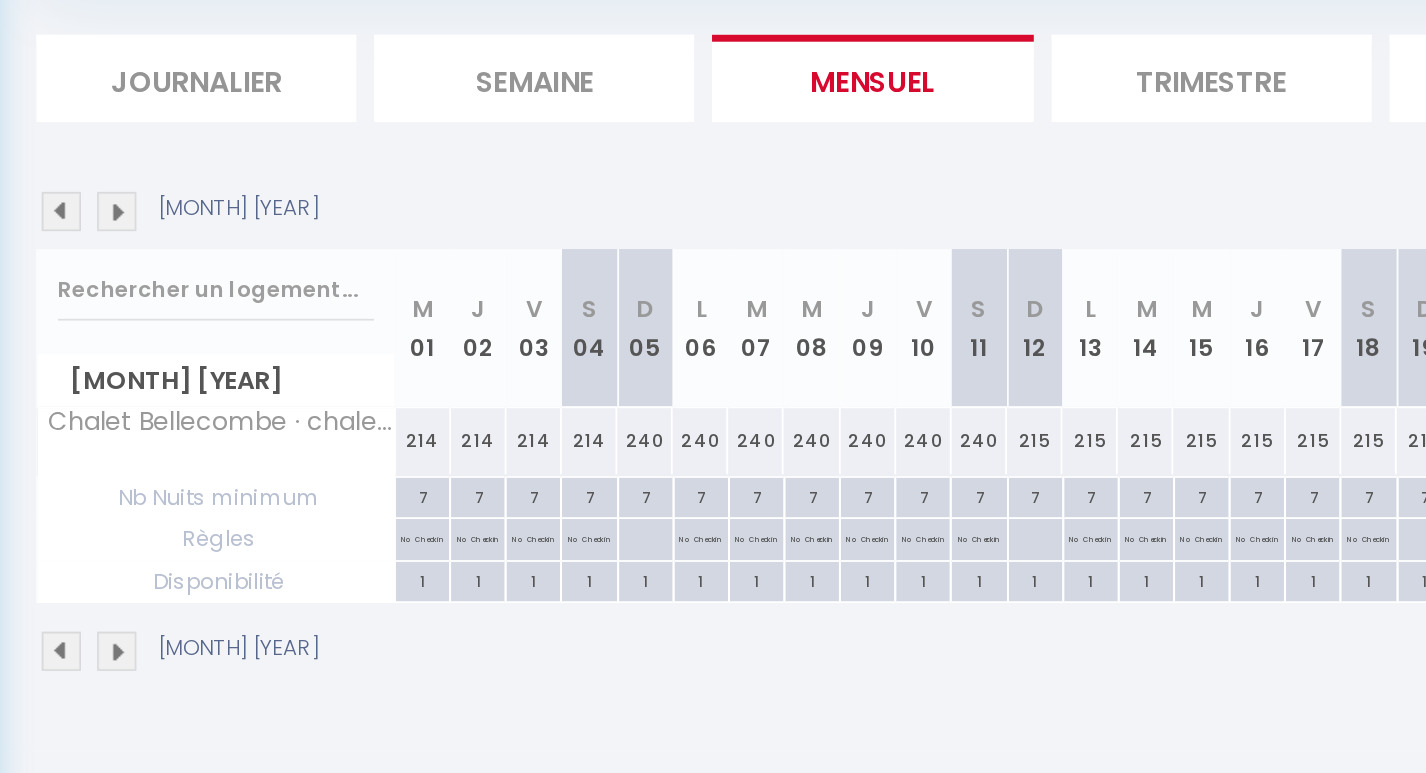 click at bounding box center [312, 306] 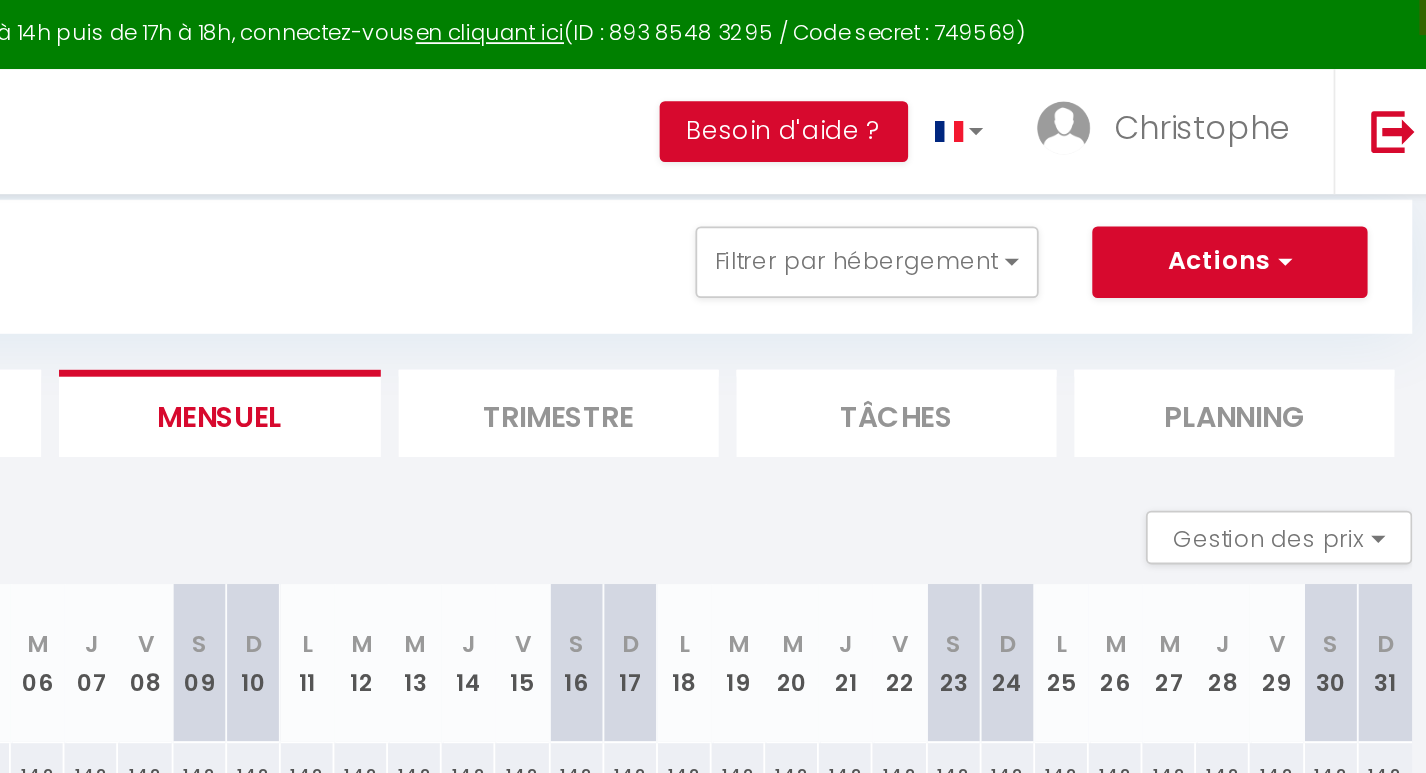 scroll, scrollTop: 0, scrollLeft: 0, axis: both 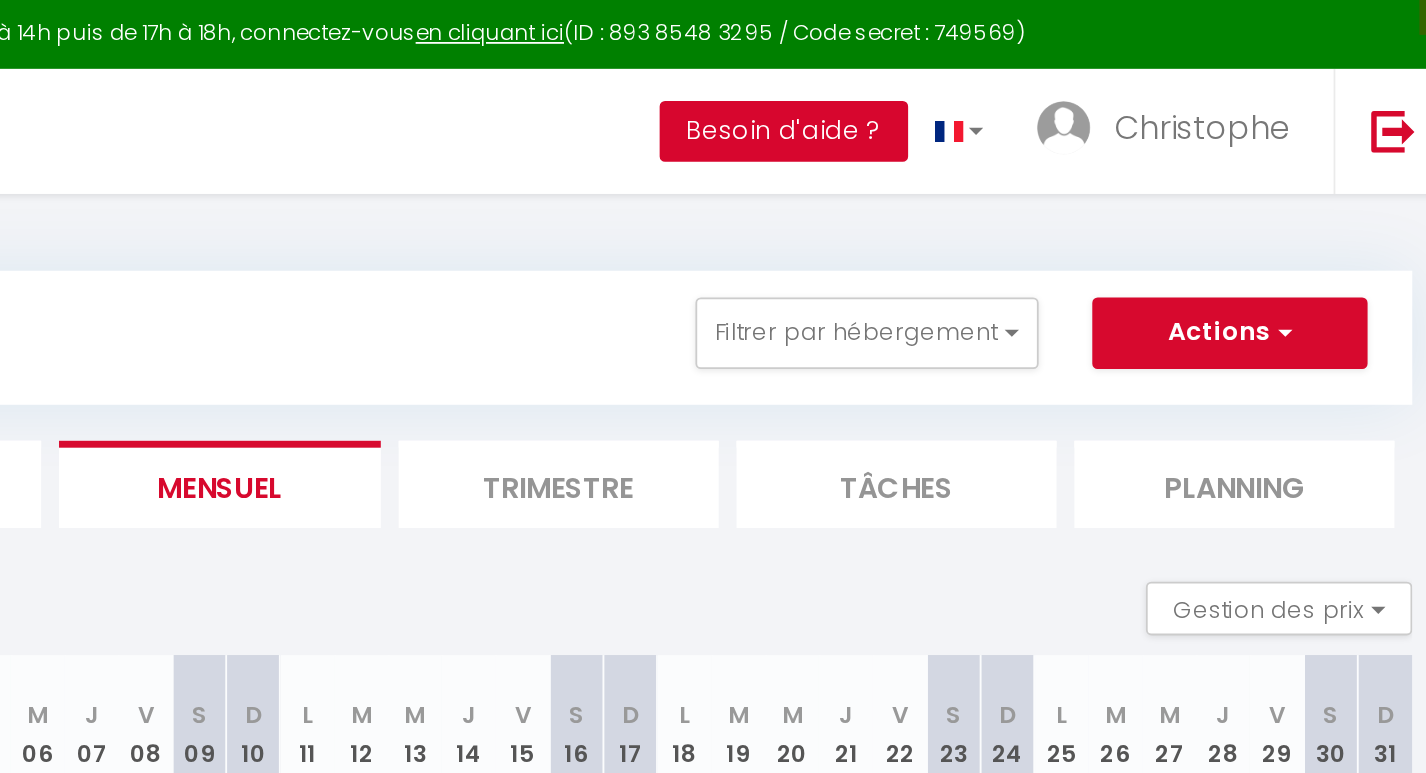 click on "Besoin d'aide ?" at bounding box center (1050, 74) 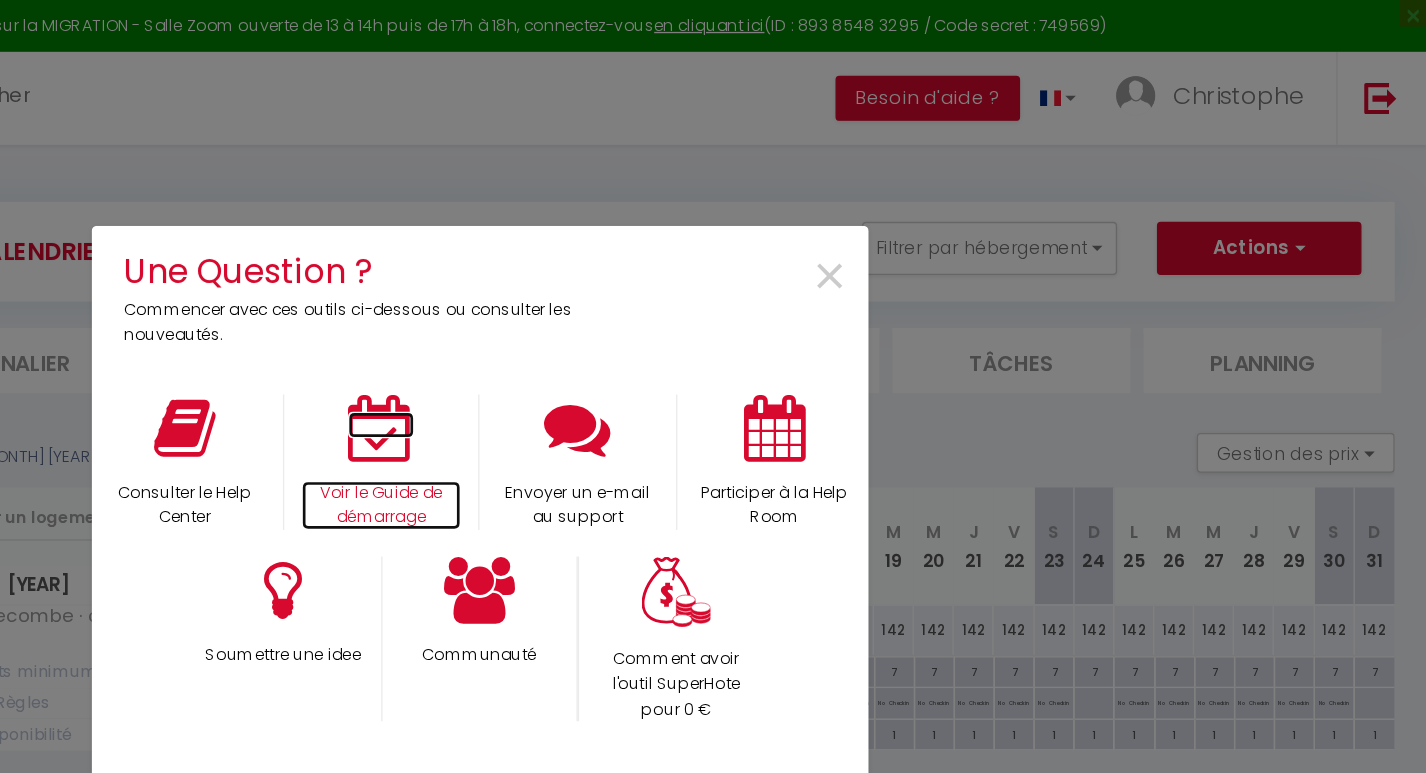 scroll, scrollTop: 0, scrollLeft: 0, axis: both 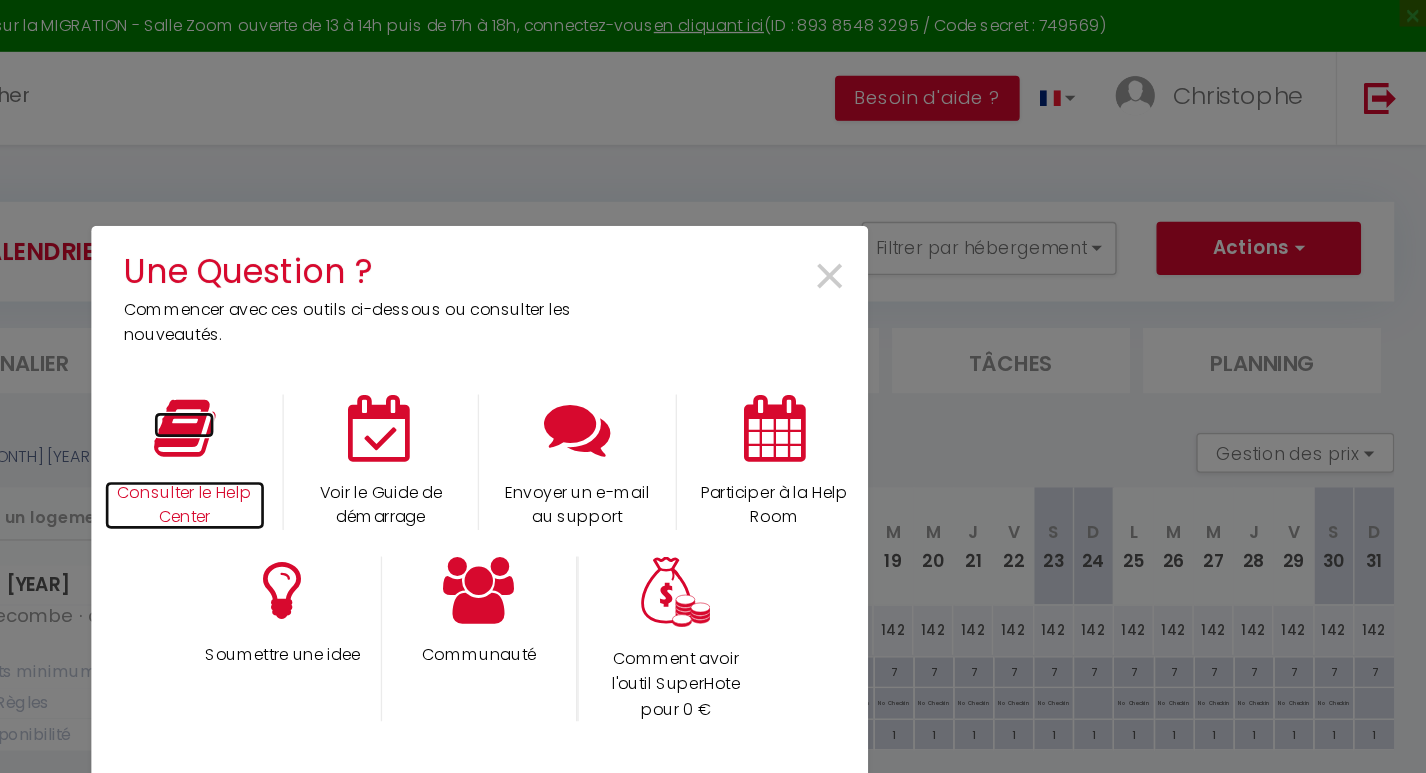 click at bounding box center [491, 322] 